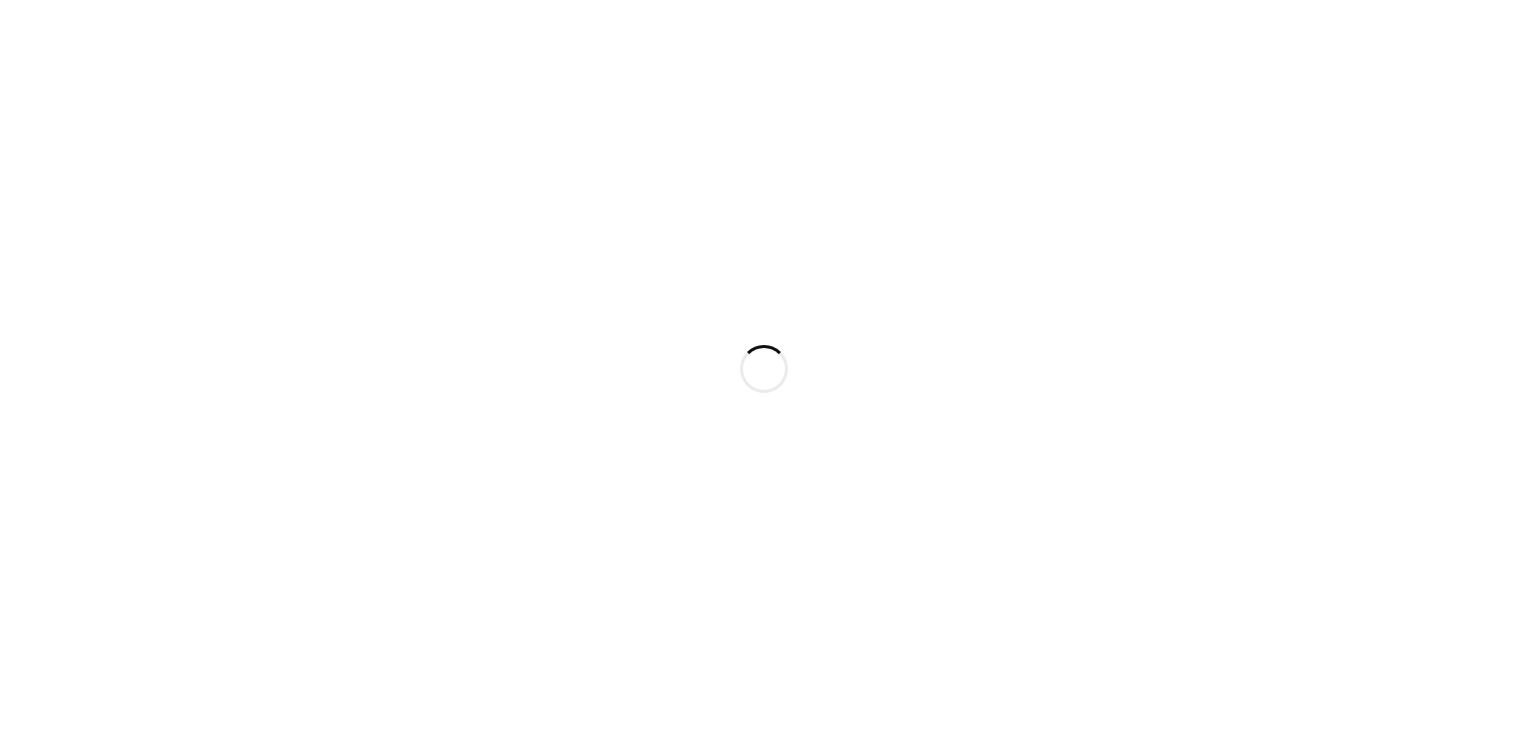 scroll, scrollTop: 0, scrollLeft: 0, axis: both 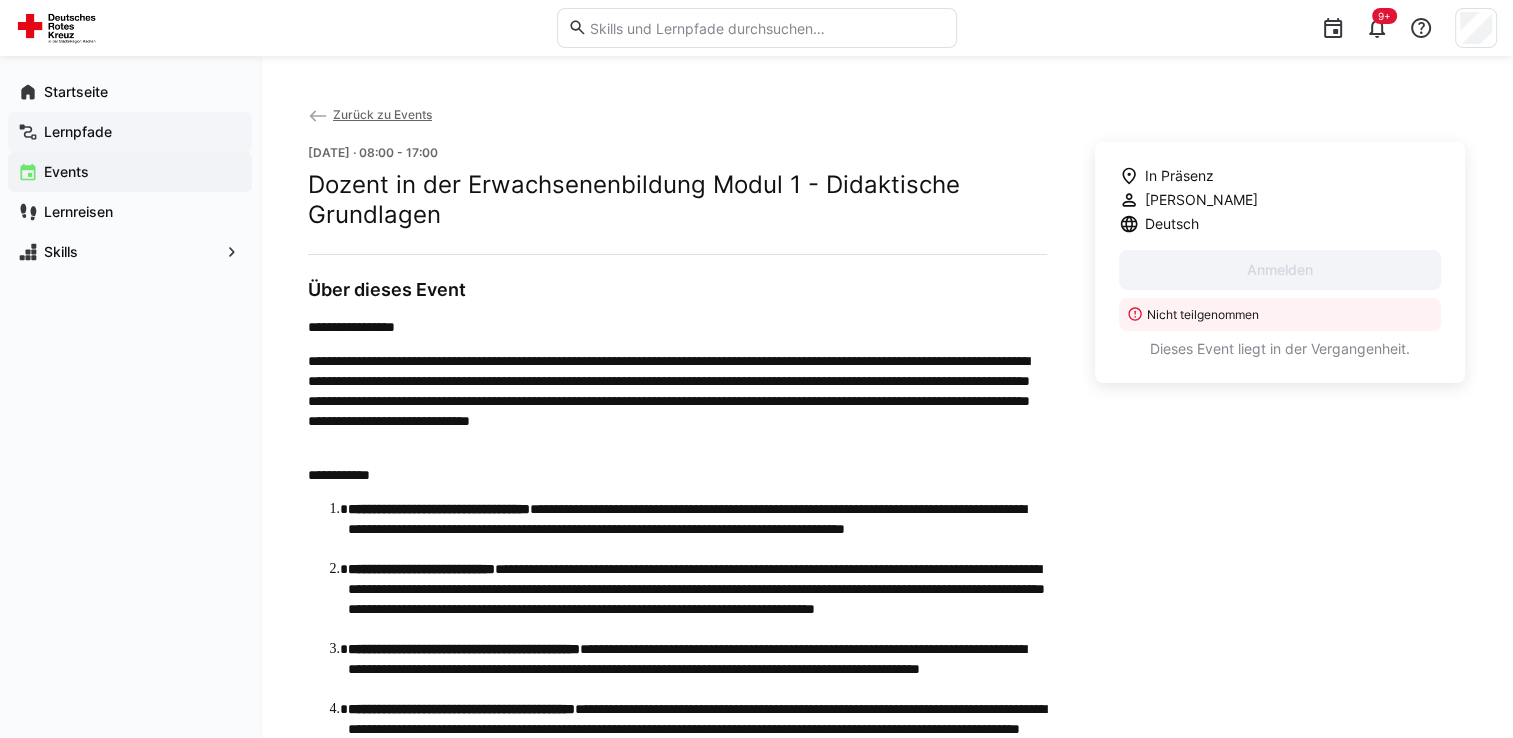 click on "Lernpfade" 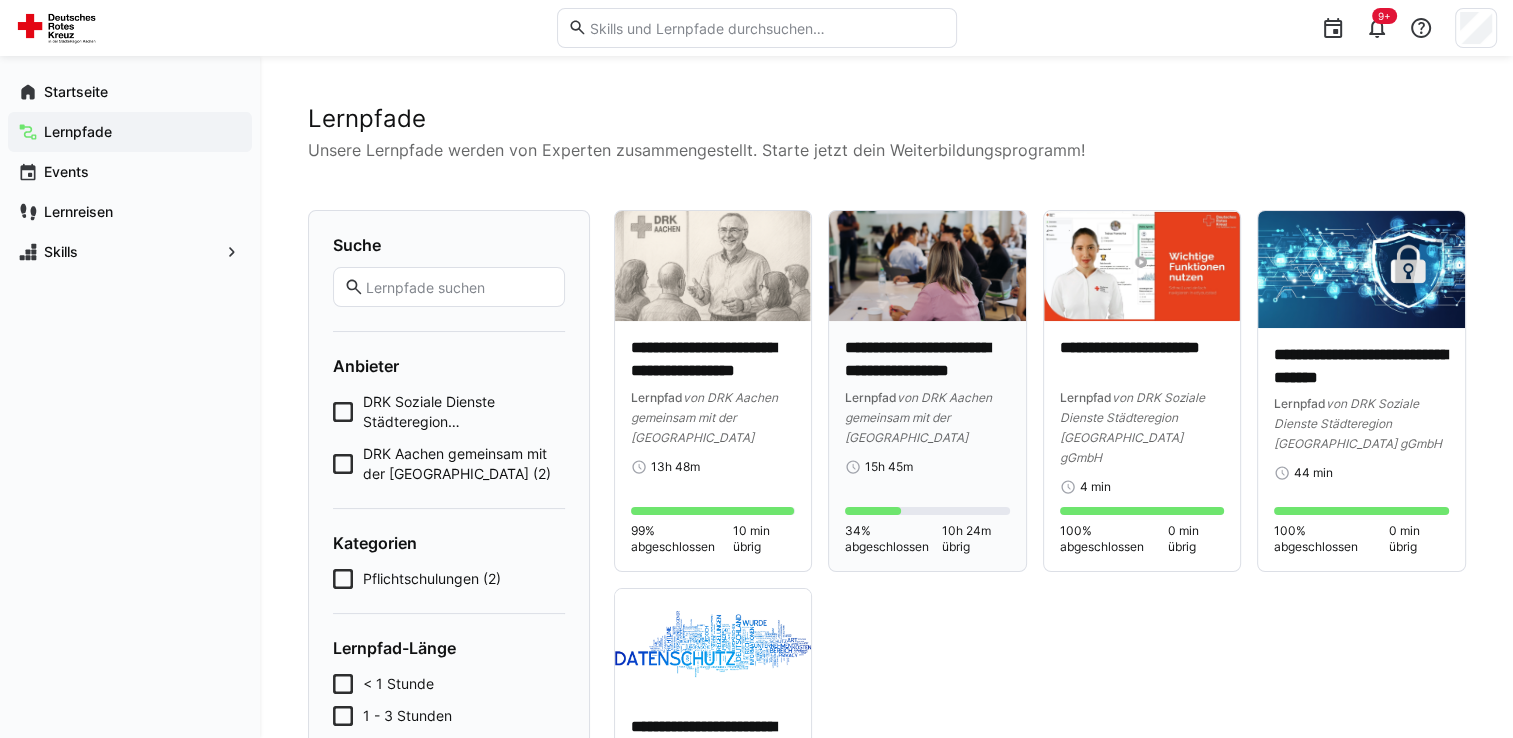 click on "von DRK Aachen gemeinsam mit der [GEOGRAPHIC_DATA]" 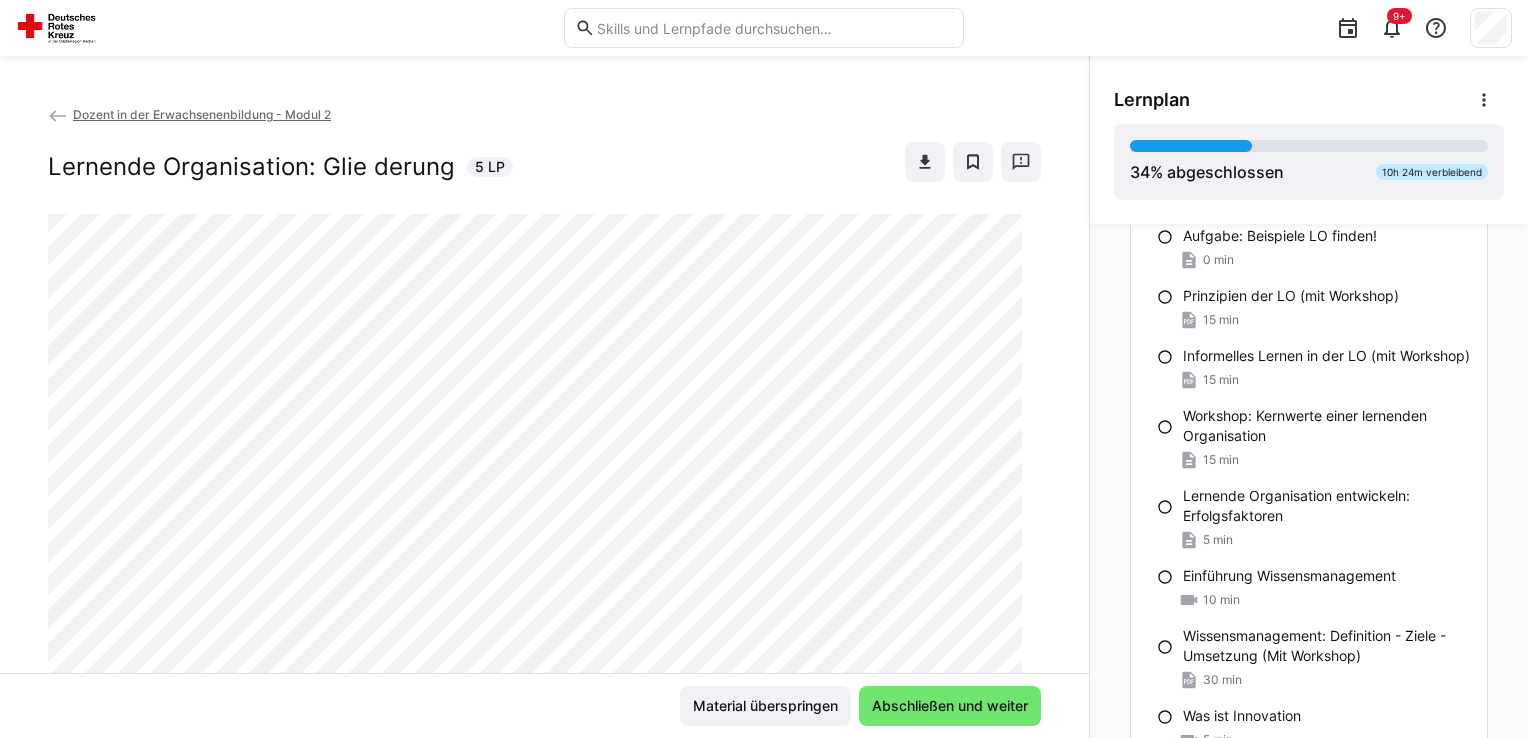 scroll, scrollTop: 400, scrollLeft: 0, axis: vertical 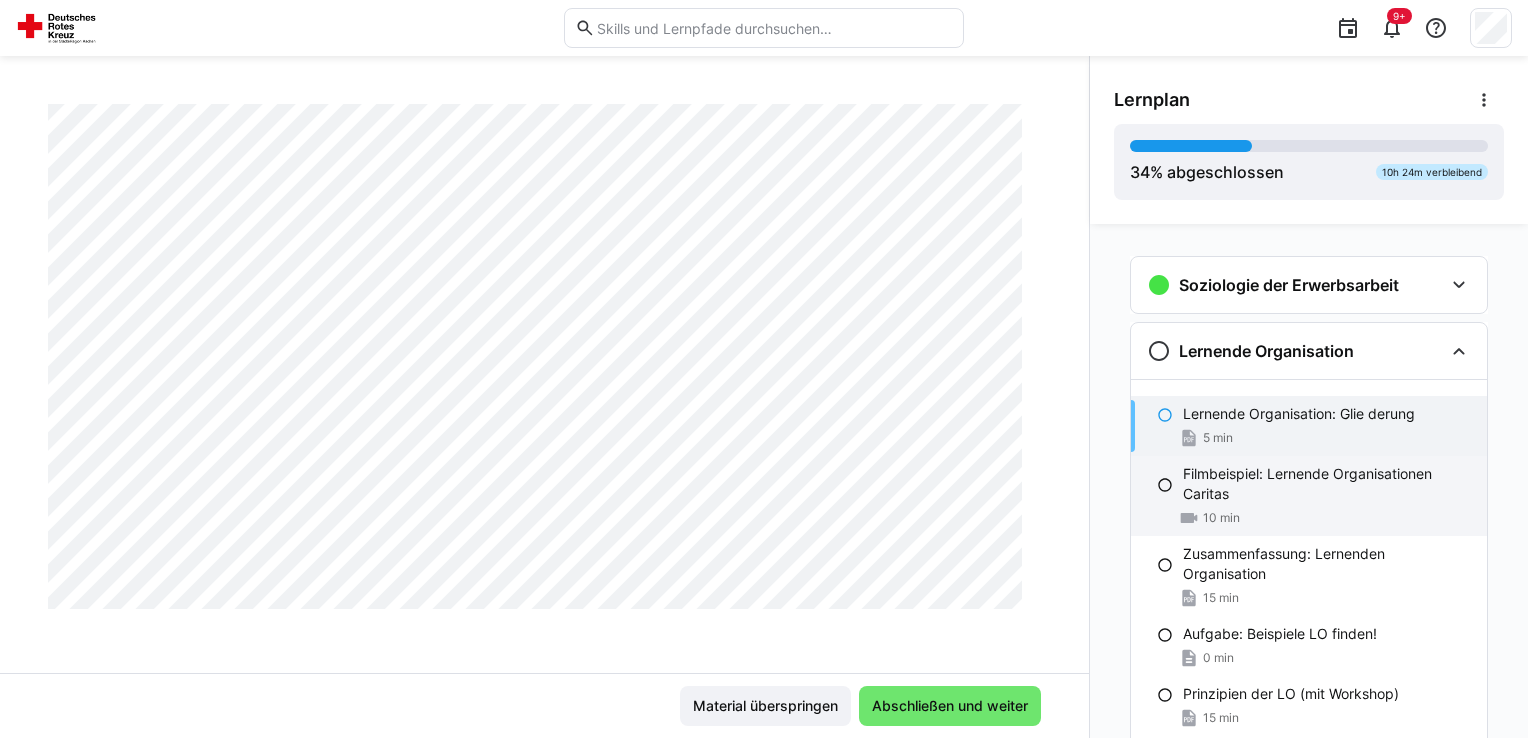 click on "Filmbeispiel: Lernende Organisationen Caritas" 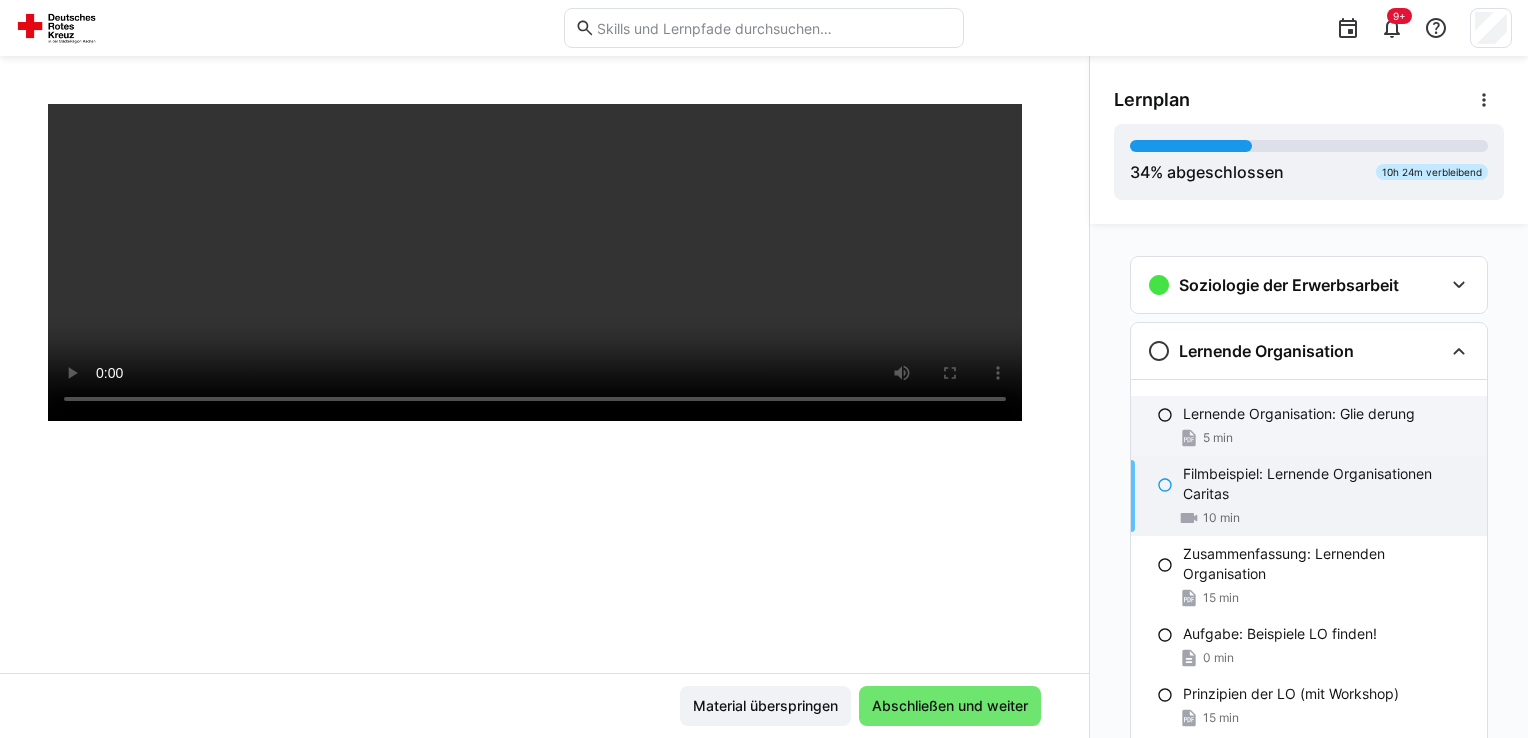 click on "Lernende Organisation: Glie derung" 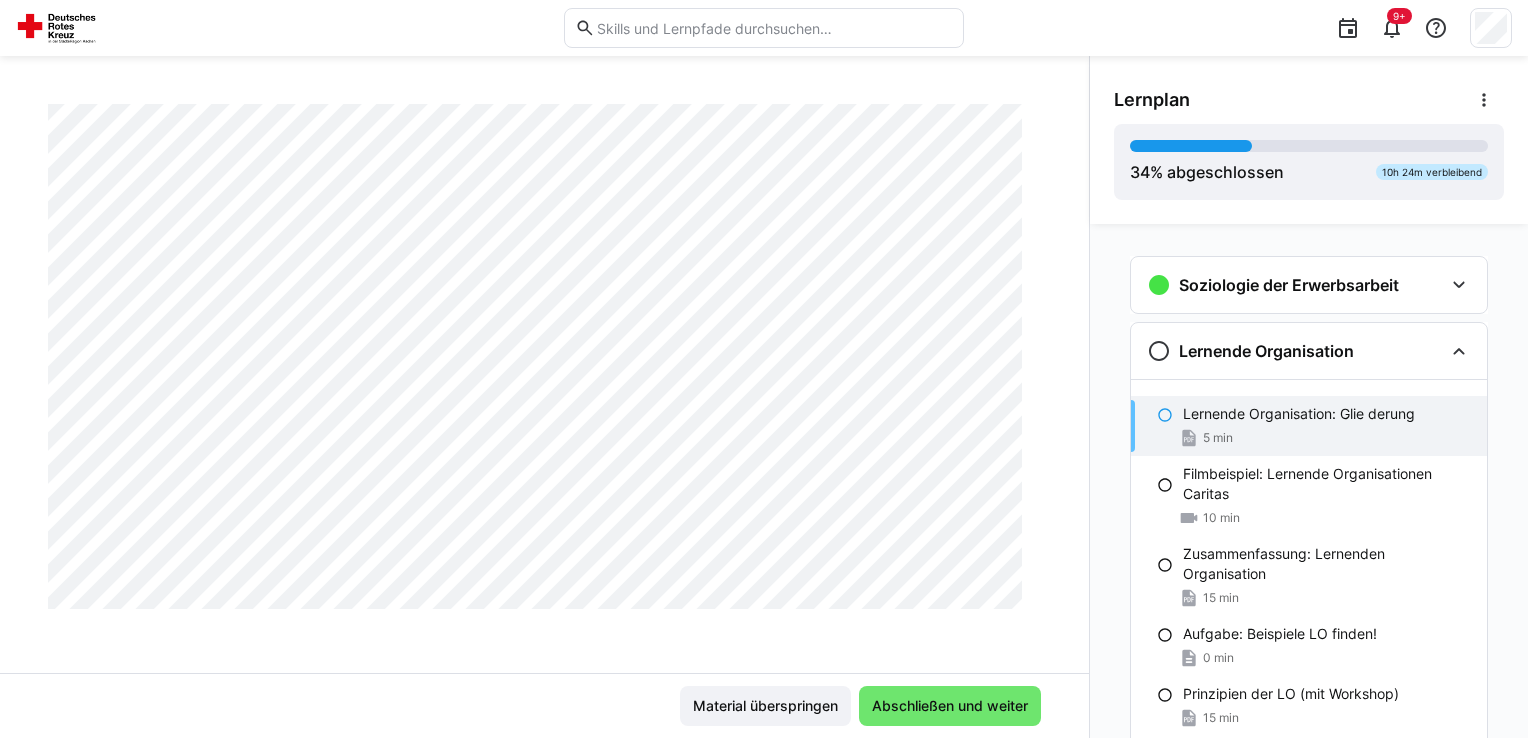 scroll, scrollTop: 935, scrollLeft: 0, axis: vertical 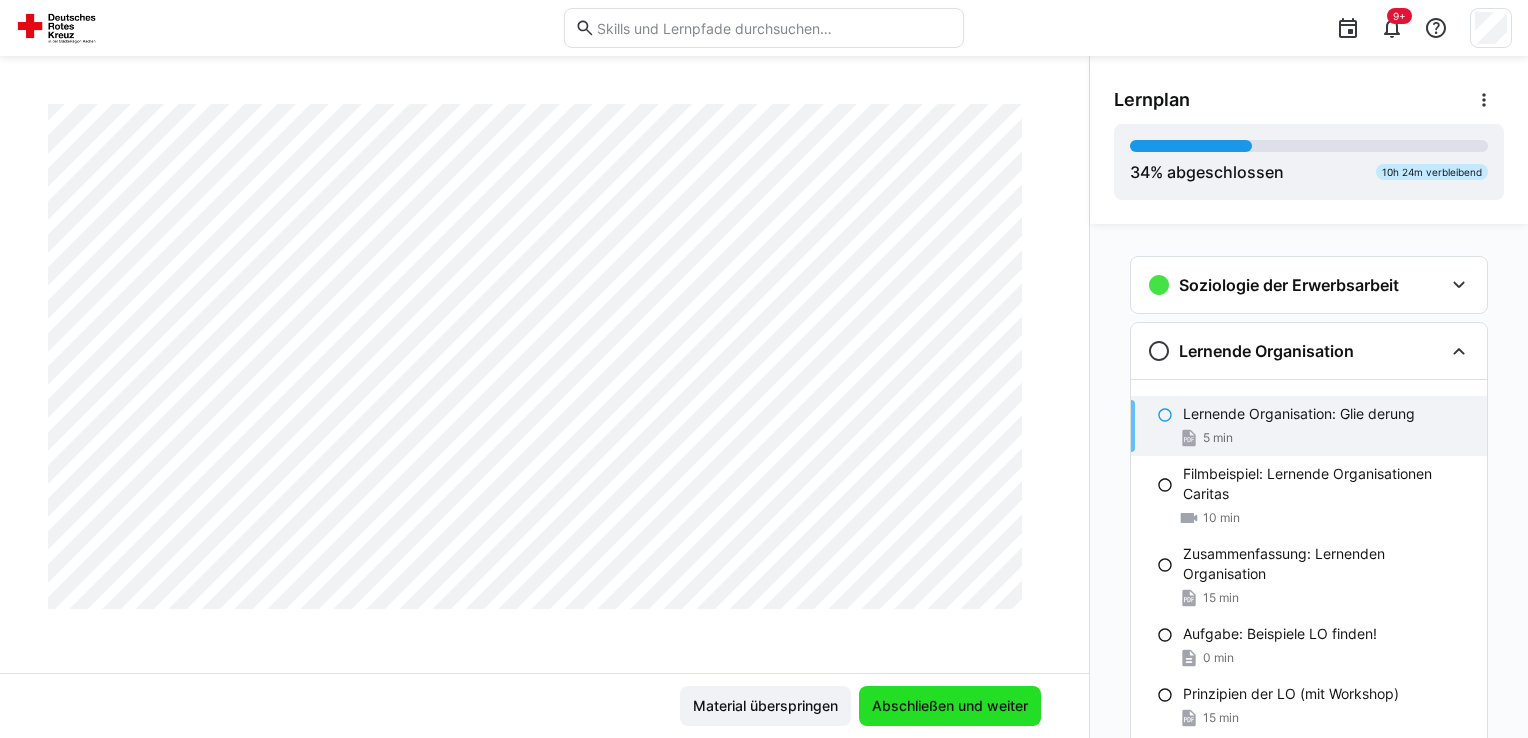 click on "Abschließen und weiter" 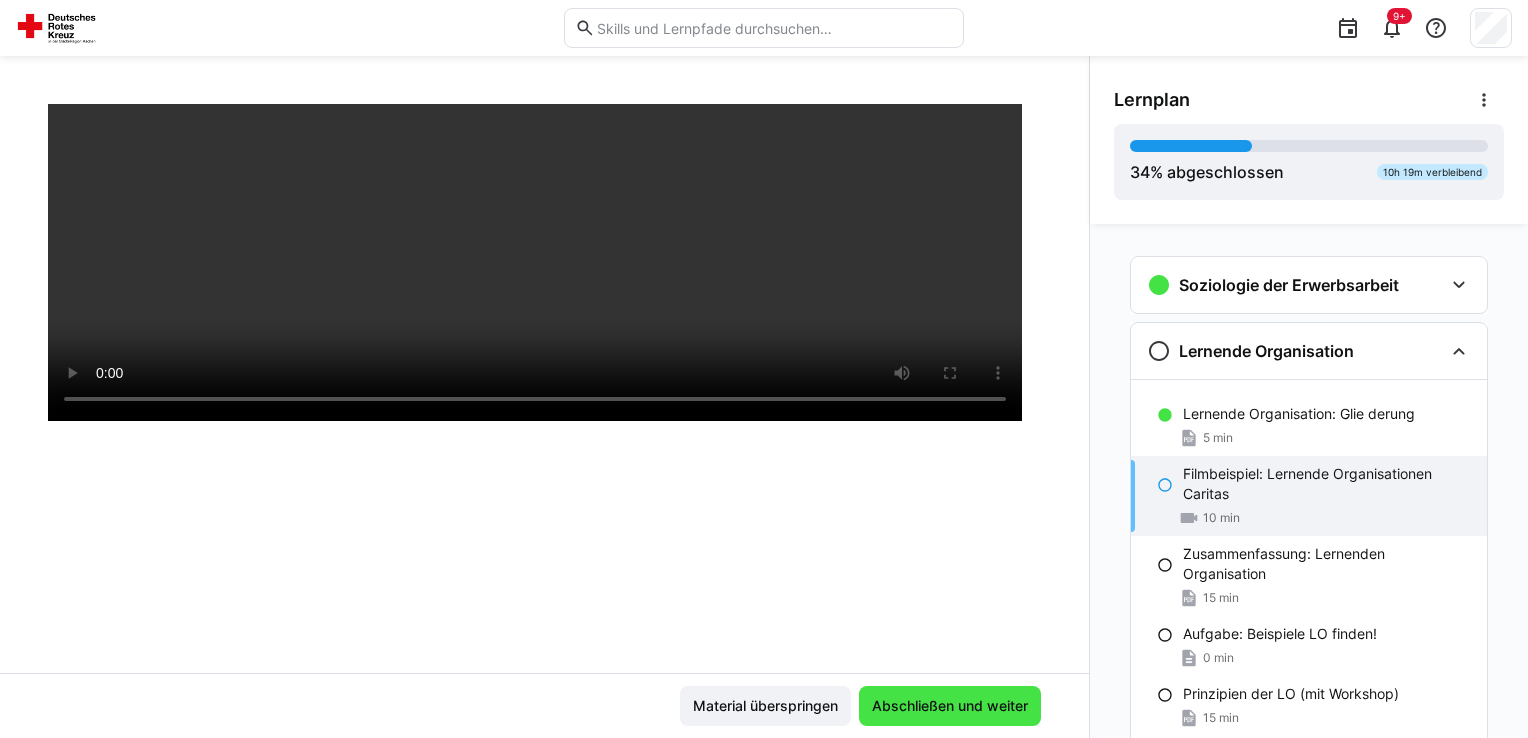 click on "Abschließen und weiter" 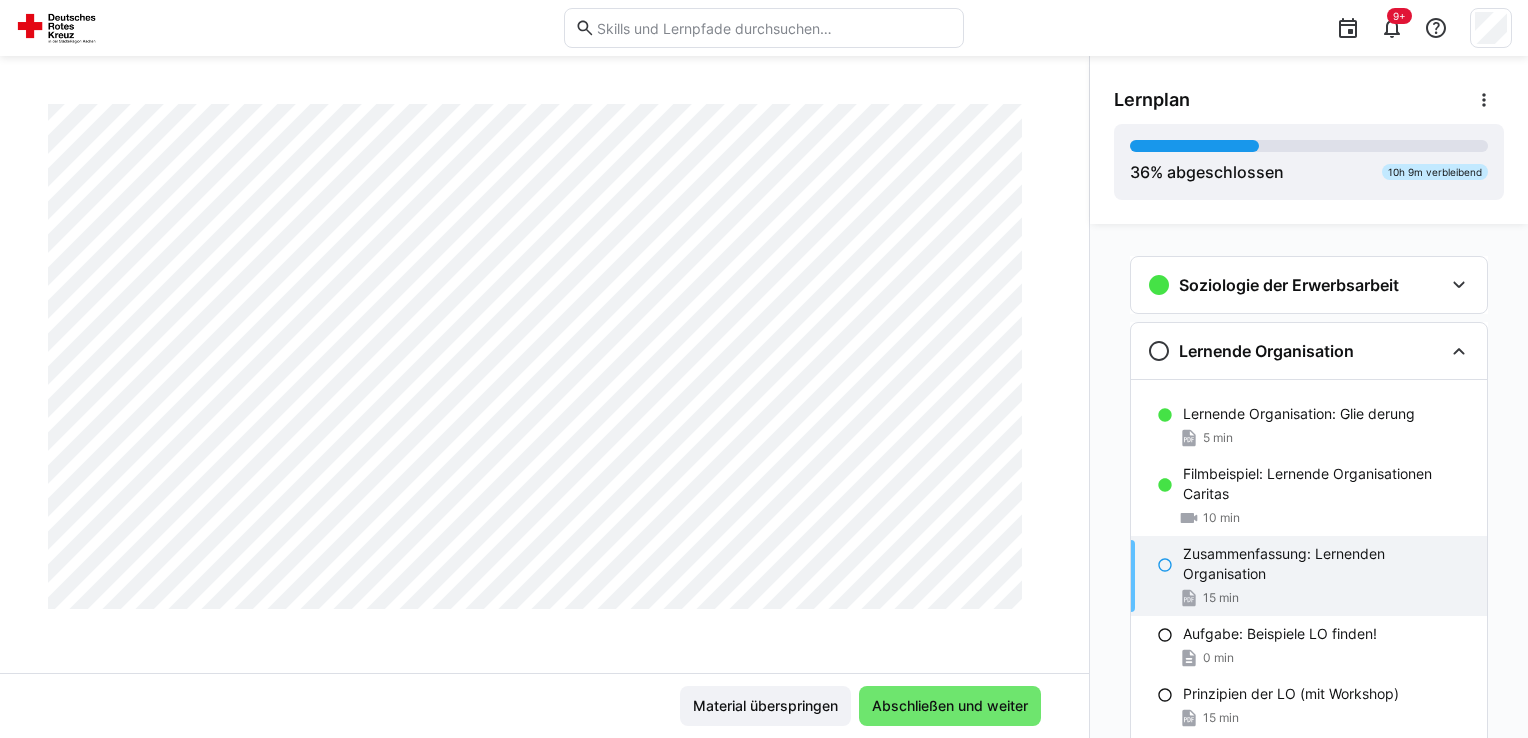 scroll, scrollTop: 1535, scrollLeft: 0, axis: vertical 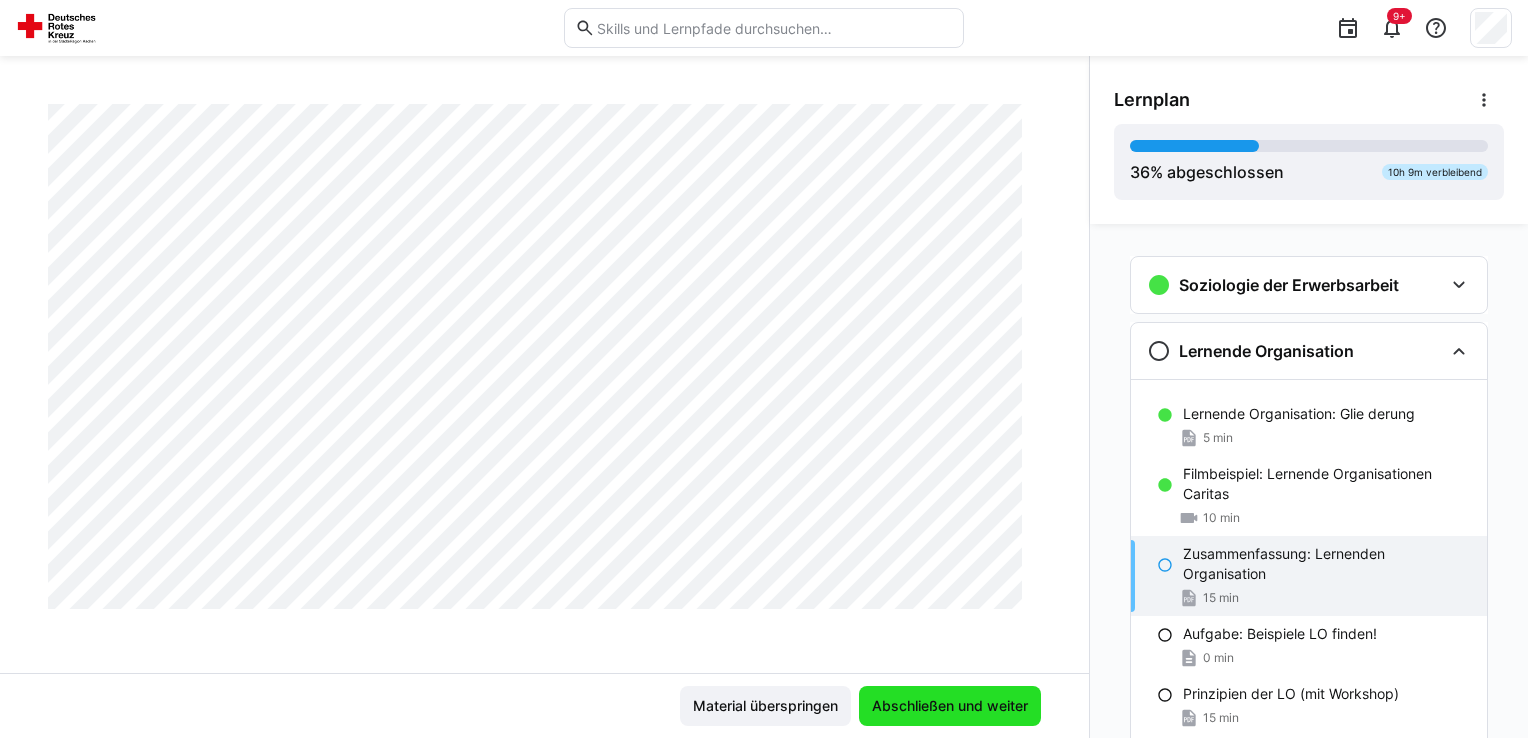 click on "Abschließen und weiter" 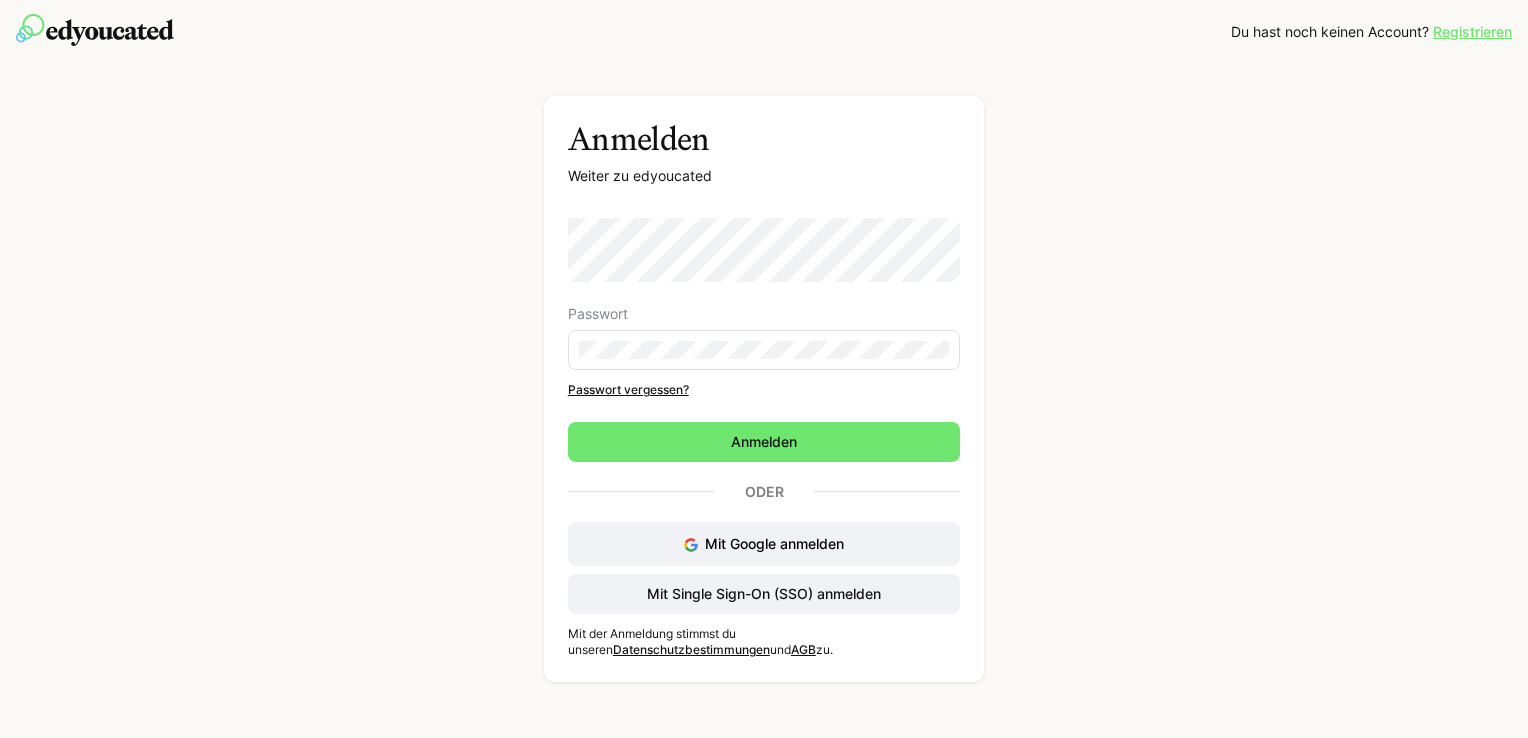 click on "Registrieren Du hast noch keinen Account? Registrieren Anmelden Weiter zu edyoucated Passwort Passwort vergessen? Anmelden Oder Mit Google anmelden Mit Single Sign-On (SSO) anmelden Mit der Anmeldung stimmst du unseren  Datenschutzbestimmungen  und  AGB  zu." 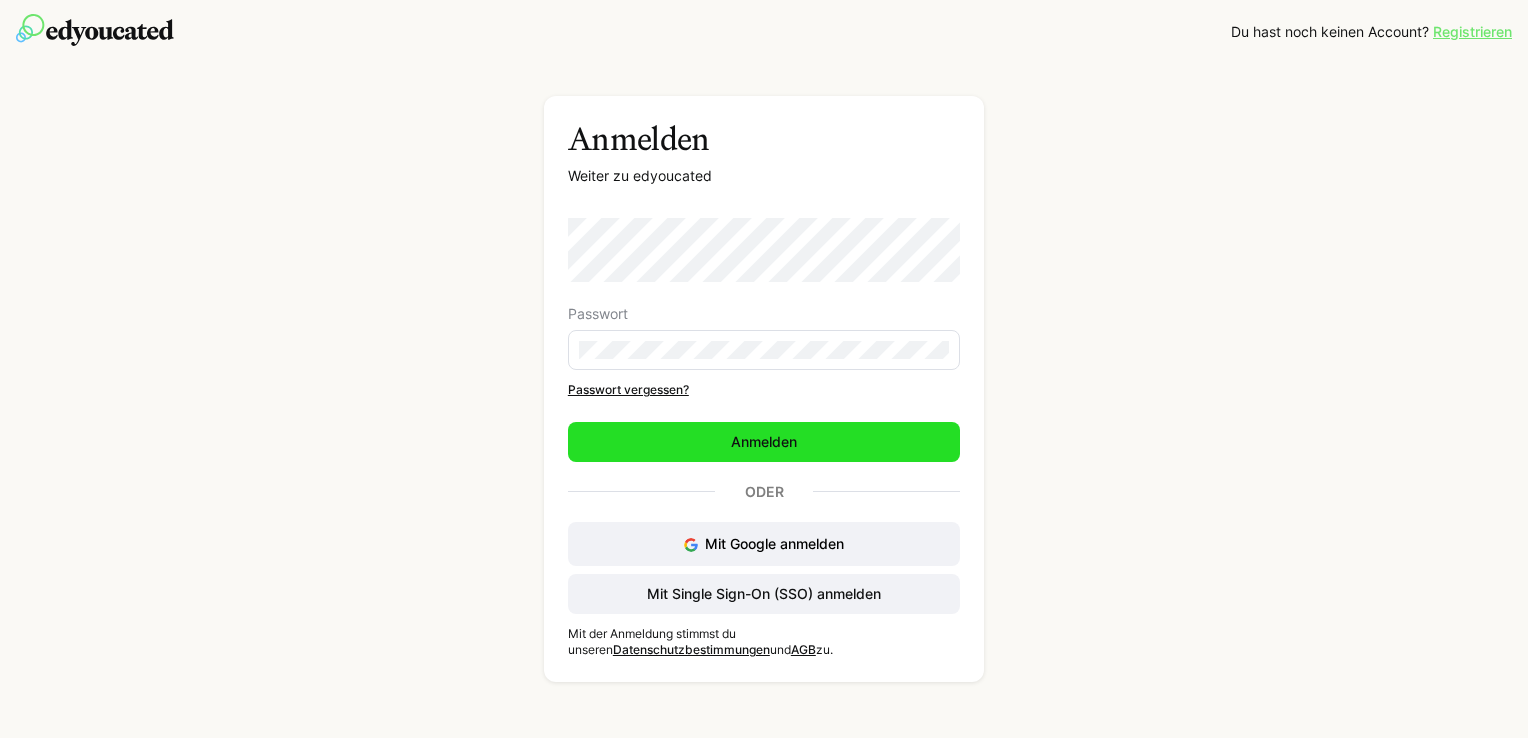 click on "Anmelden" 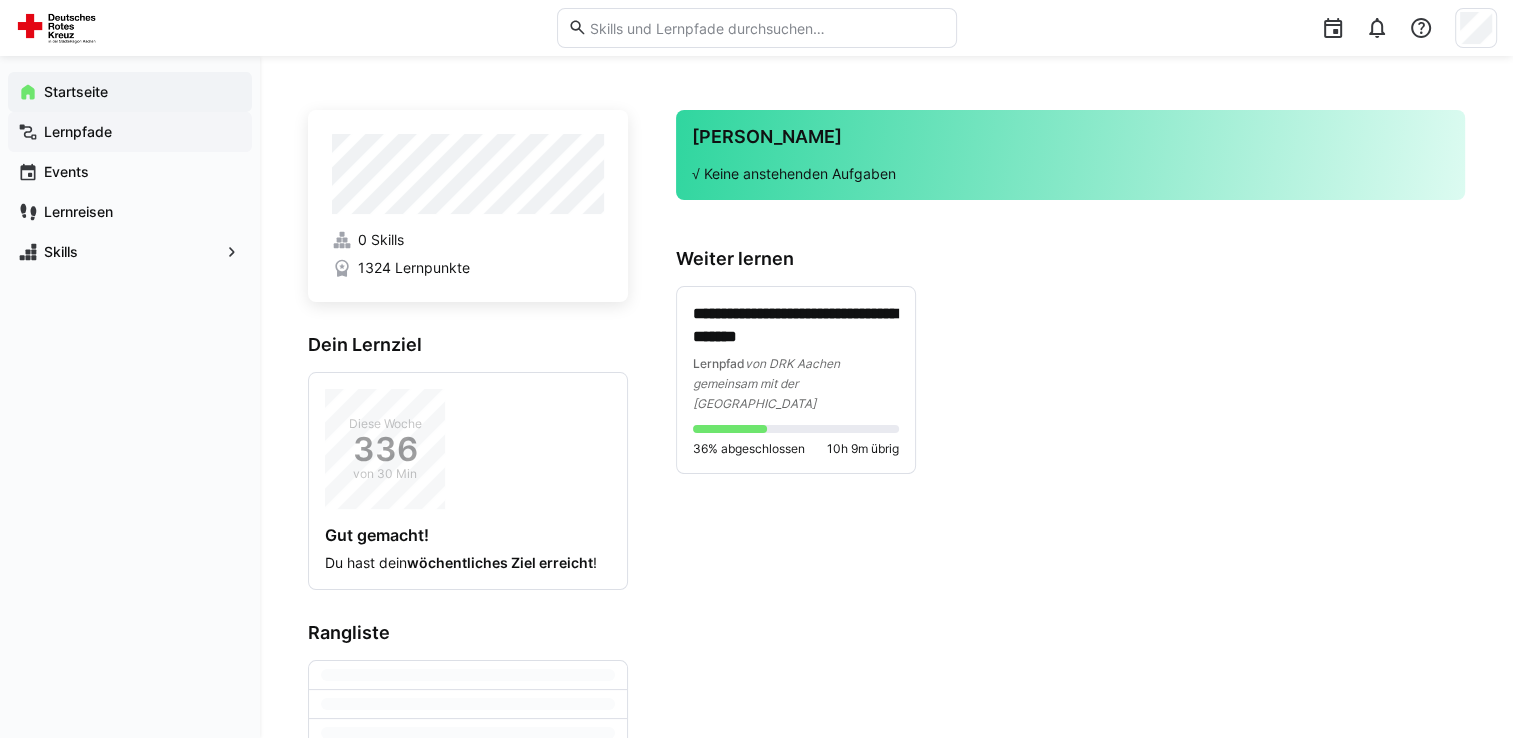 click on "Lernpfade" 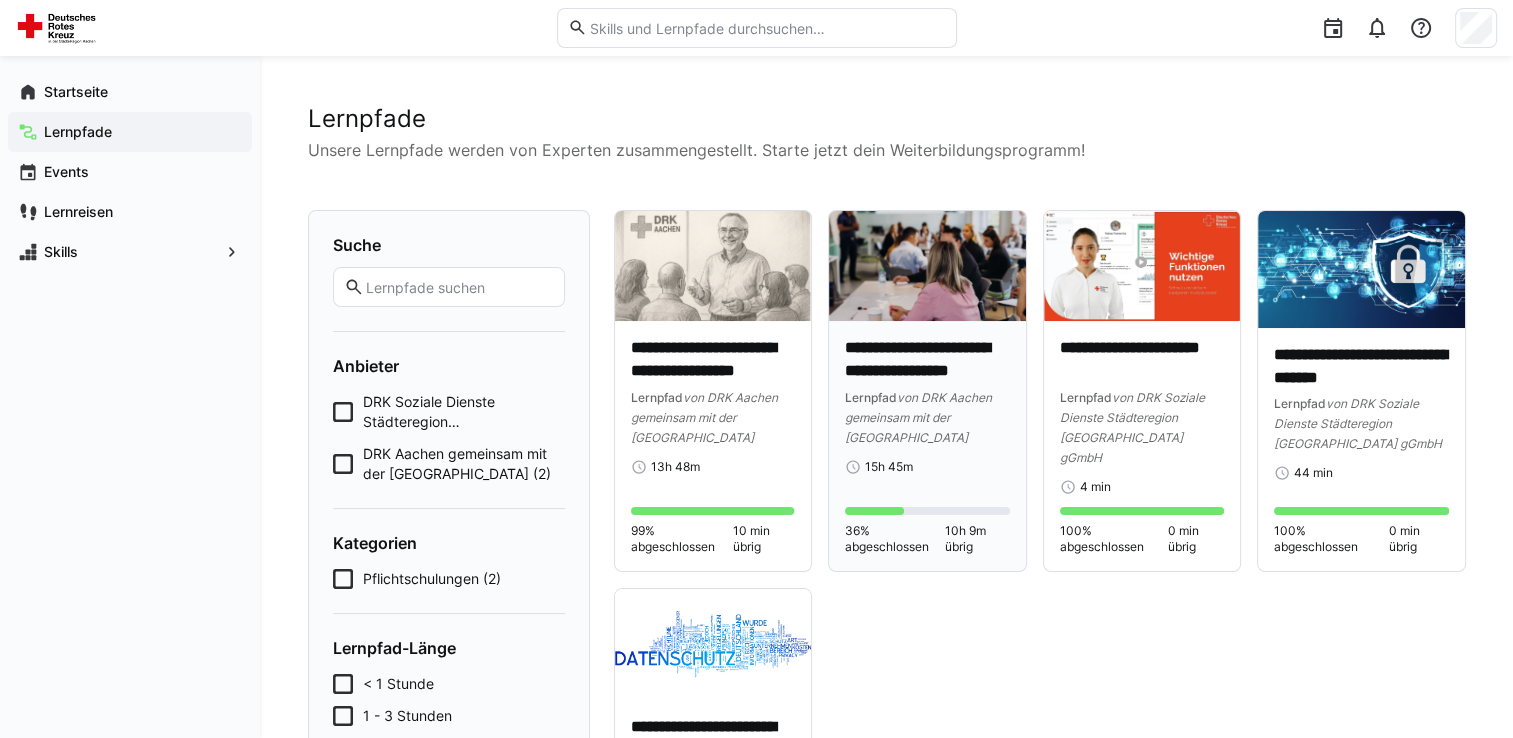 click on "von DRK Aachen gemeinsam mit der [GEOGRAPHIC_DATA]" 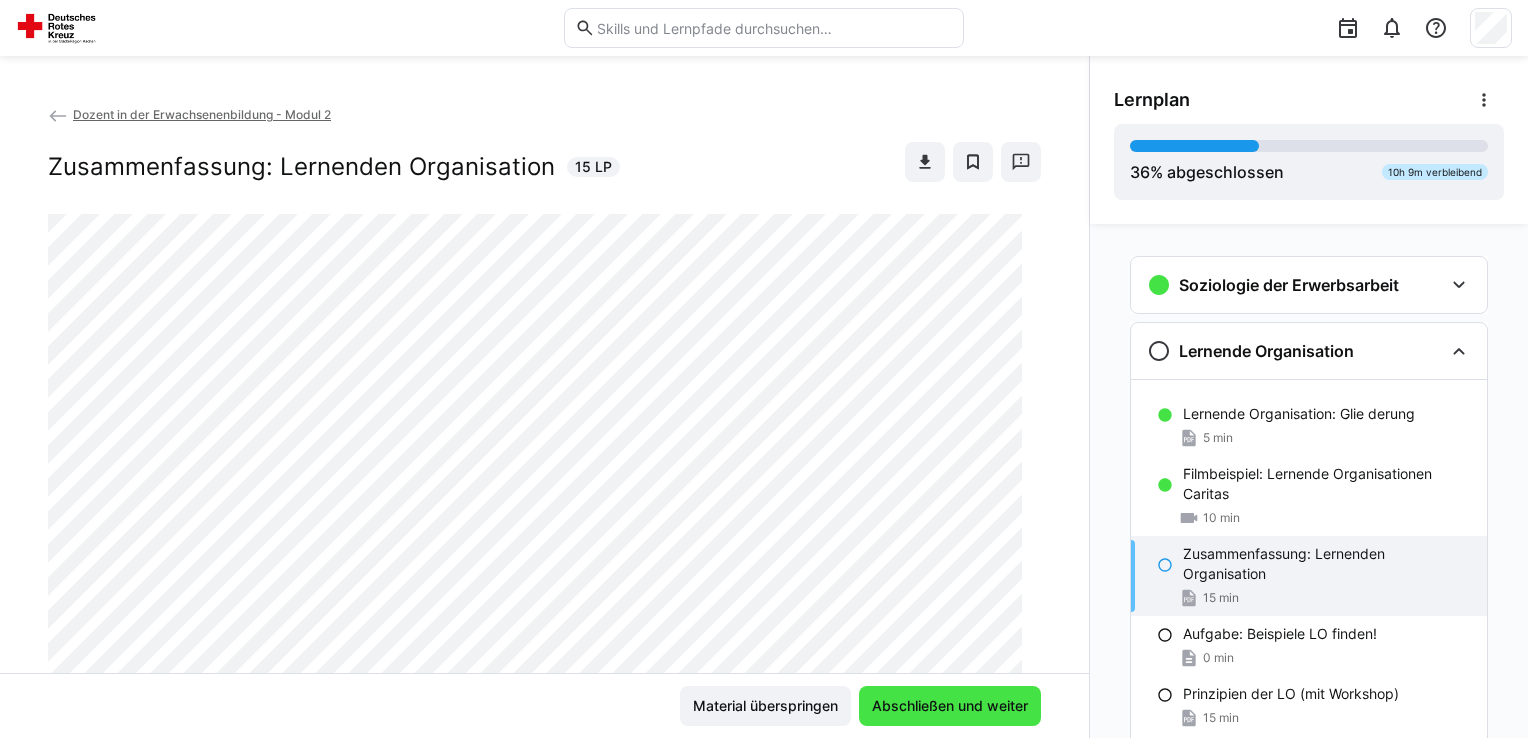 click on "Abschließen und weiter" 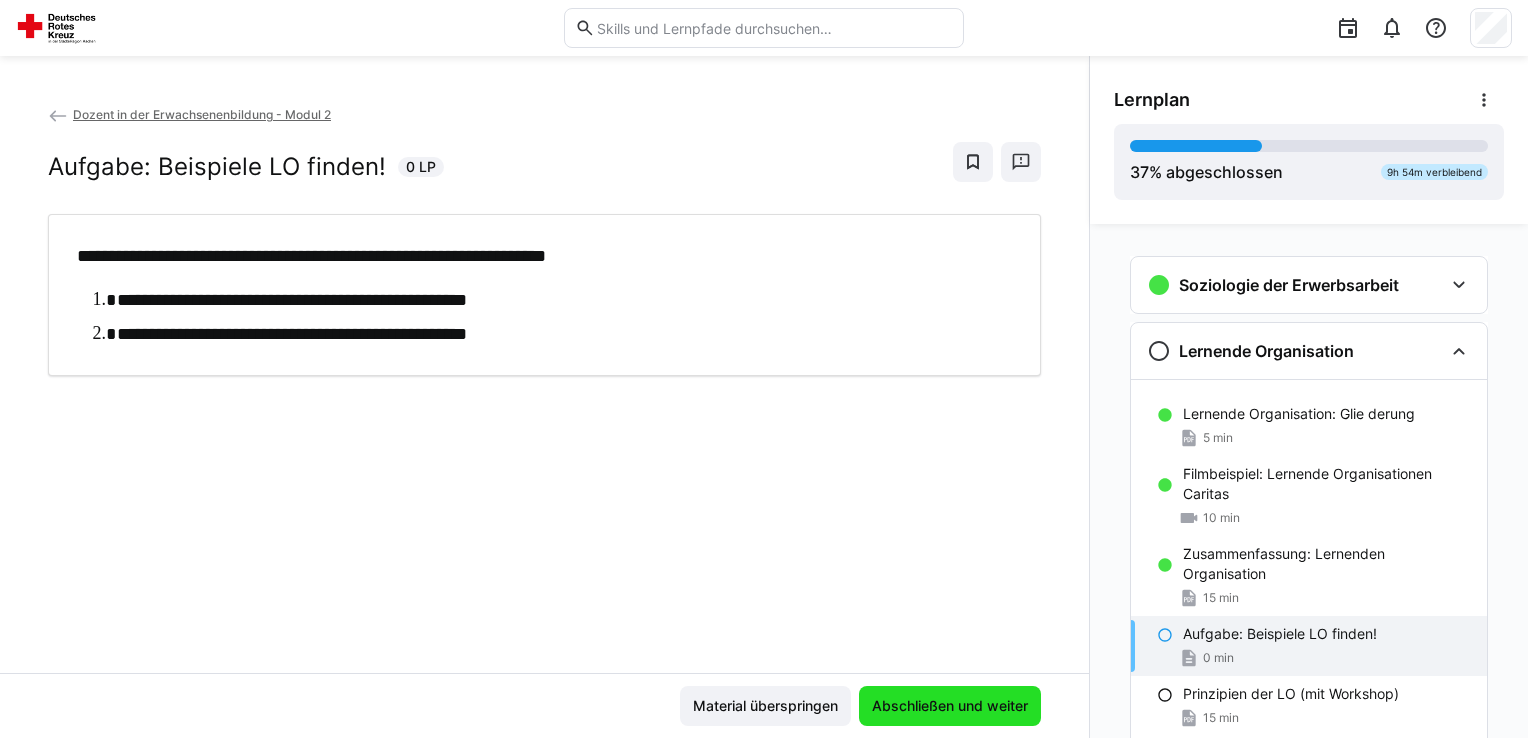 click on "Abschließen und weiter" 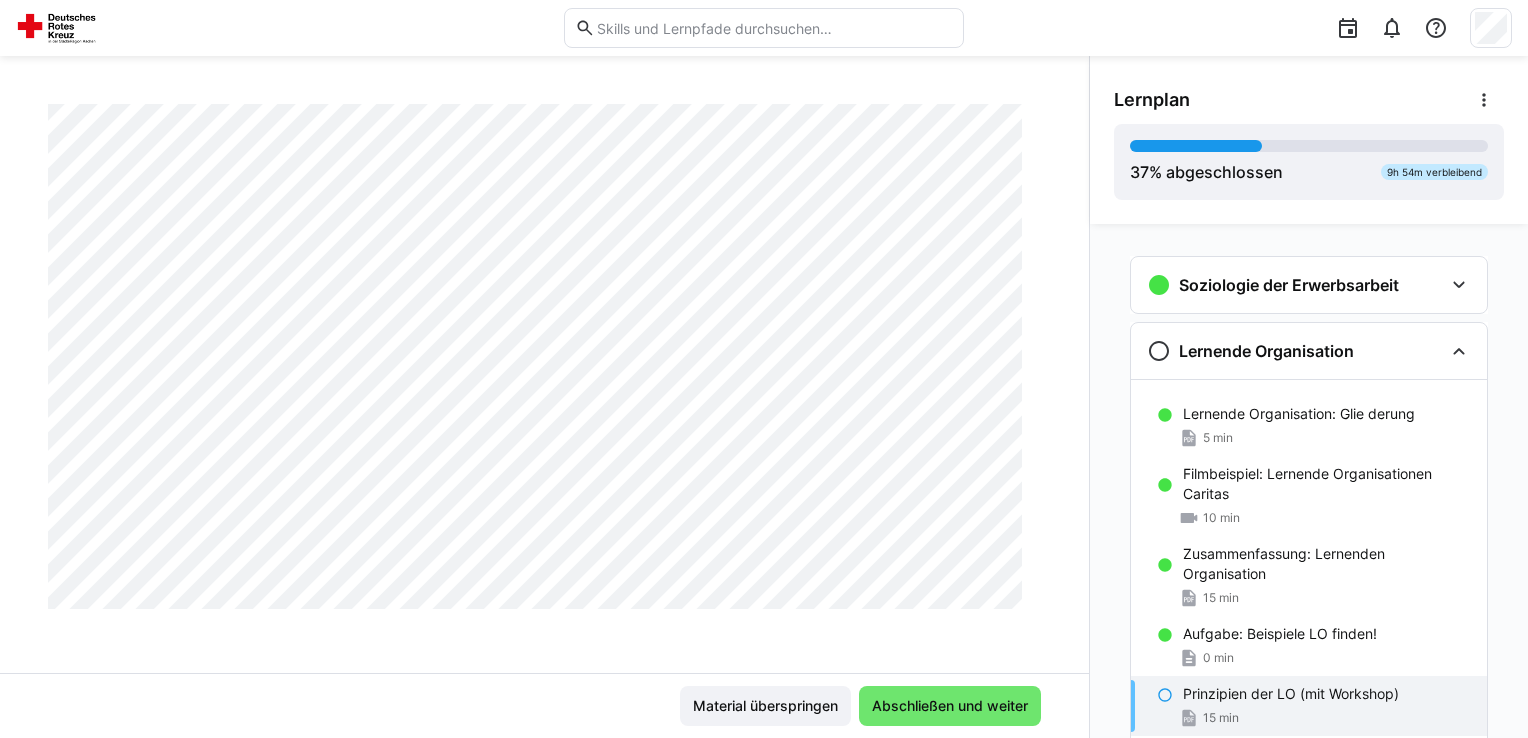 scroll, scrollTop: 2331, scrollLeft: 0, axis: vertical 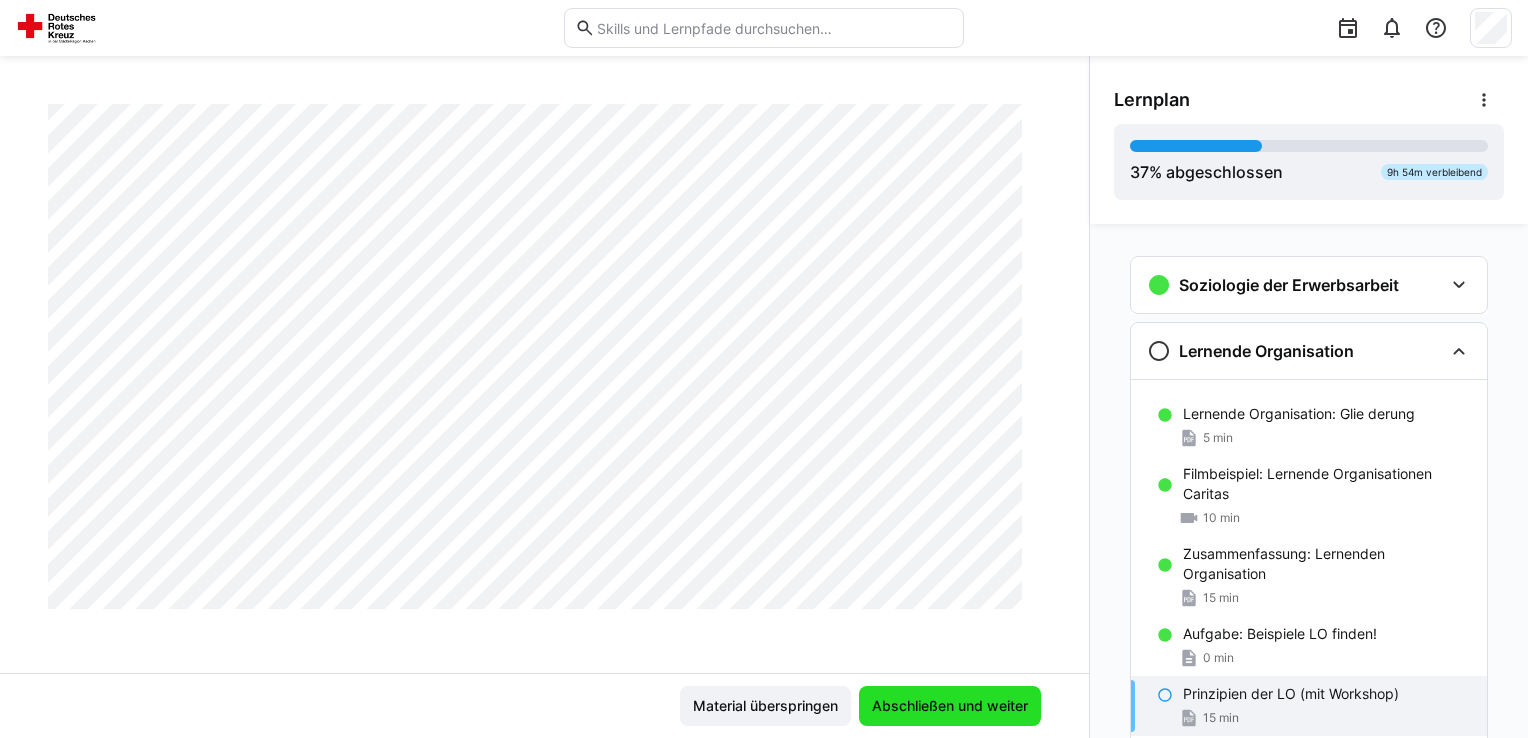 click on "Abschließen und weiter" 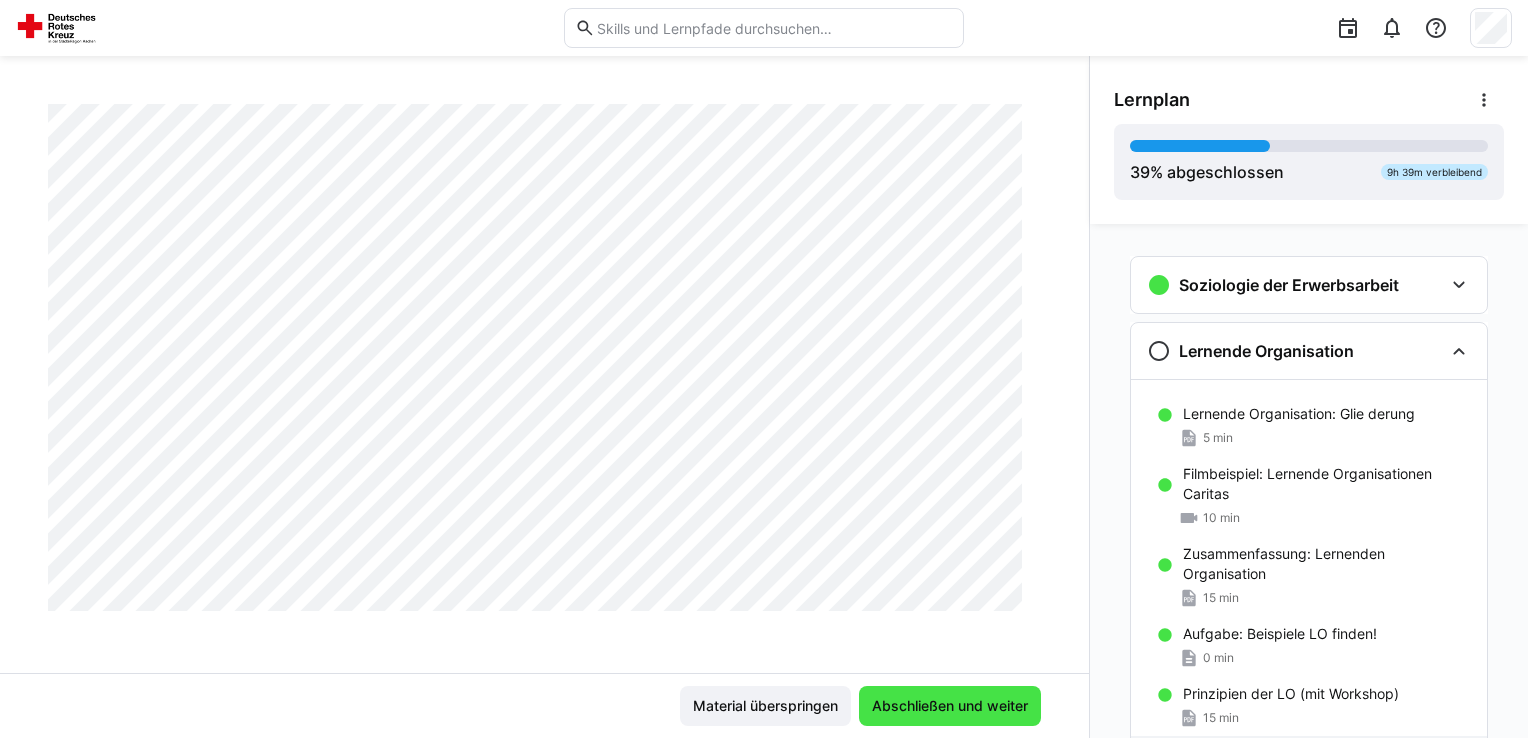 scroll, scrollTop: 935, scrollLeft: 0, axis: vertical 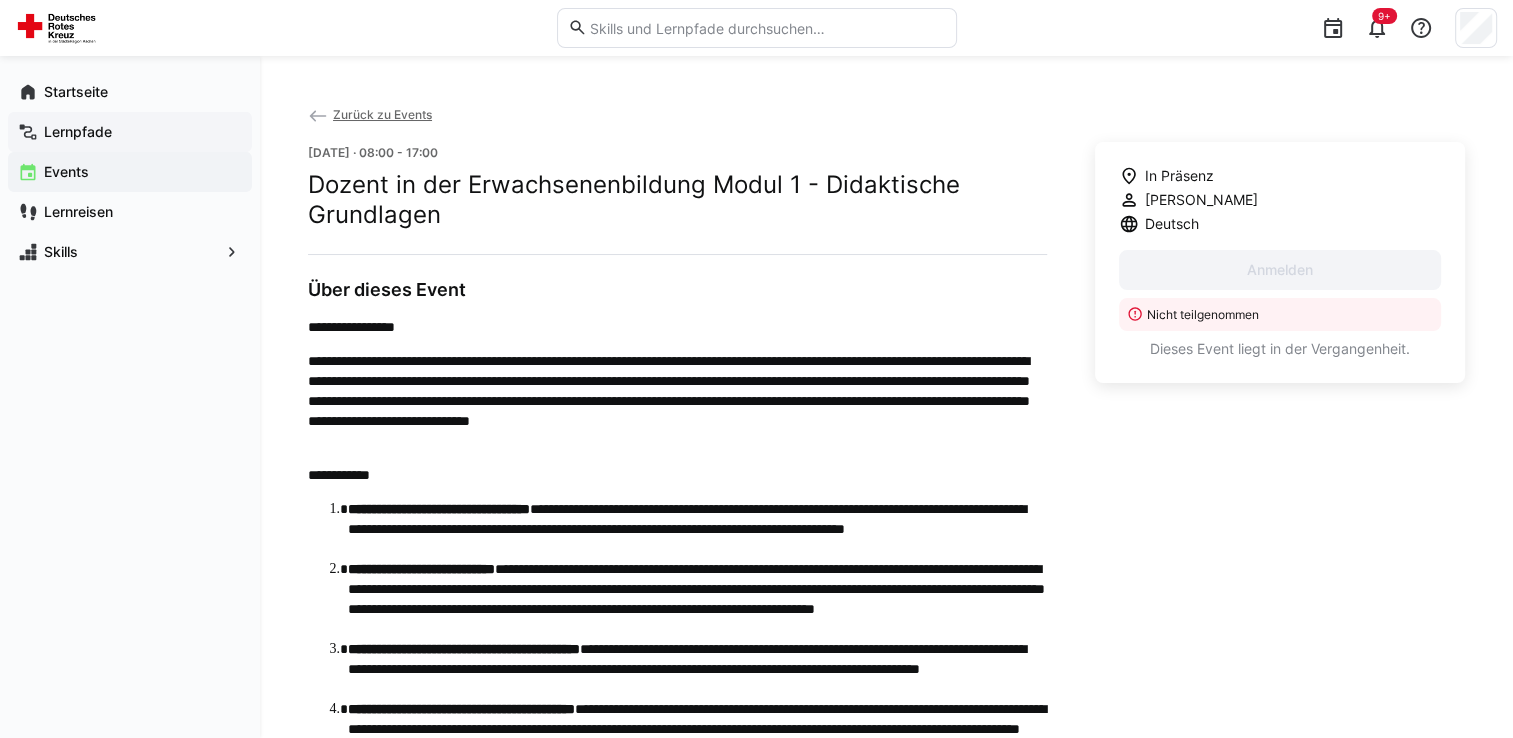 click on "Lernpfade" 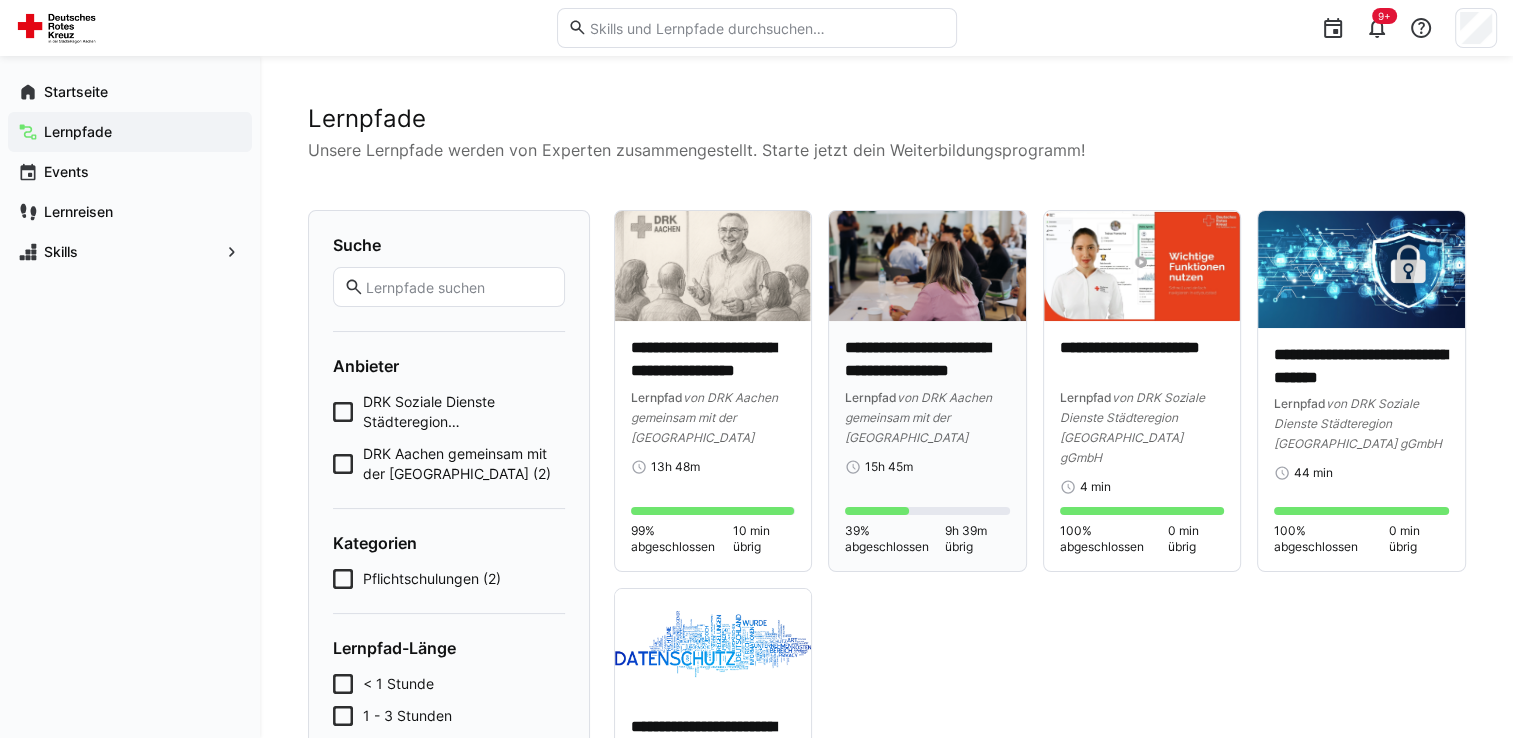 click on "**********" 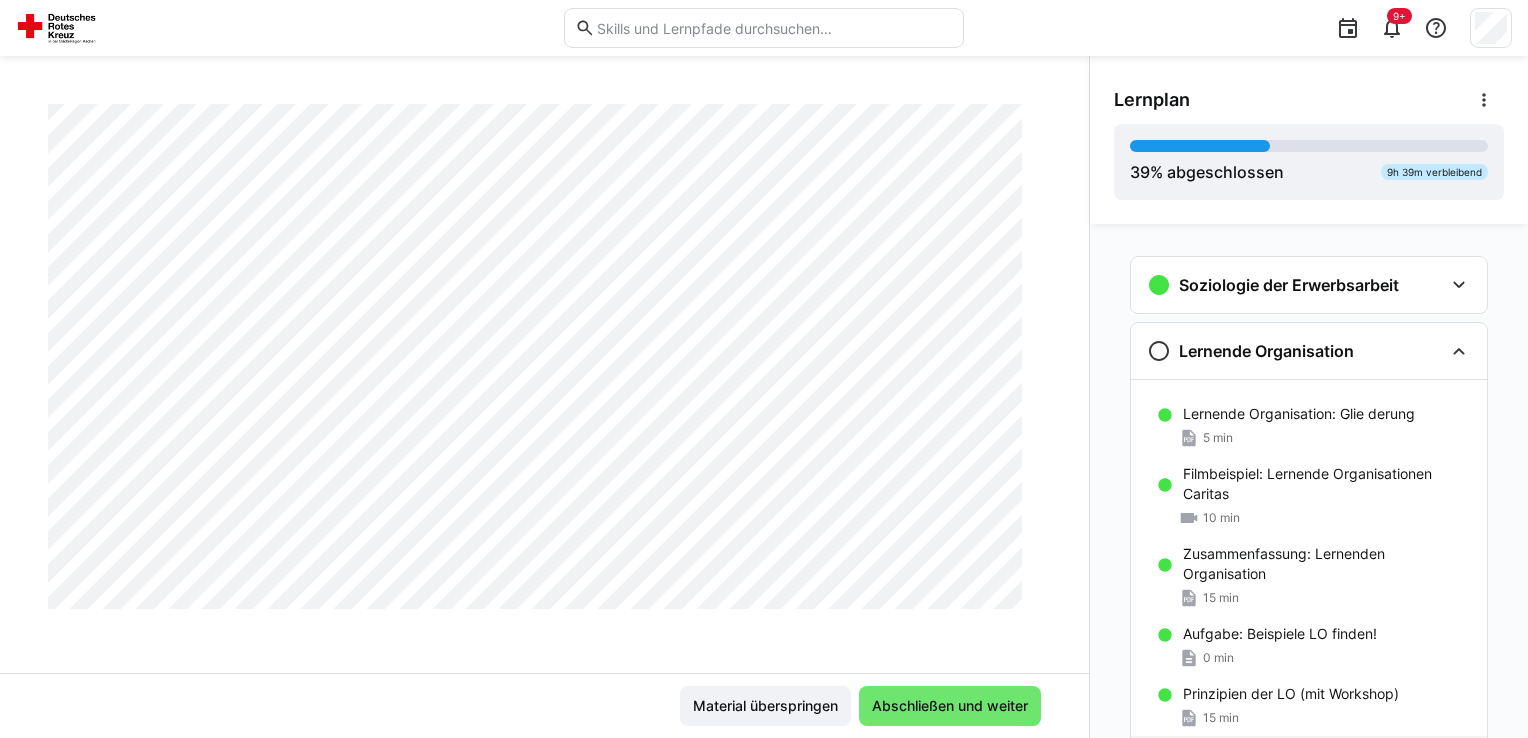 scroll, scrollTop: 935, scrollLeft: 0, axis: vertical 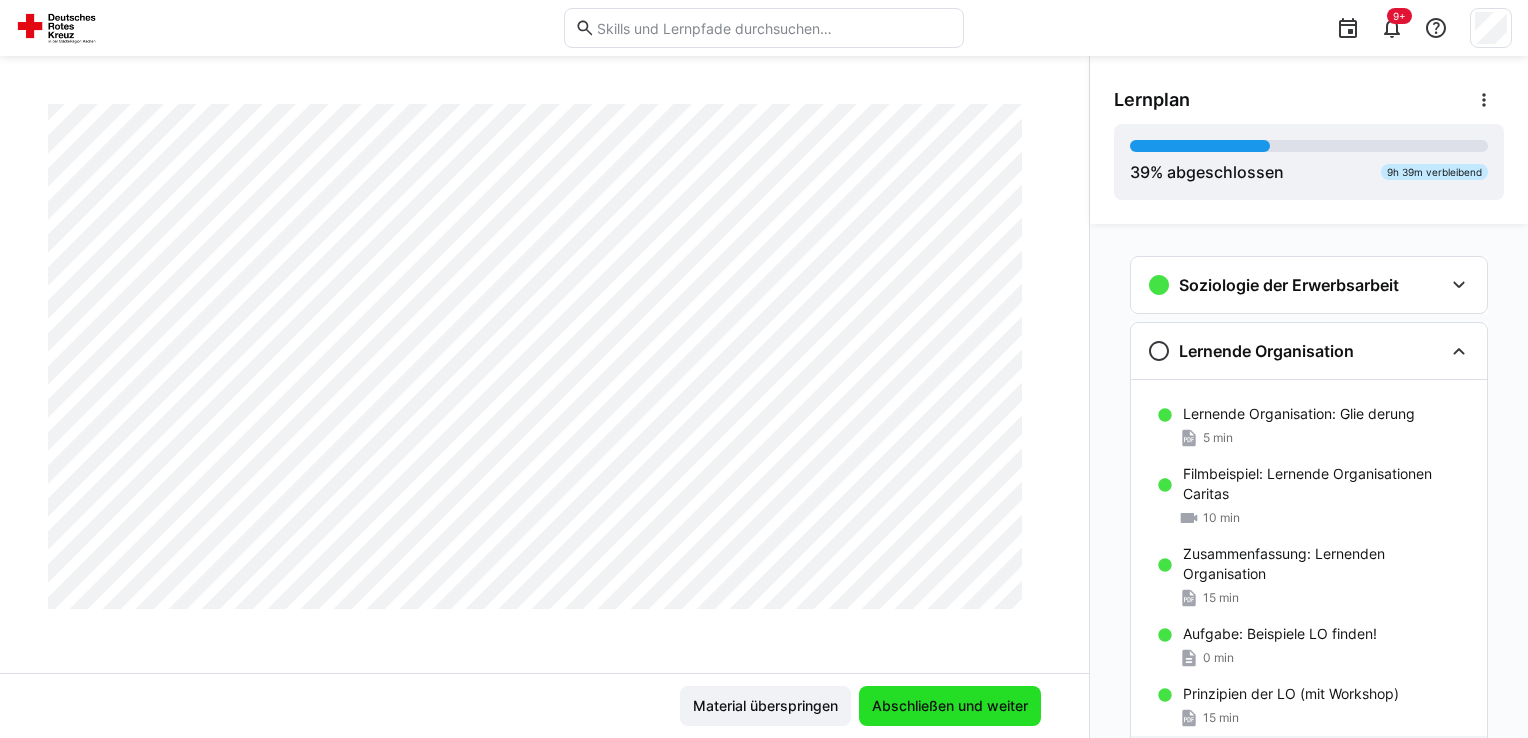 click on "Abschließen und weiter" 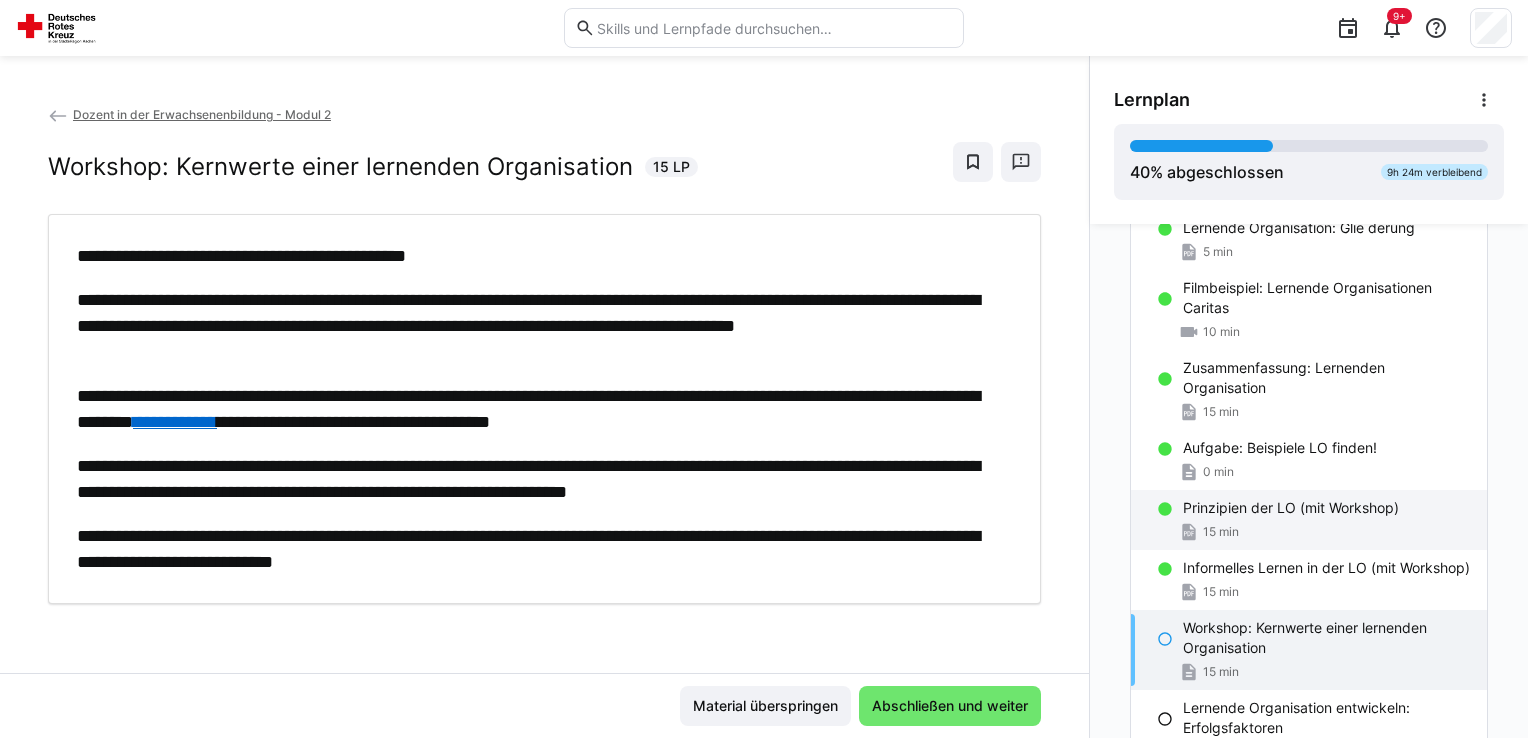 scroll, scrollTop: 200, scrollLeft: 0, axis: vertical 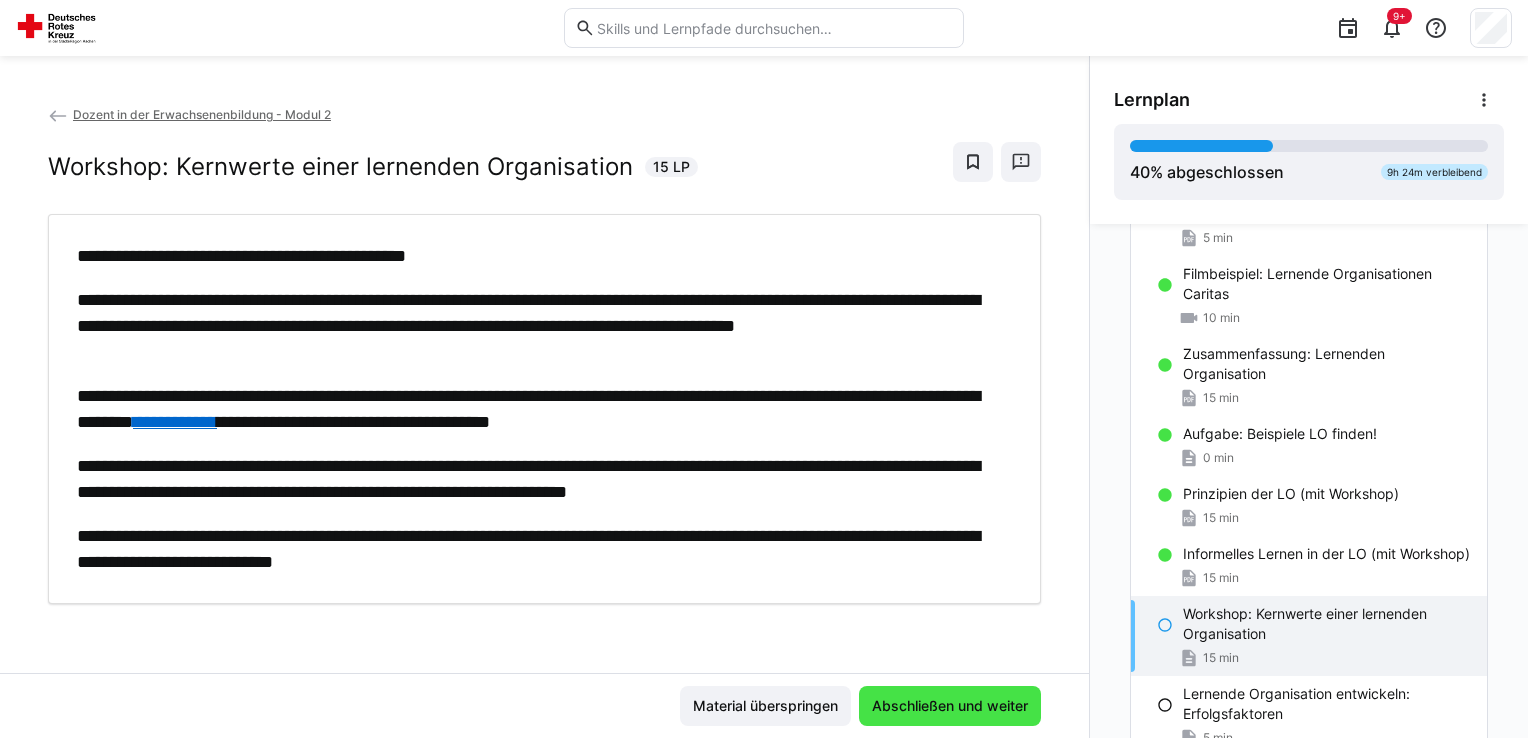 click on "Abschließen und weiter" 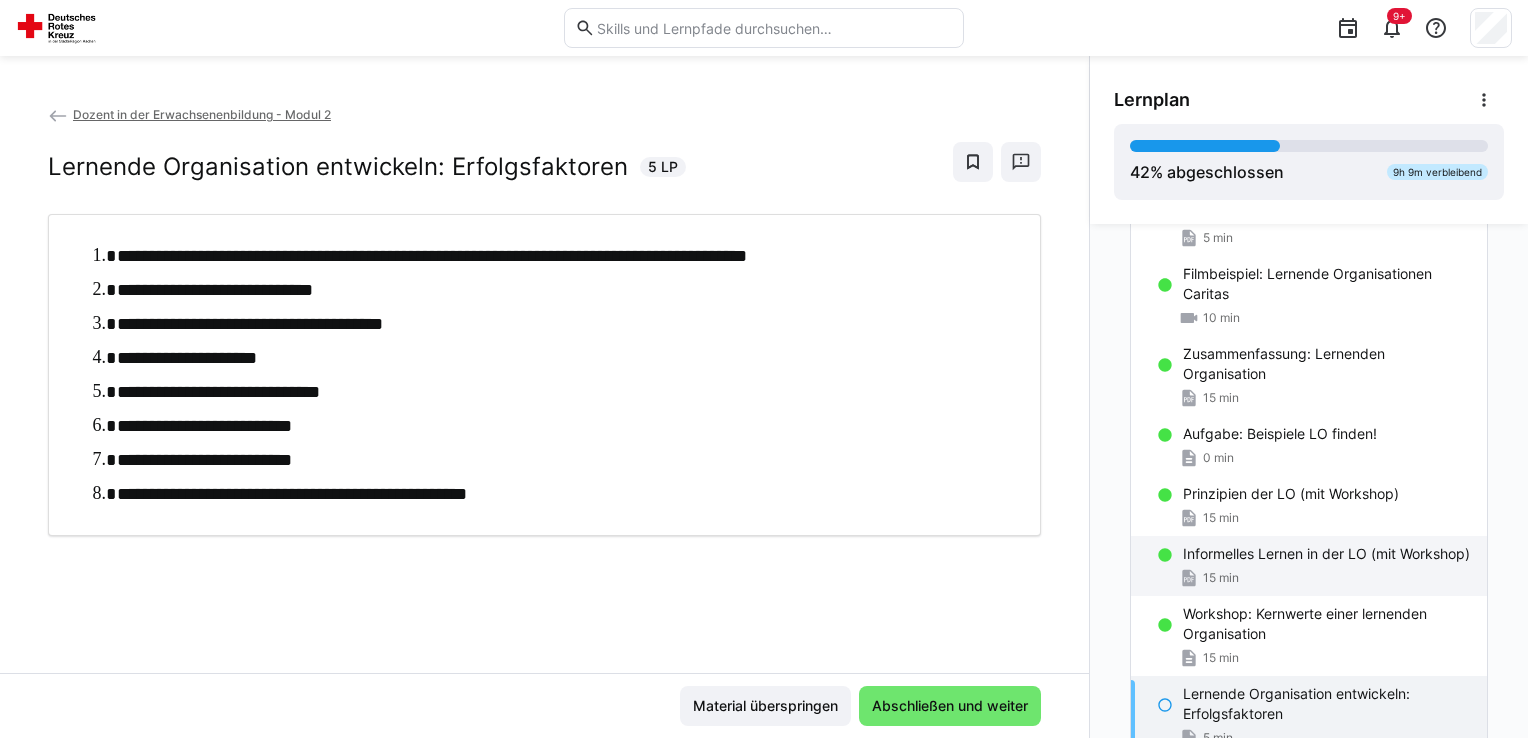 scroll, scrollTop: 300, scrollLeft: 0, axis: vertical 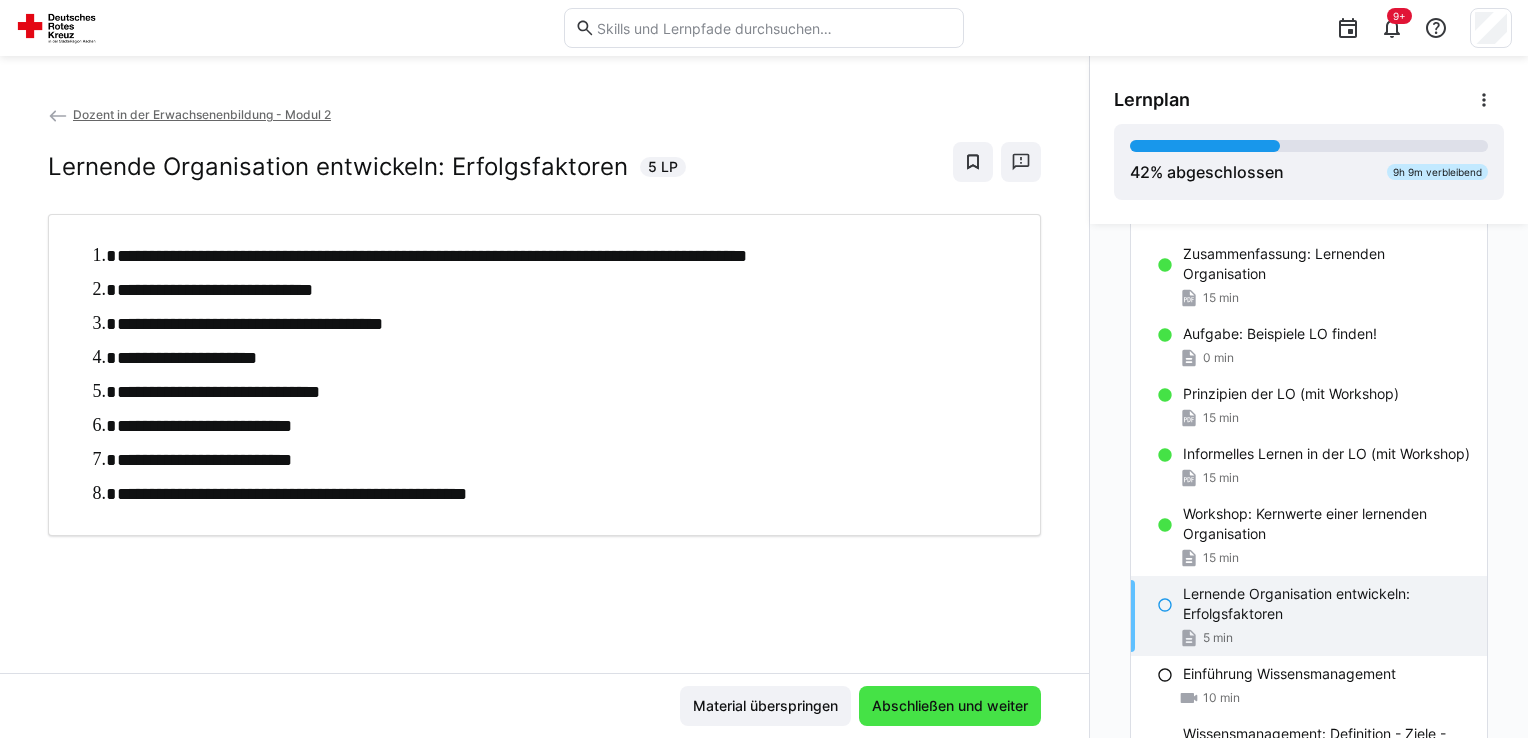 click on "Abschließen und weiter" 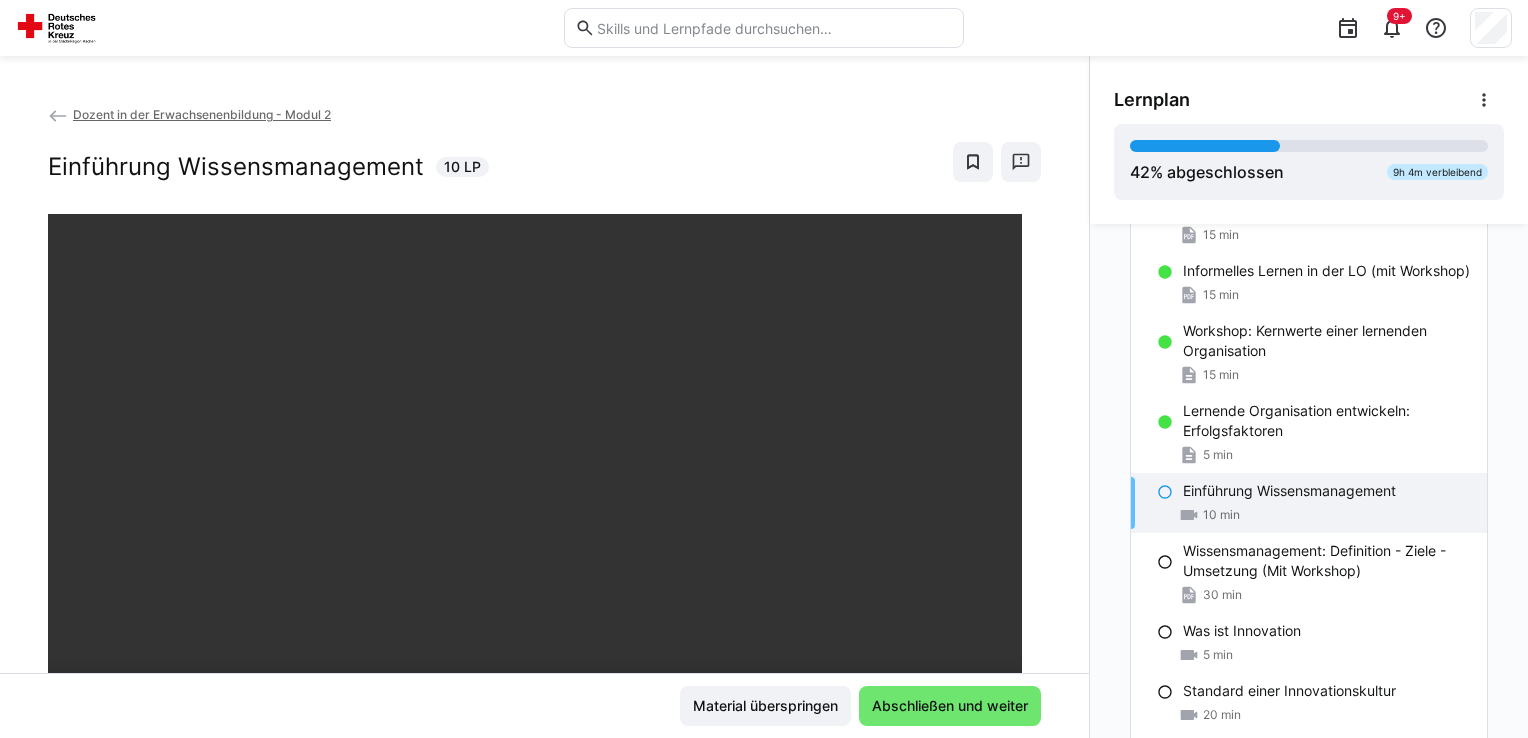 scroll, scrollTop: 500, scrollLeft: 0, axis: vertical 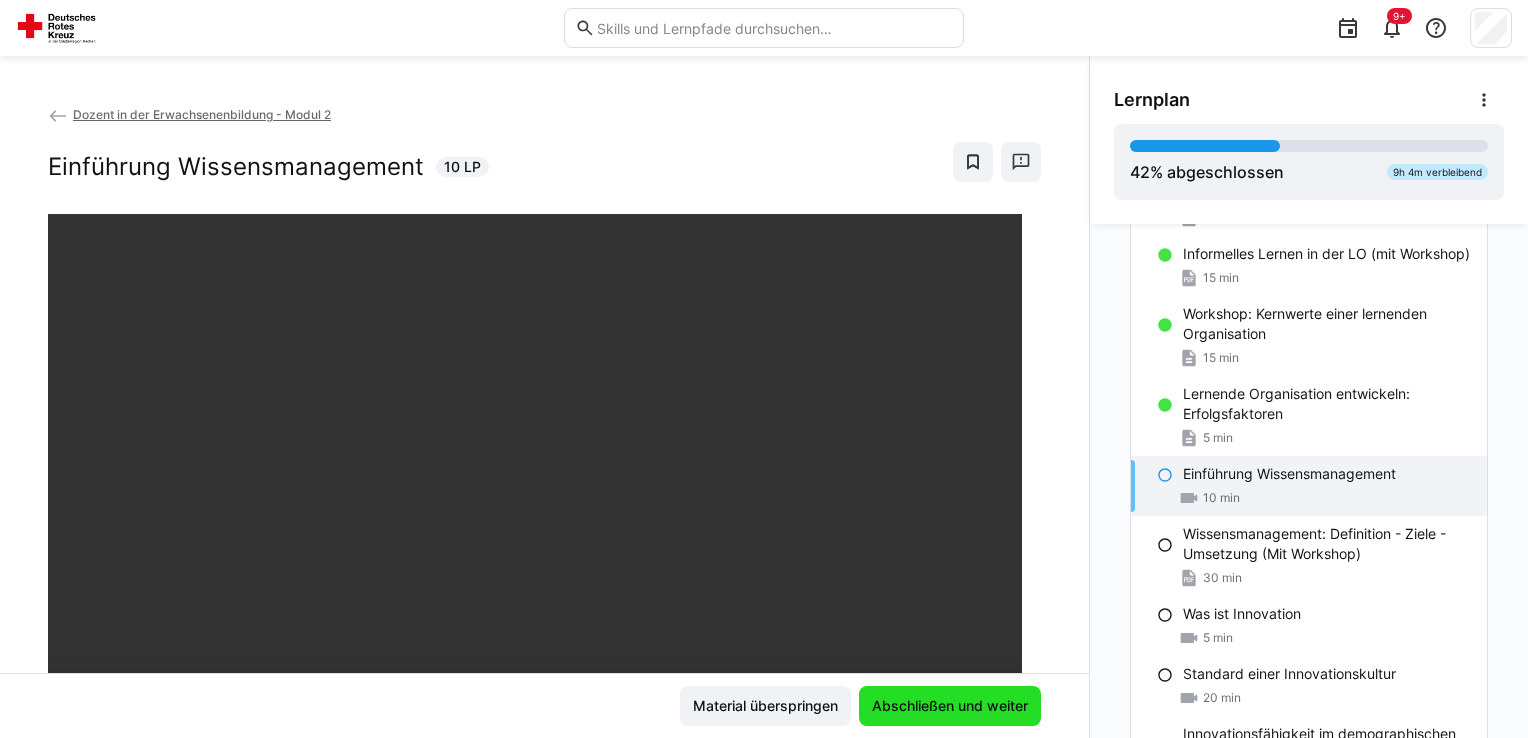 click on "Abschließen und weiter" 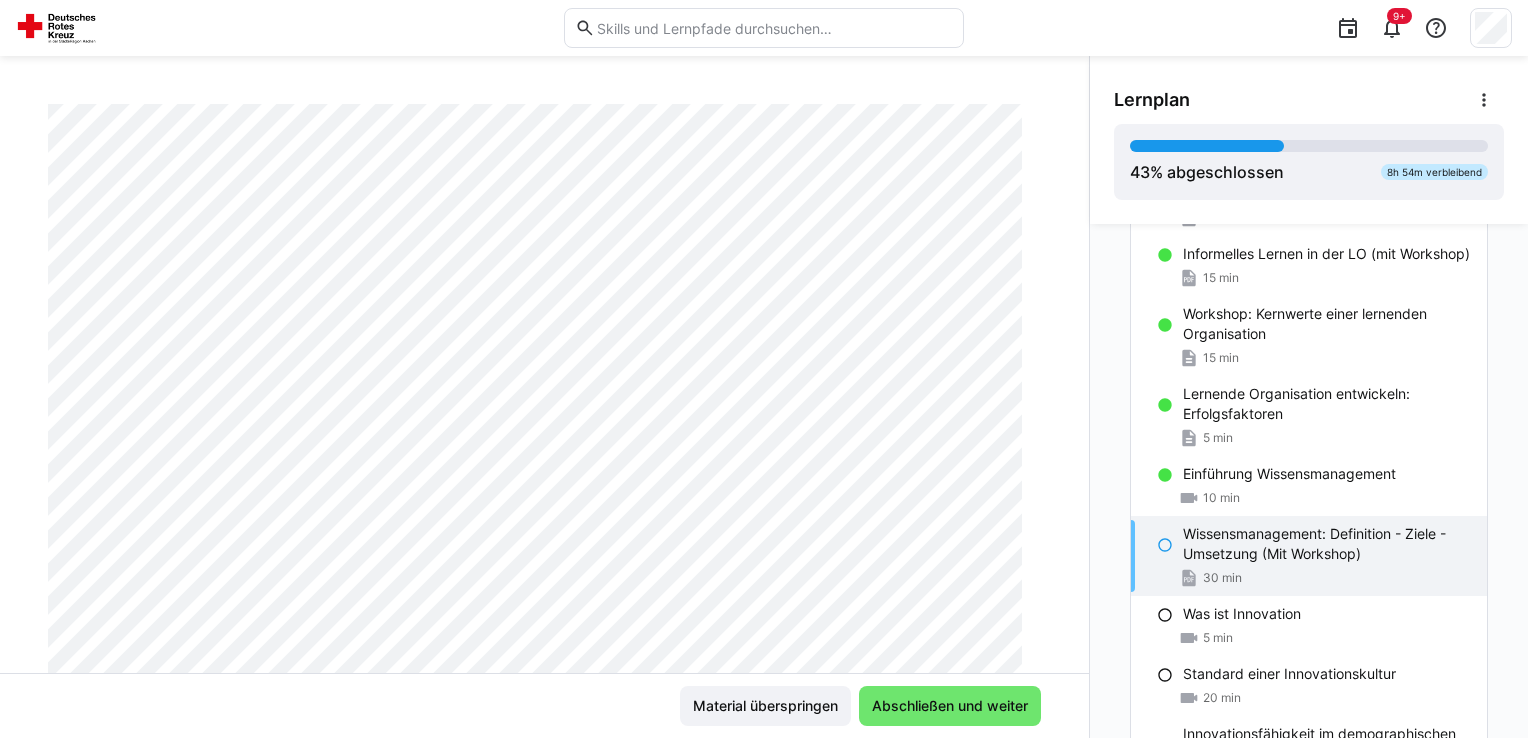 scroll, scrollTop: 200, scrollLeft: 0, axis: vertical 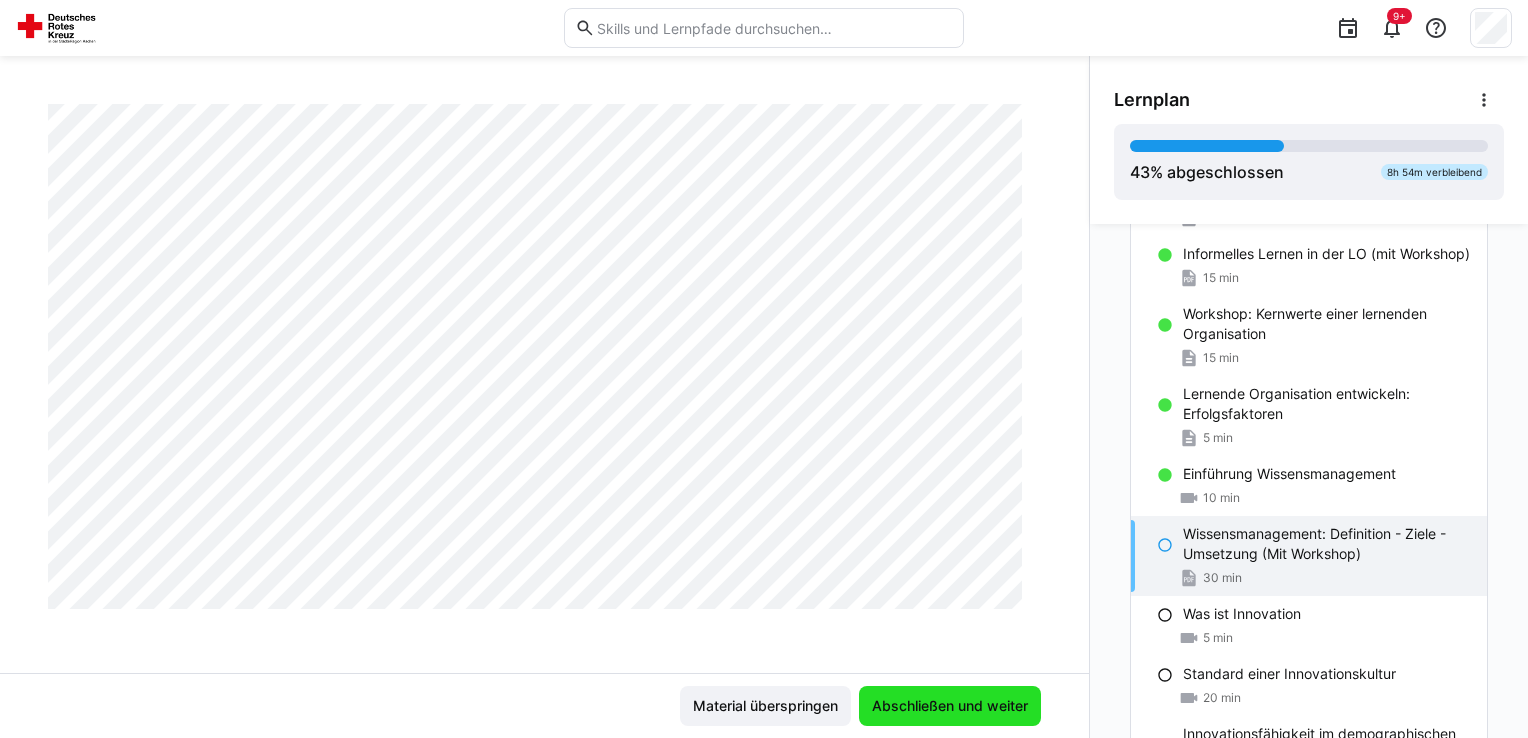 click on "Abschließen und weiter" 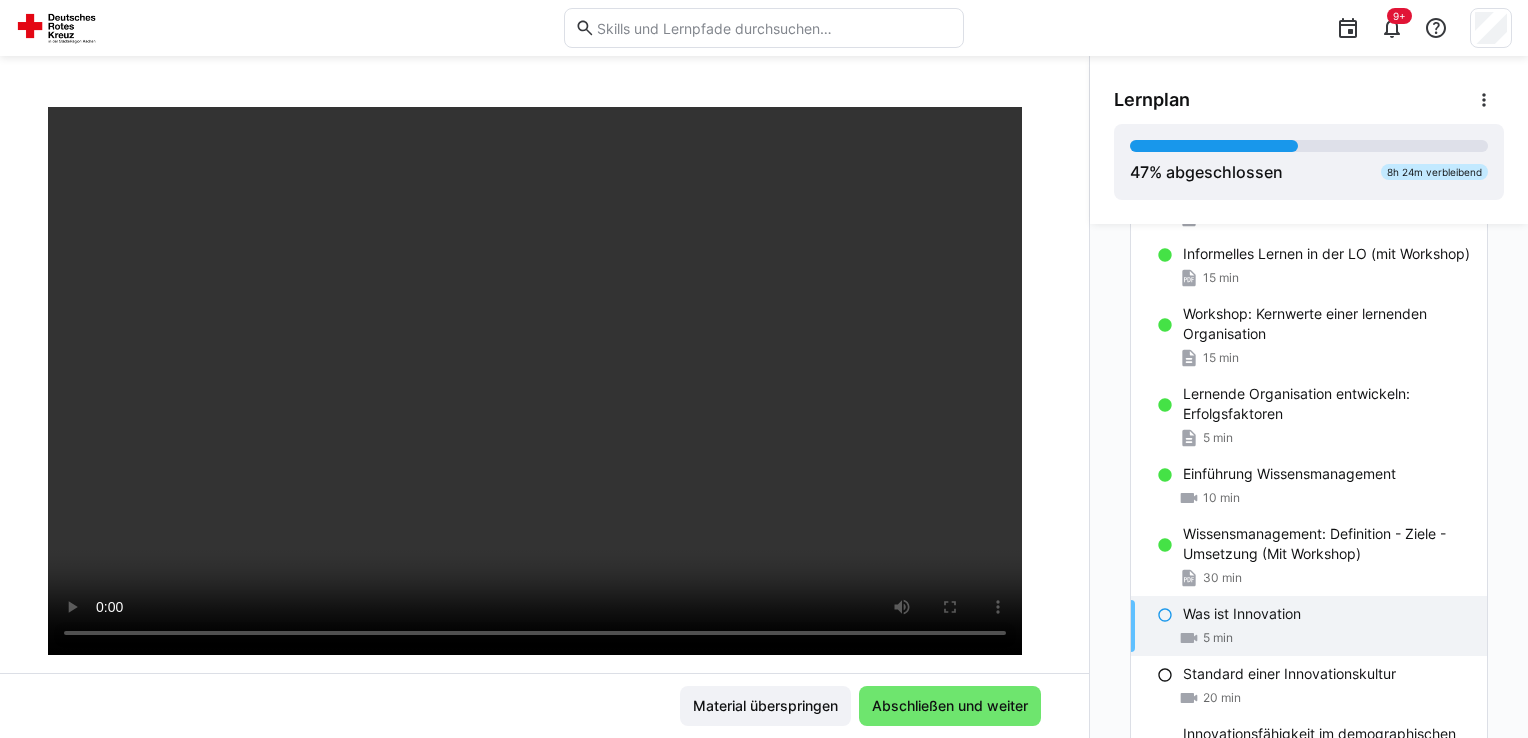 scroll, scrollTop: 141, scrollLeft: 0, axis: vertical 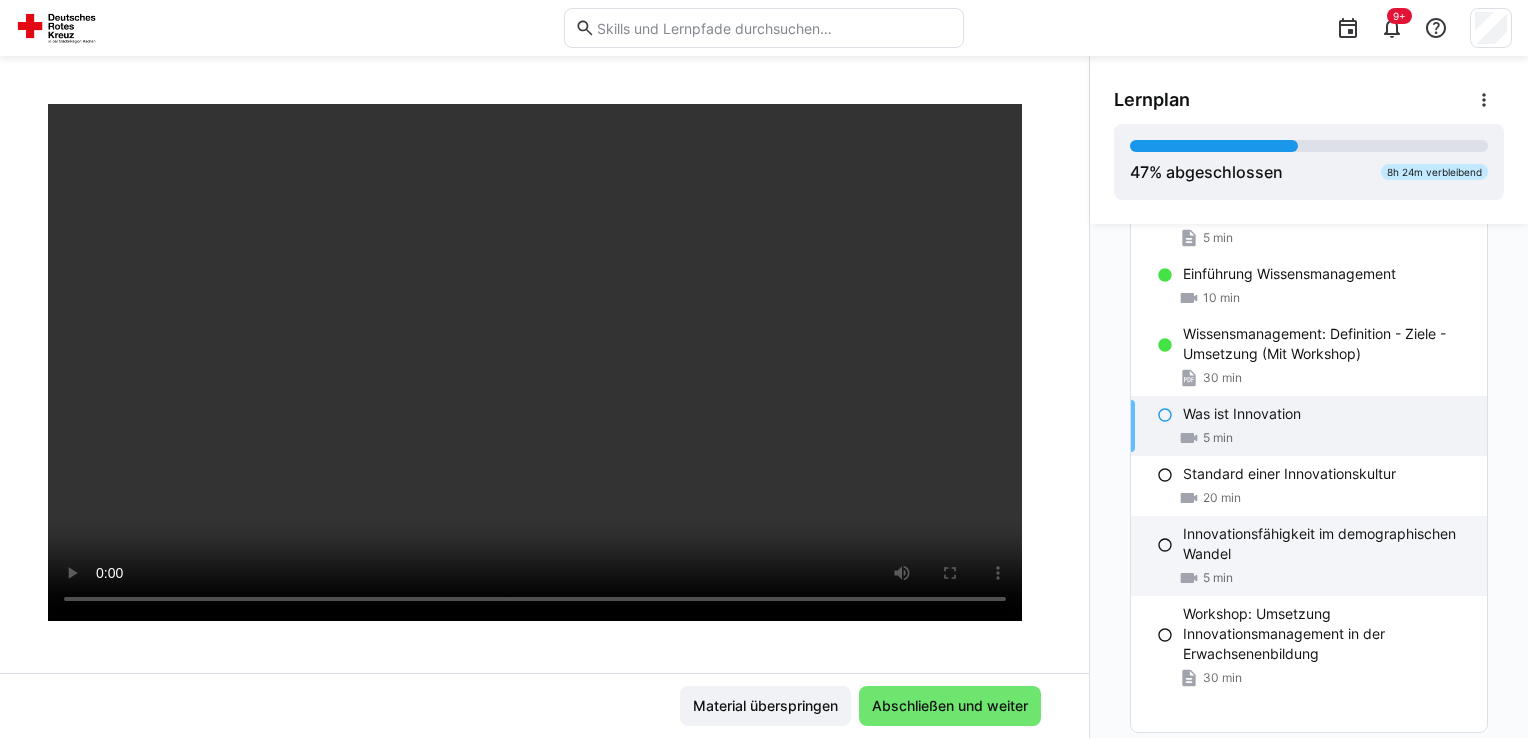 click on "Innovationsfähigkeit im demographischen  Wandel" 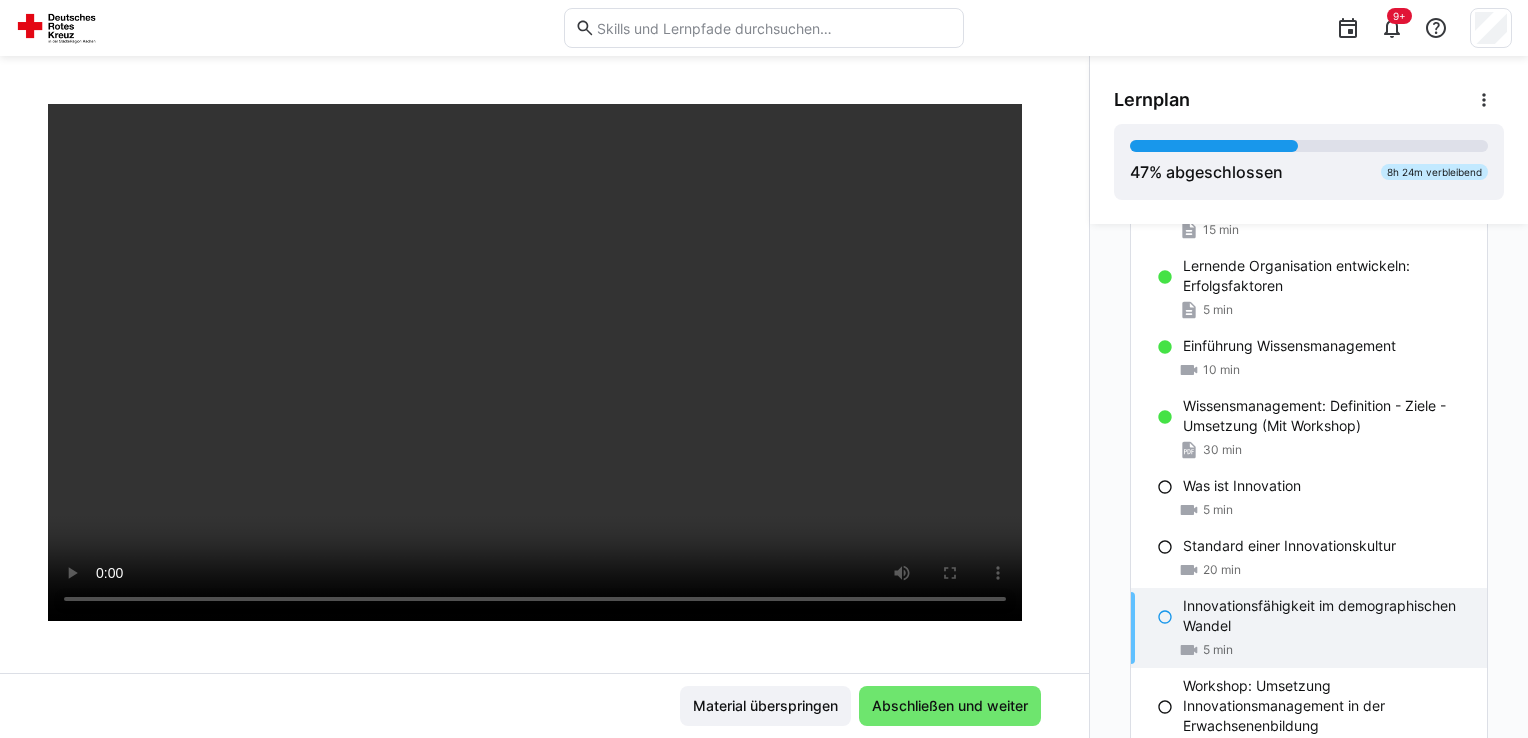 scroll, scrollTop: 500, scrollLeft: 0, axis: vertical 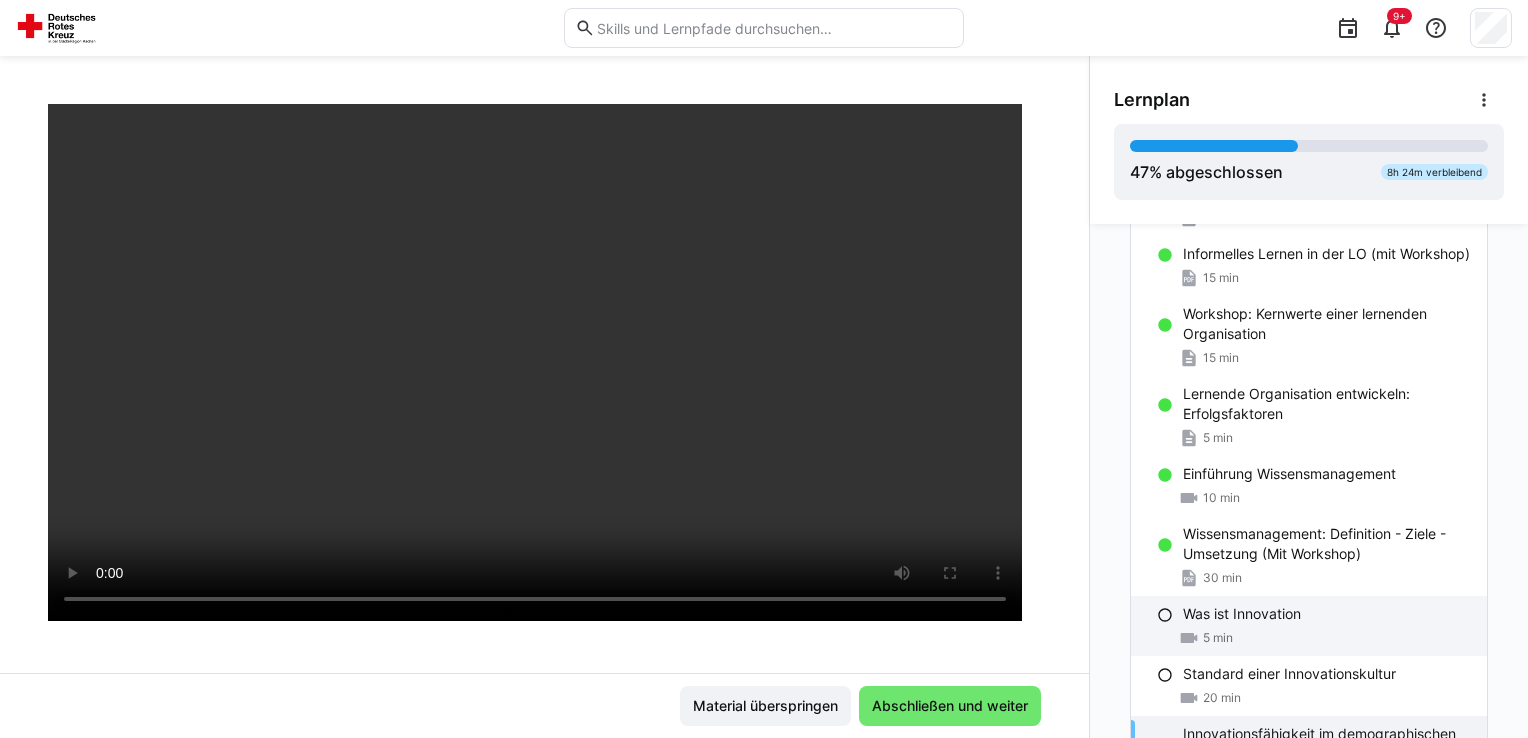 click on "5 min" 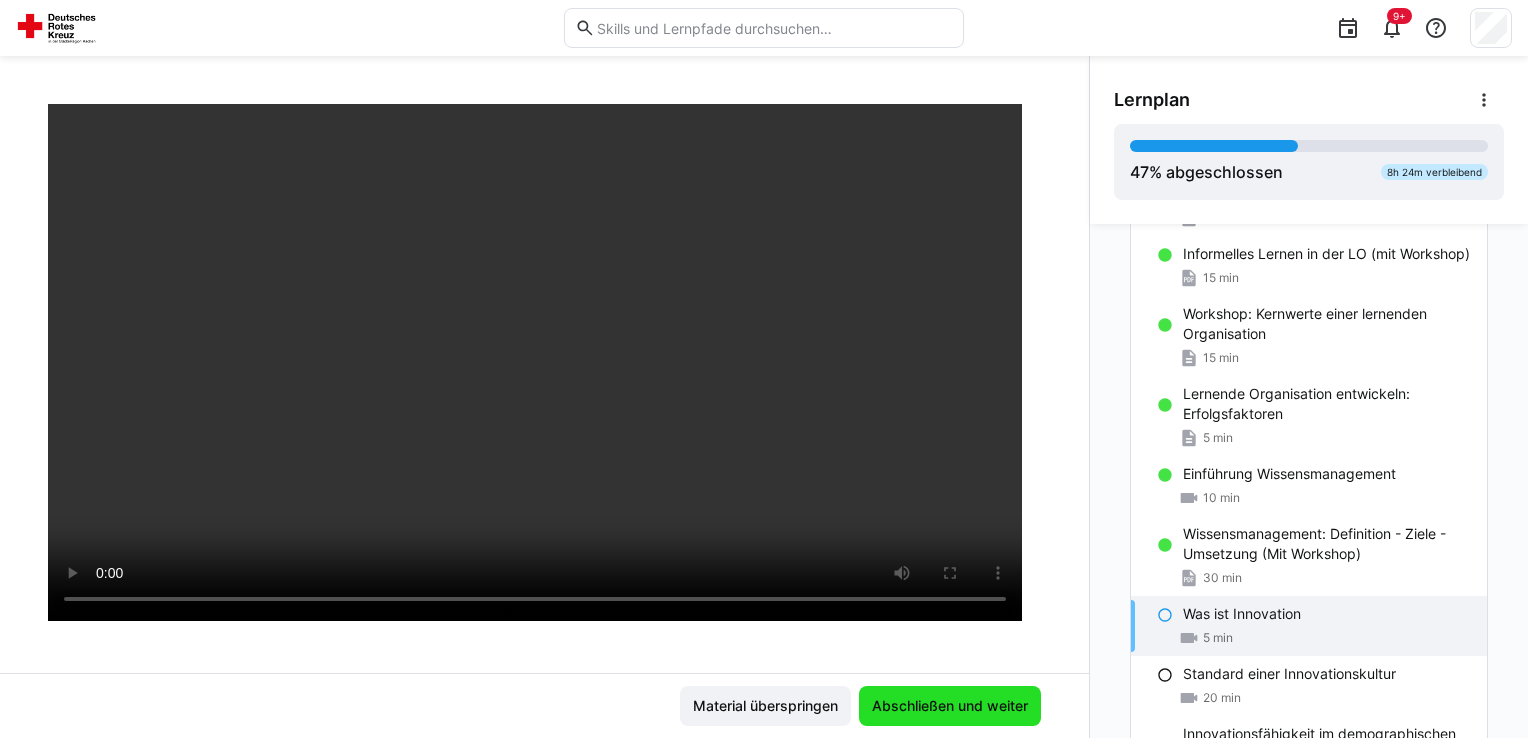 click on "Abschließen und weiter" 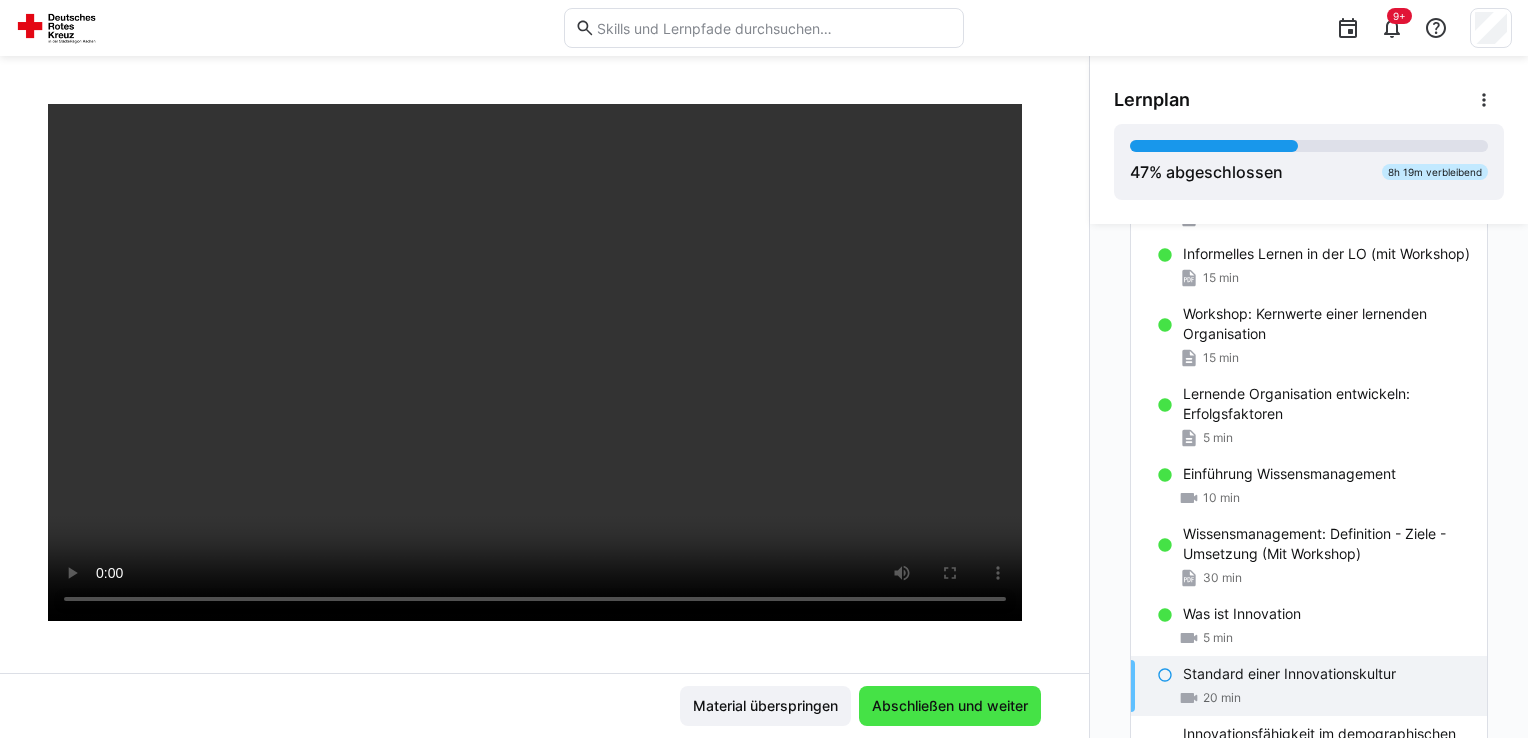 click on "Abschließen und weiter" 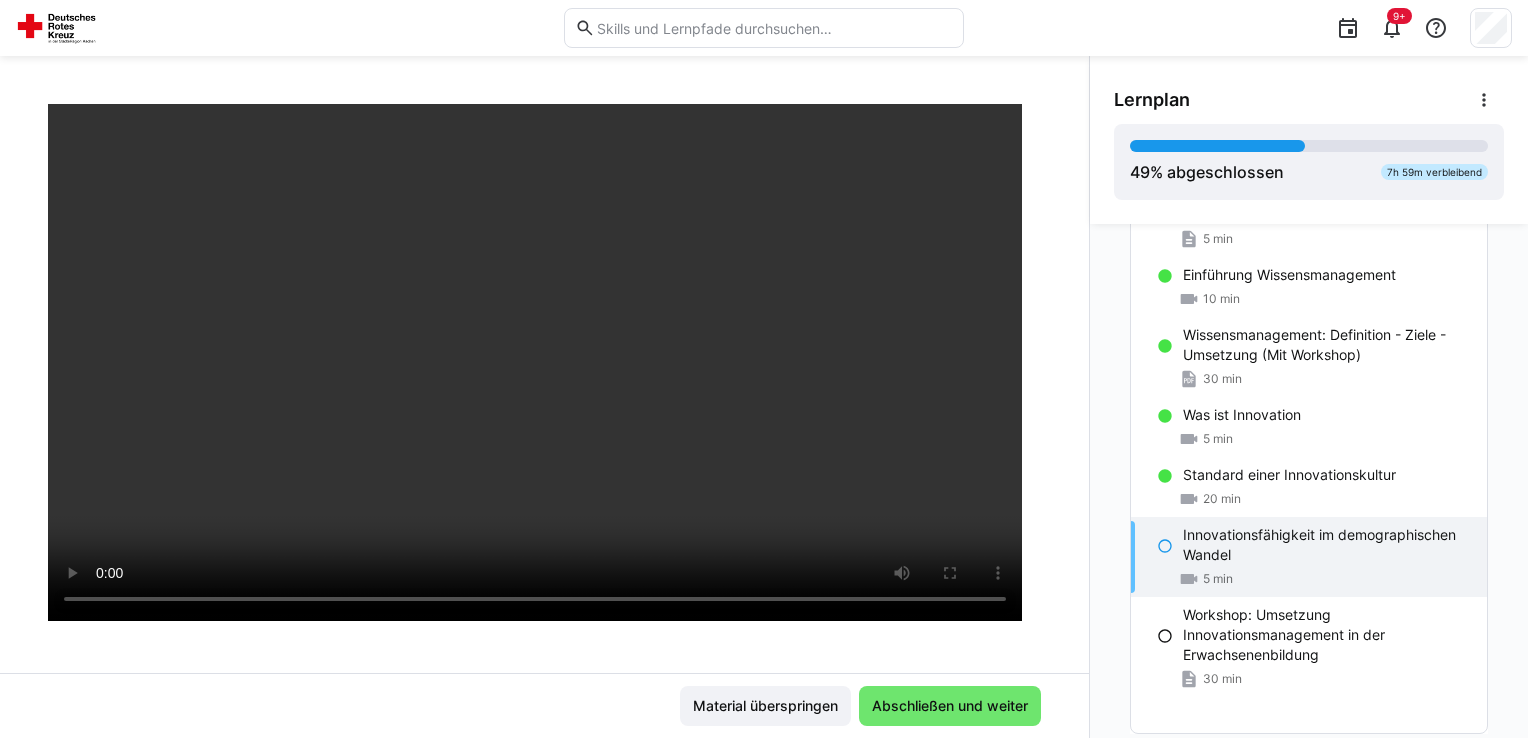 scroll, scrollTop: 700, scrollLeft: 0, axis: vertical 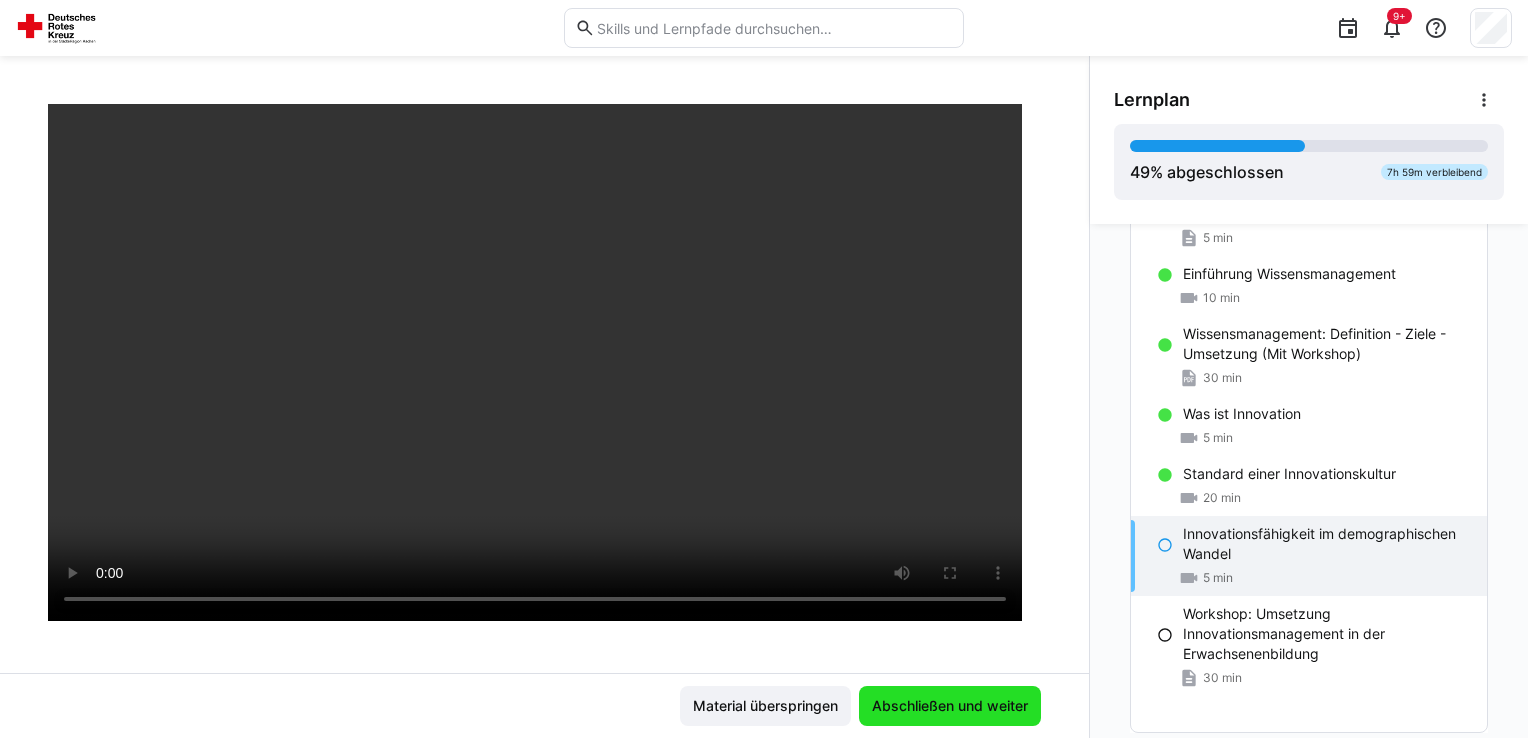click on "Abschließen und weiter" 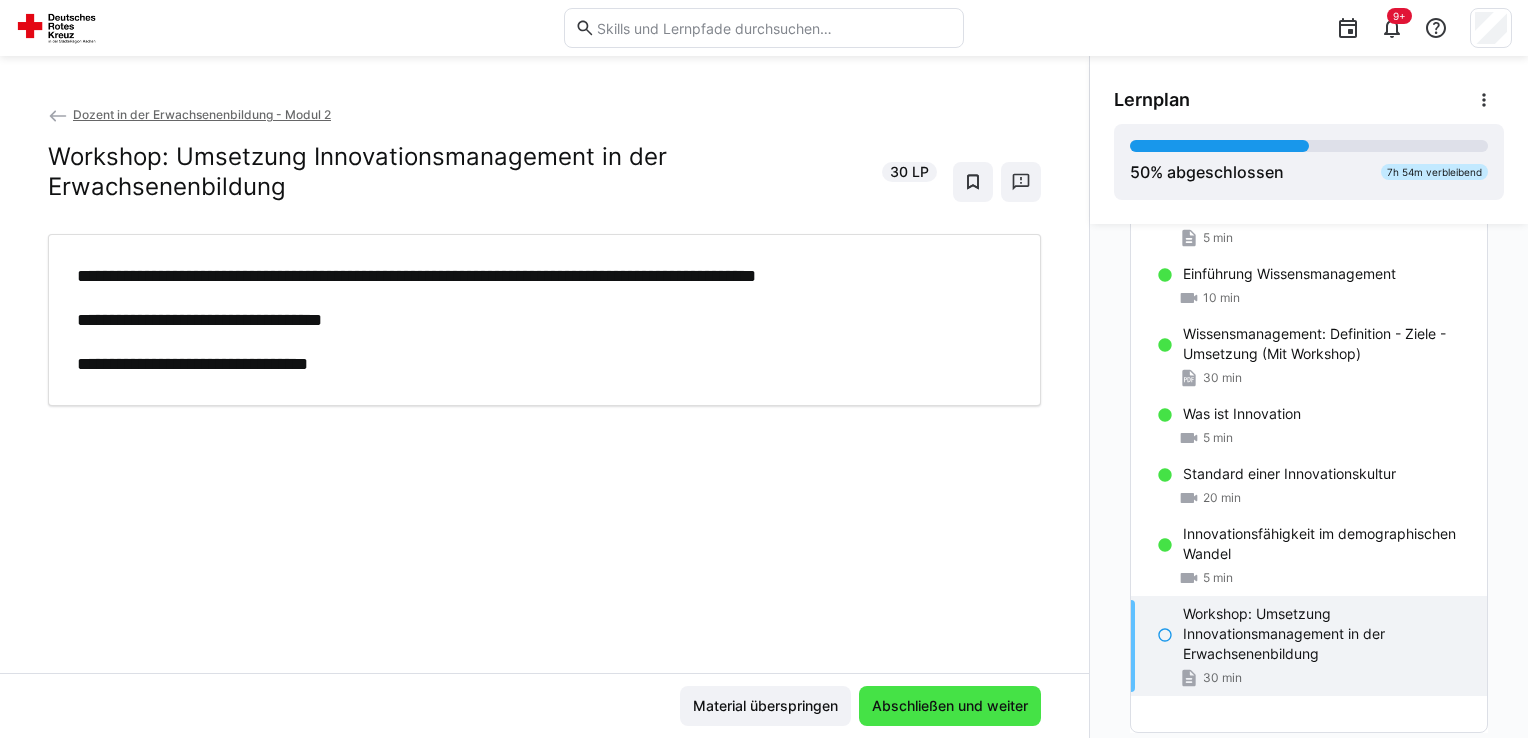 scroll, scrollTop: 0, scrollLeft: 0, axis: both 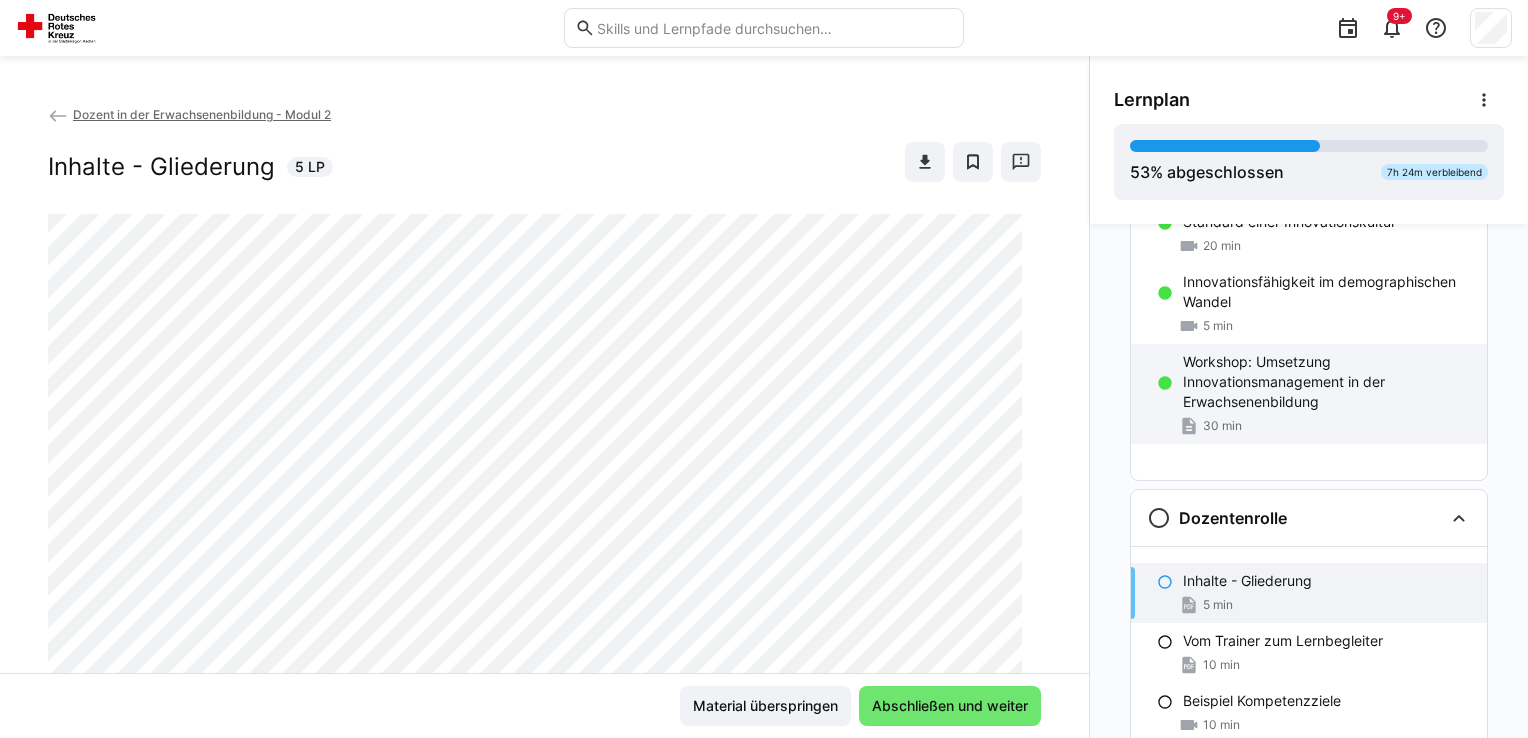 click on "Workshop: Umsetzung Innovationsmanagement in der Erwachsenenbildung" 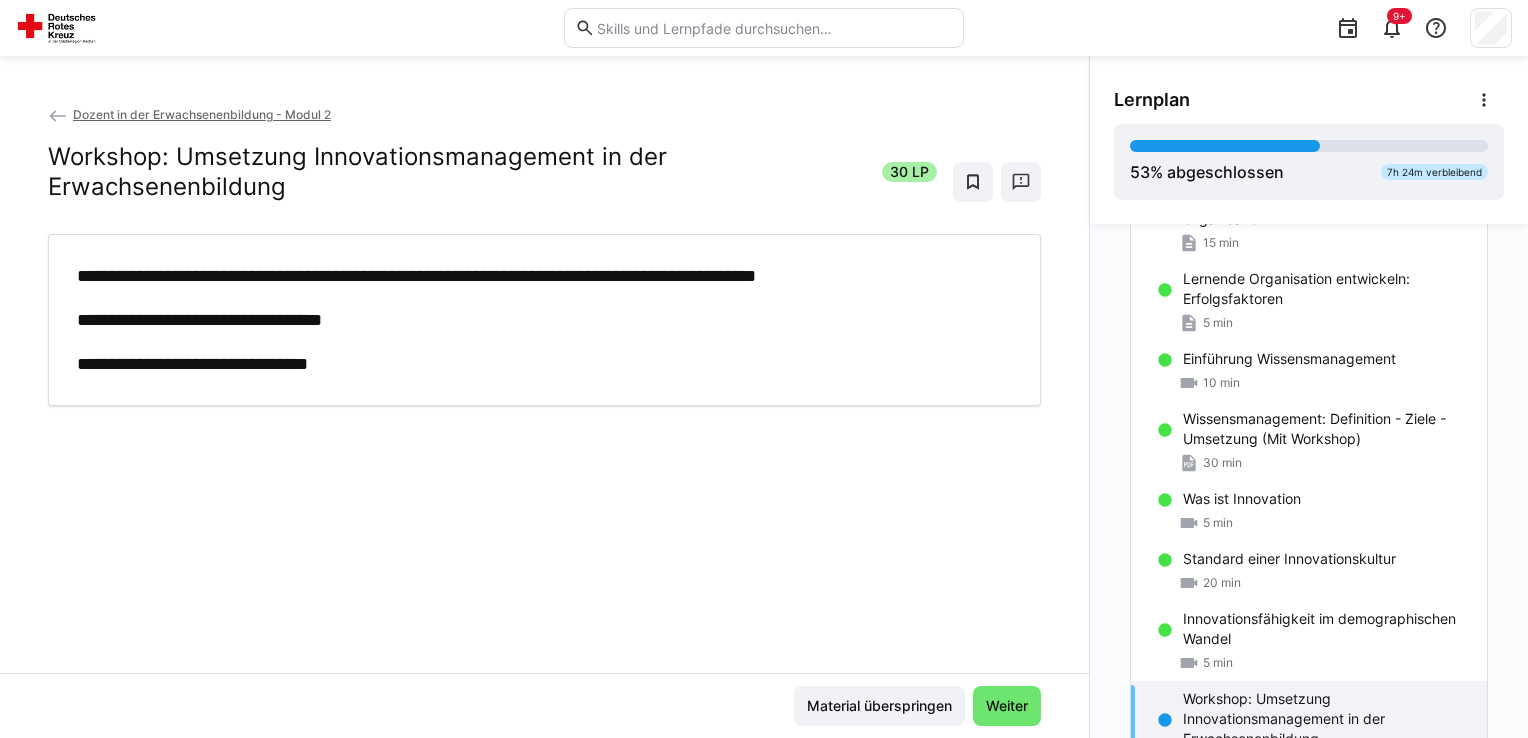 scroll, scrollTop: 597, scrollLeft: 0, axis: vertical 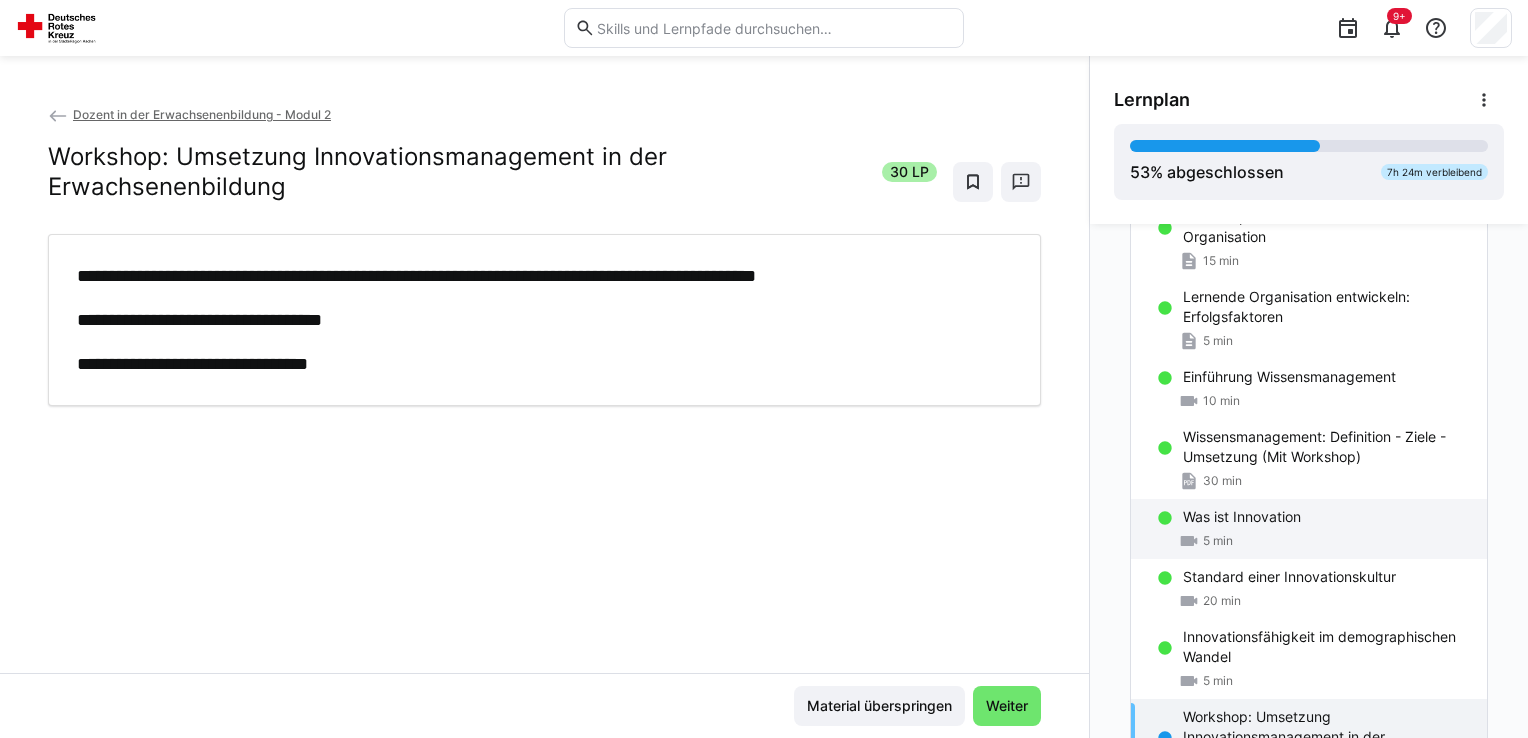 click on "Was ist Innovation" 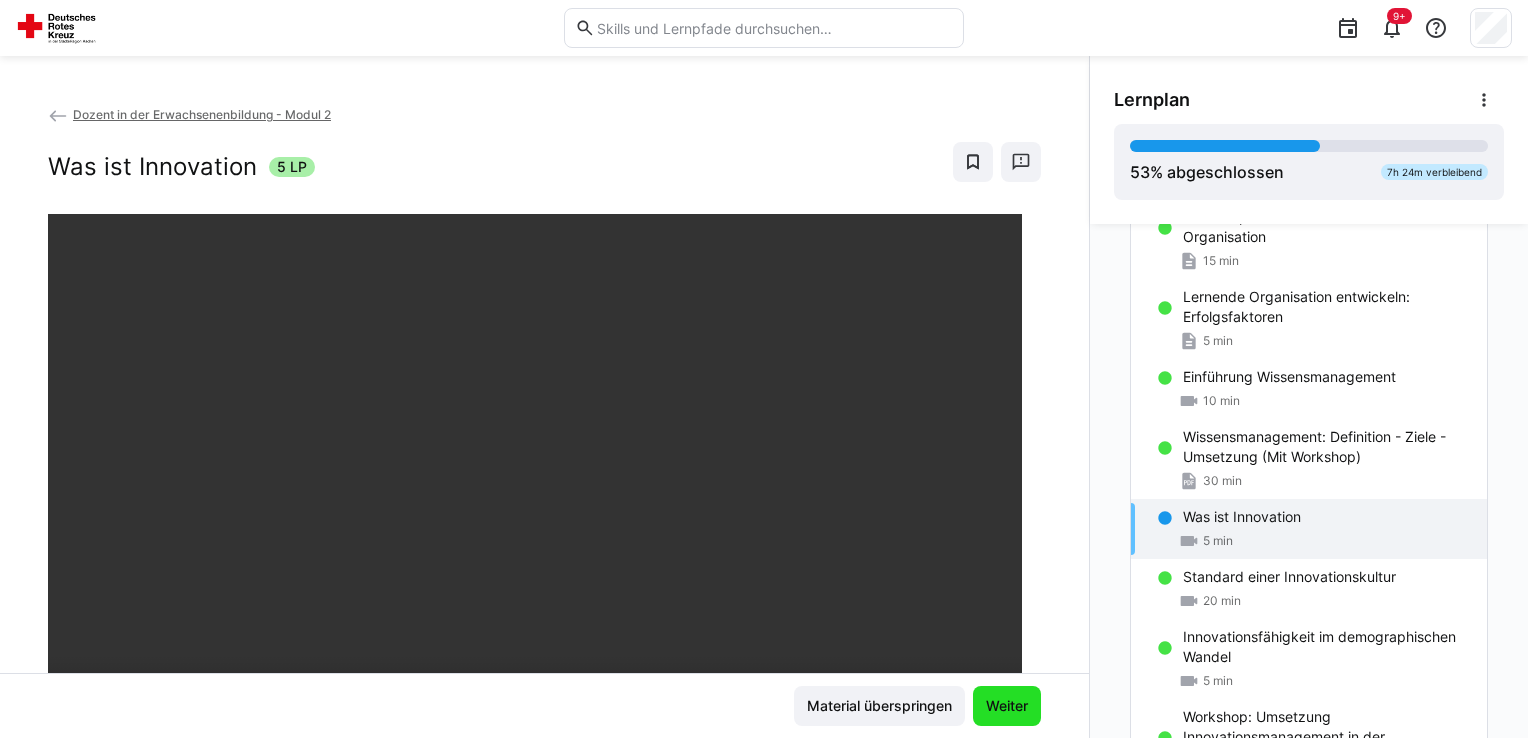 click on "Weiter" 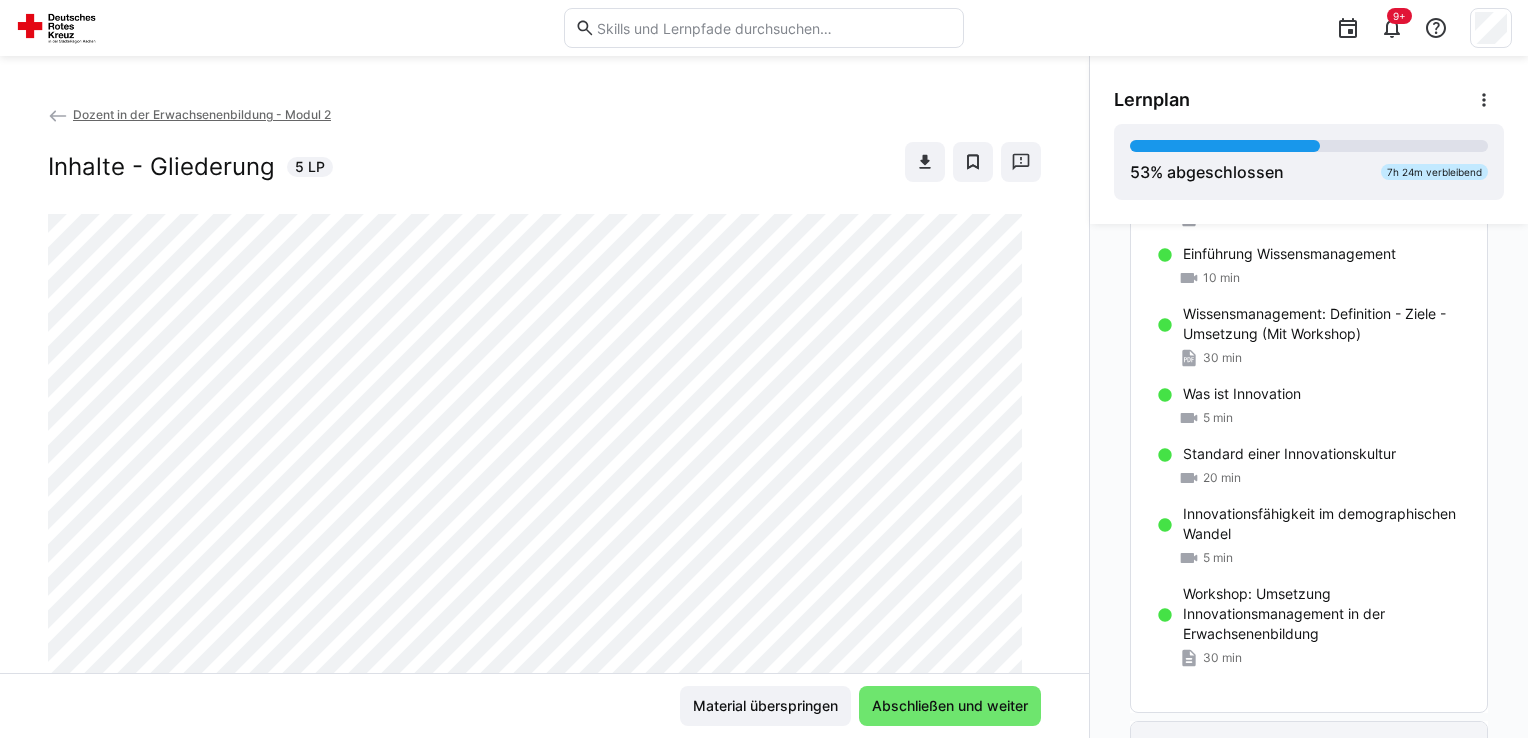 scroll, scrollTop: 716, scrollLeft: 0, axis: vertical 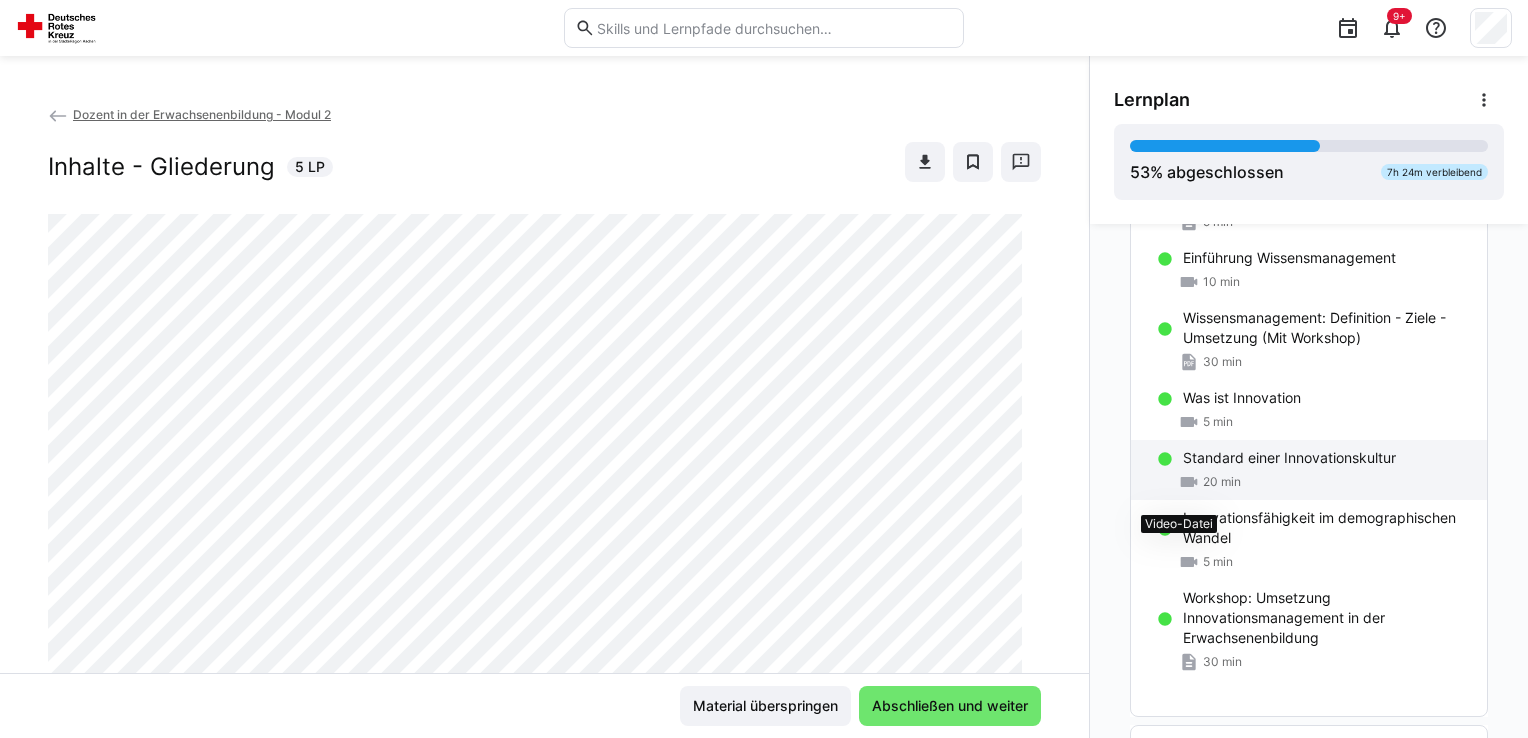 click 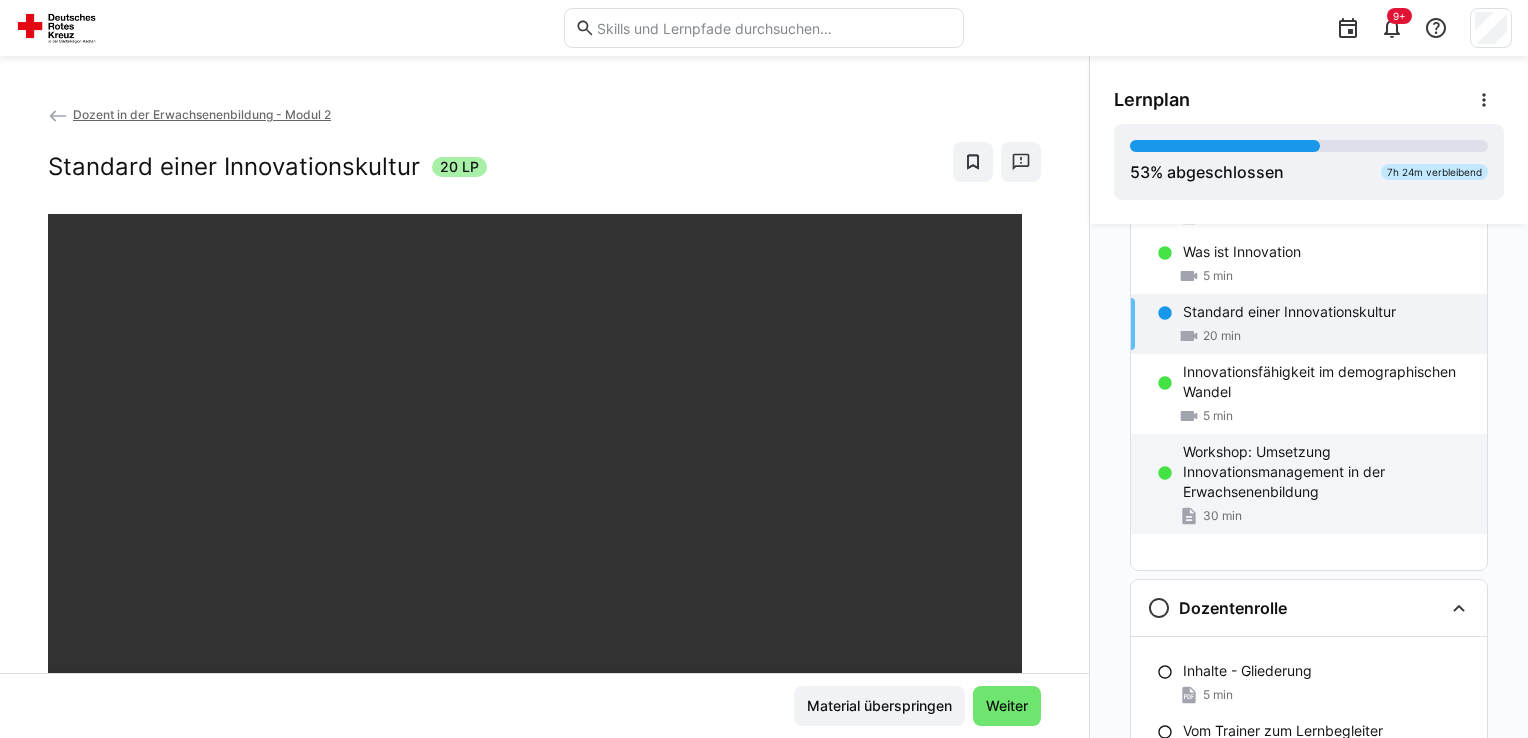 scroll, scrollTop: 897, scrollLeft: 0, axis: vertical 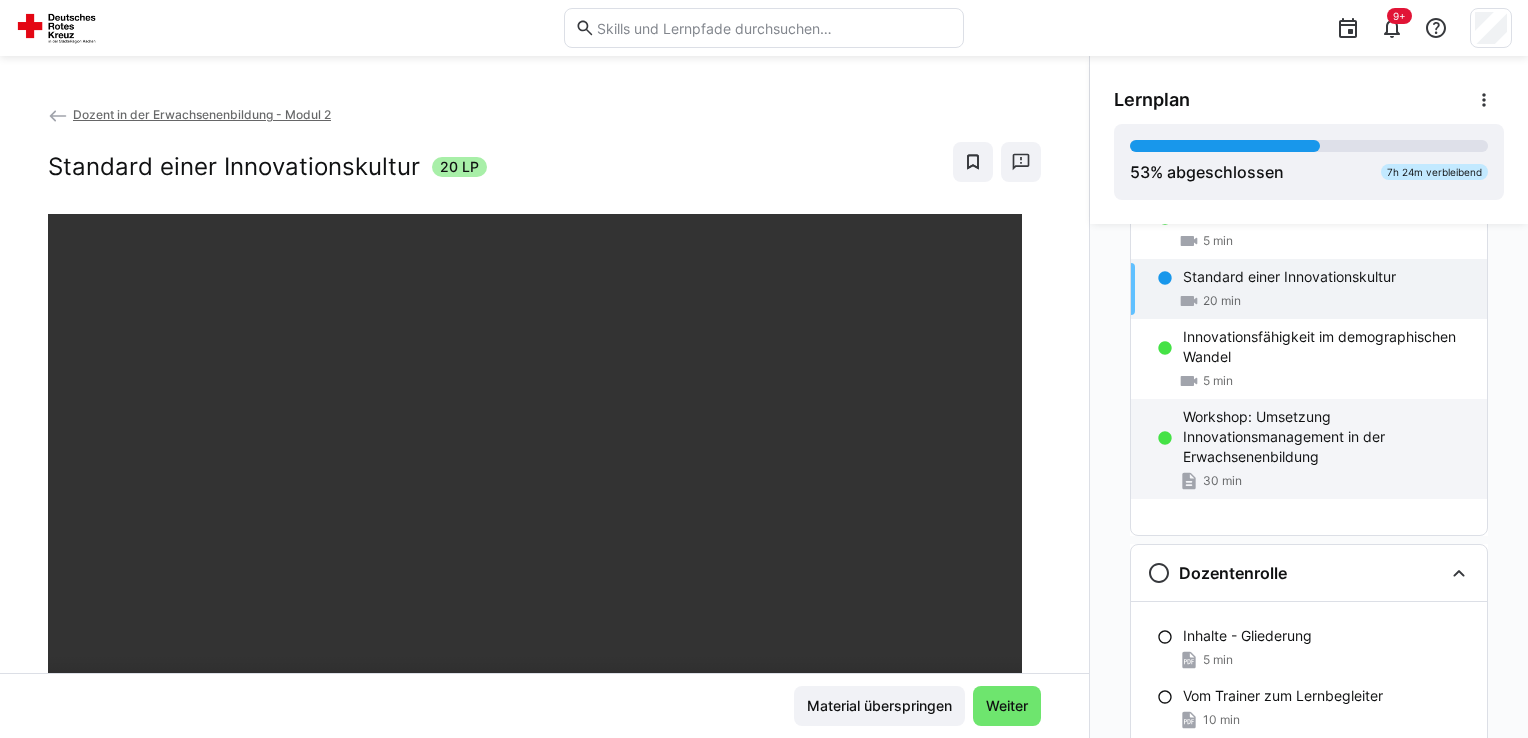 click on "Workshop: Umsetzung Innovationsmanagement in der Erwachsenenbildung" 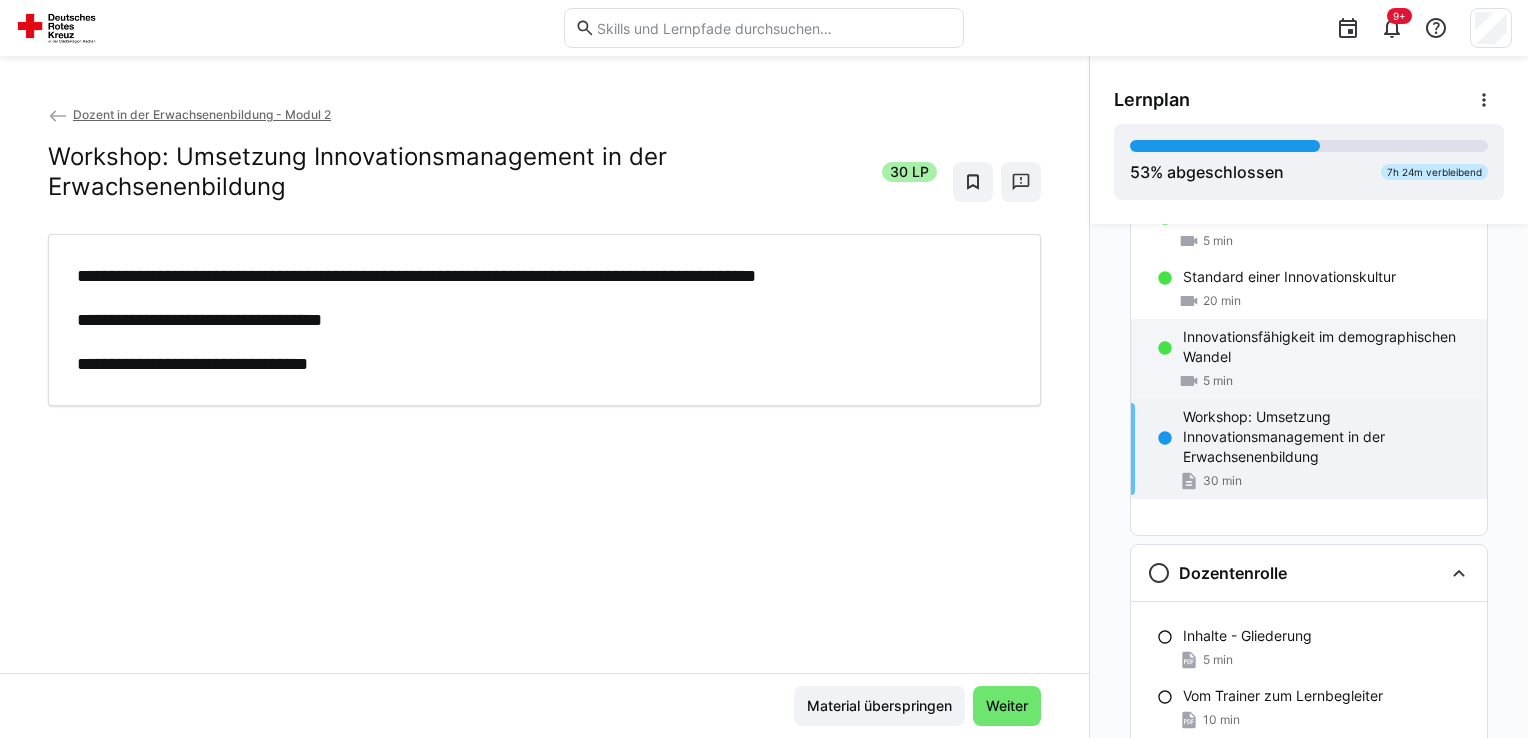click on "Innovationsfähigkeit im demographischen  Wandel
5 min" 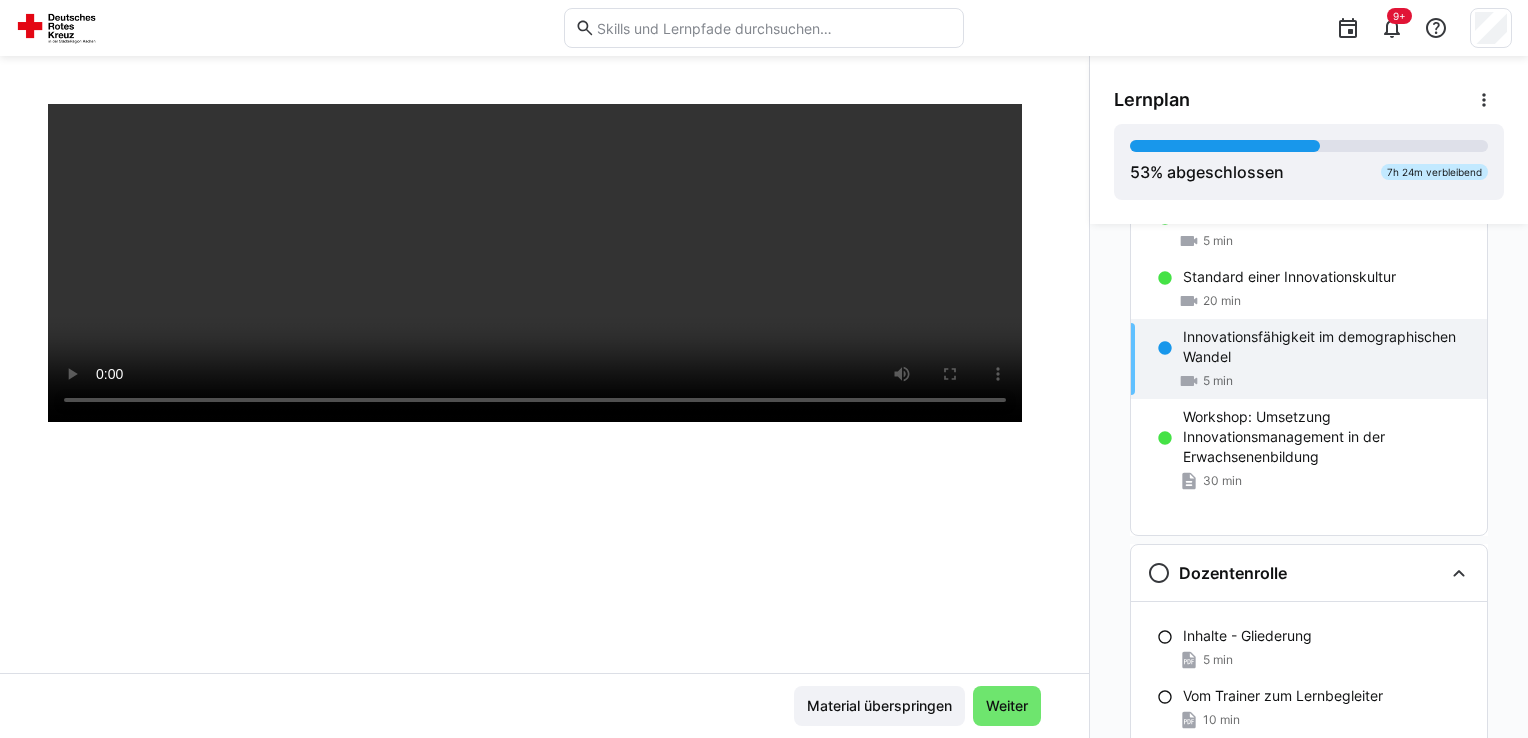 scroll, scrollTop: 341, scrollLeft: 0, axis: vertical 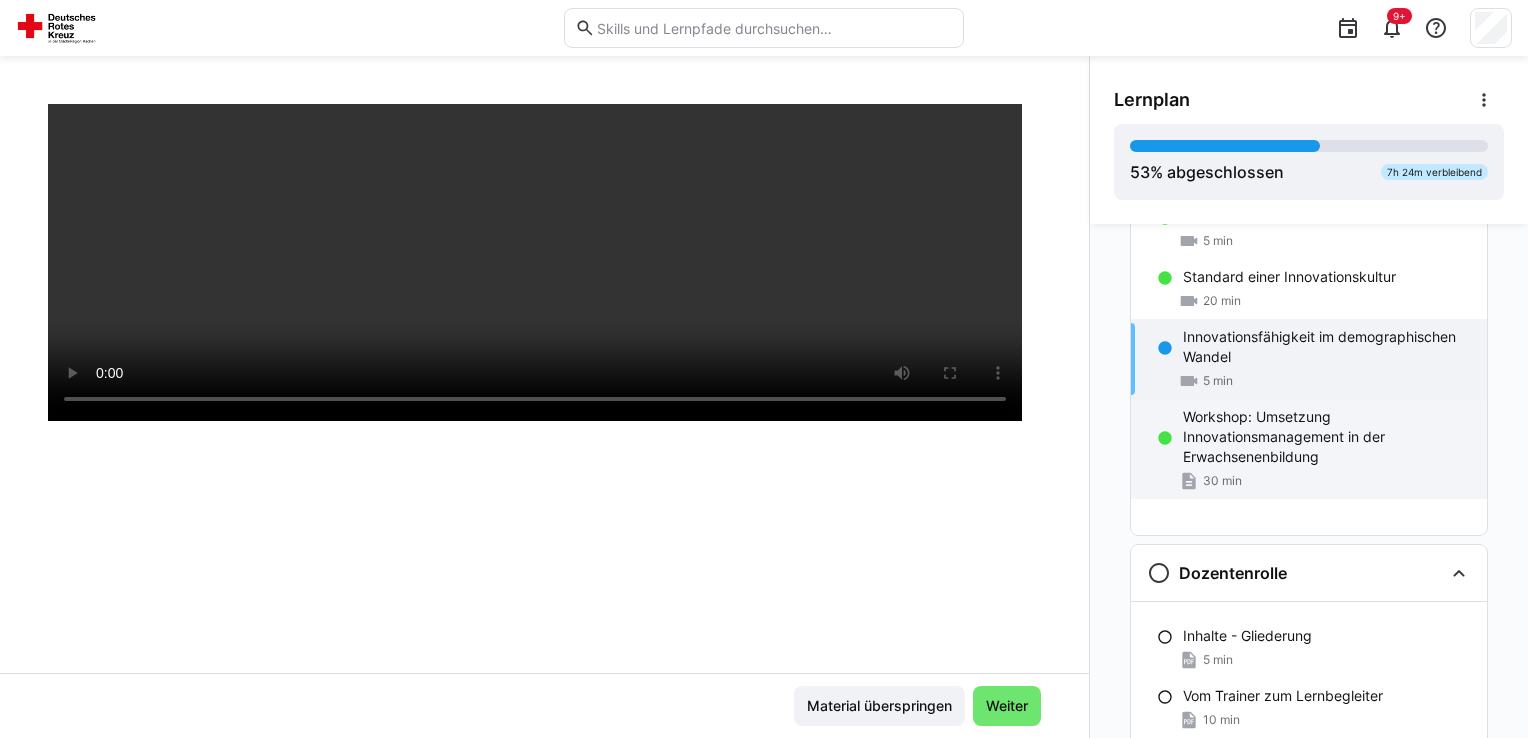 click on "Workshop: Umsetzung Innovationsmanagement in der Erwachsenenbildung" 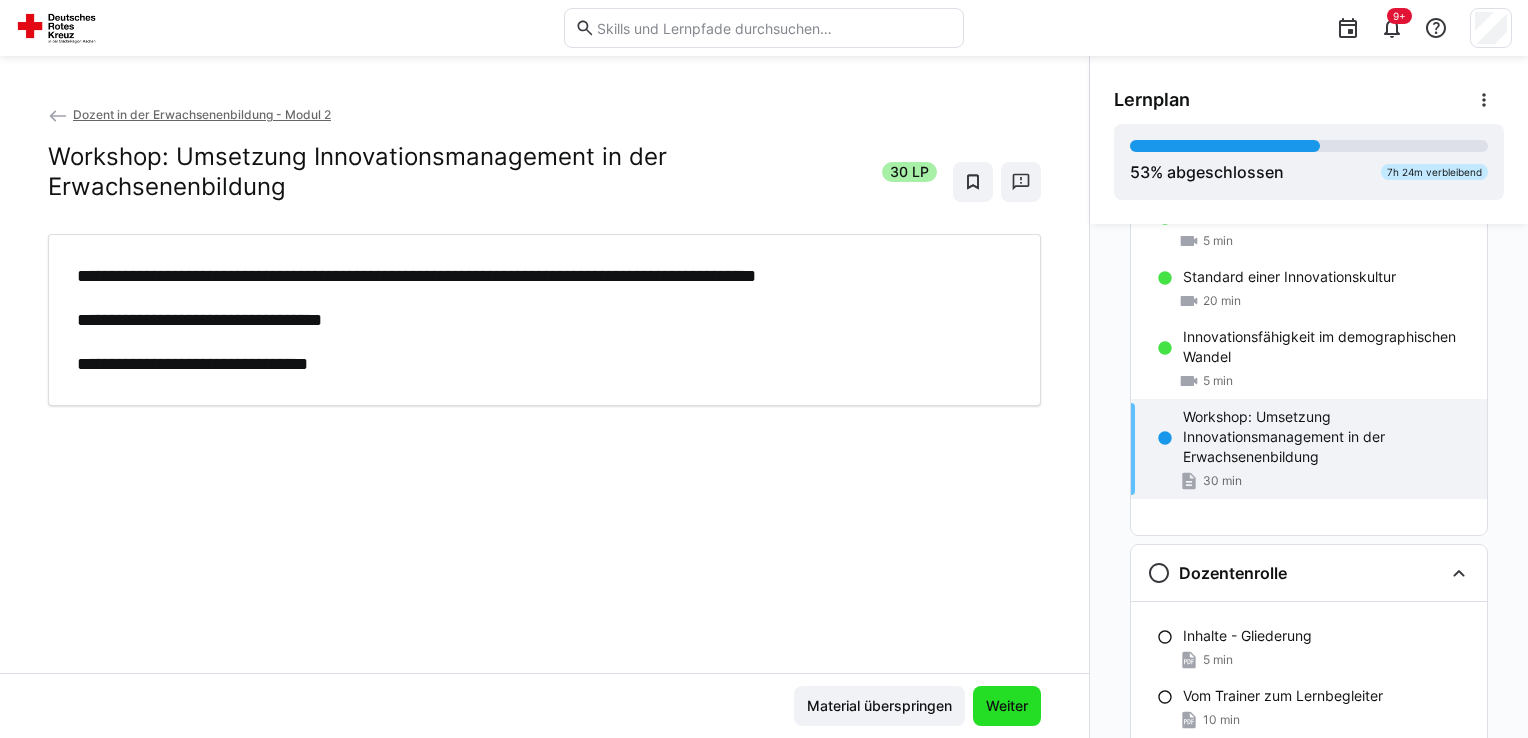 click on "Weiter" 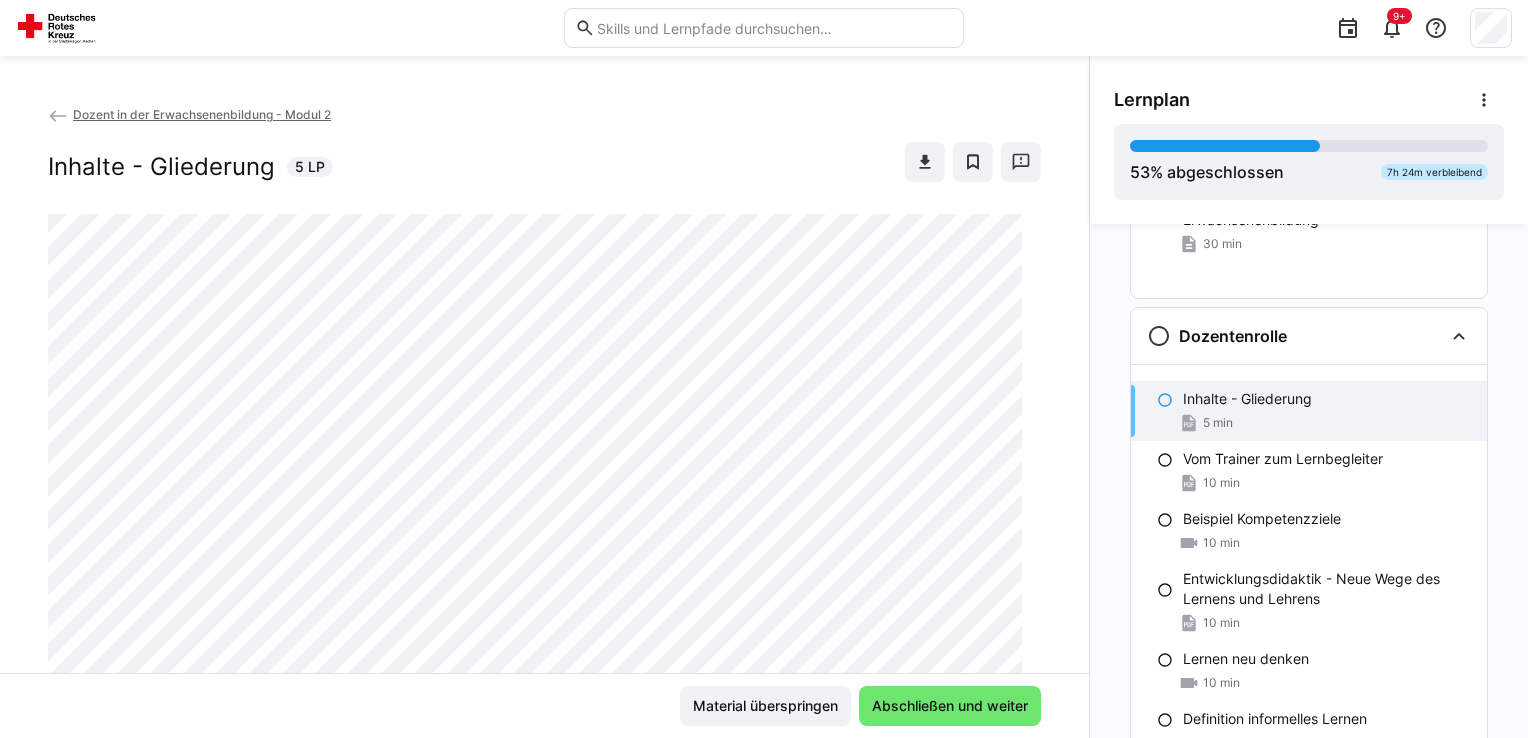 scroll, scrollTop: 1216, scrollLeft: 0, axis: vertical 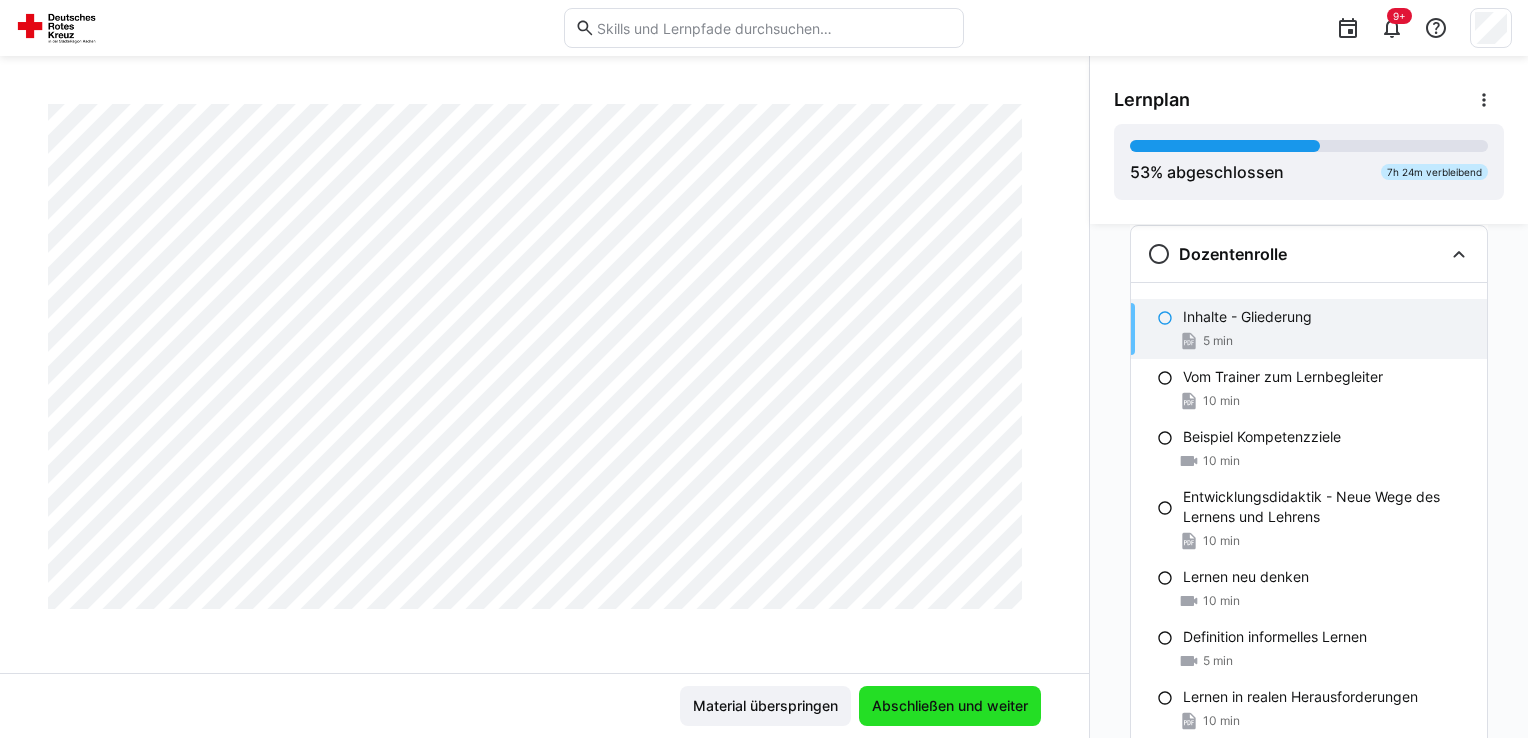 click on "Abschließen und weiter" 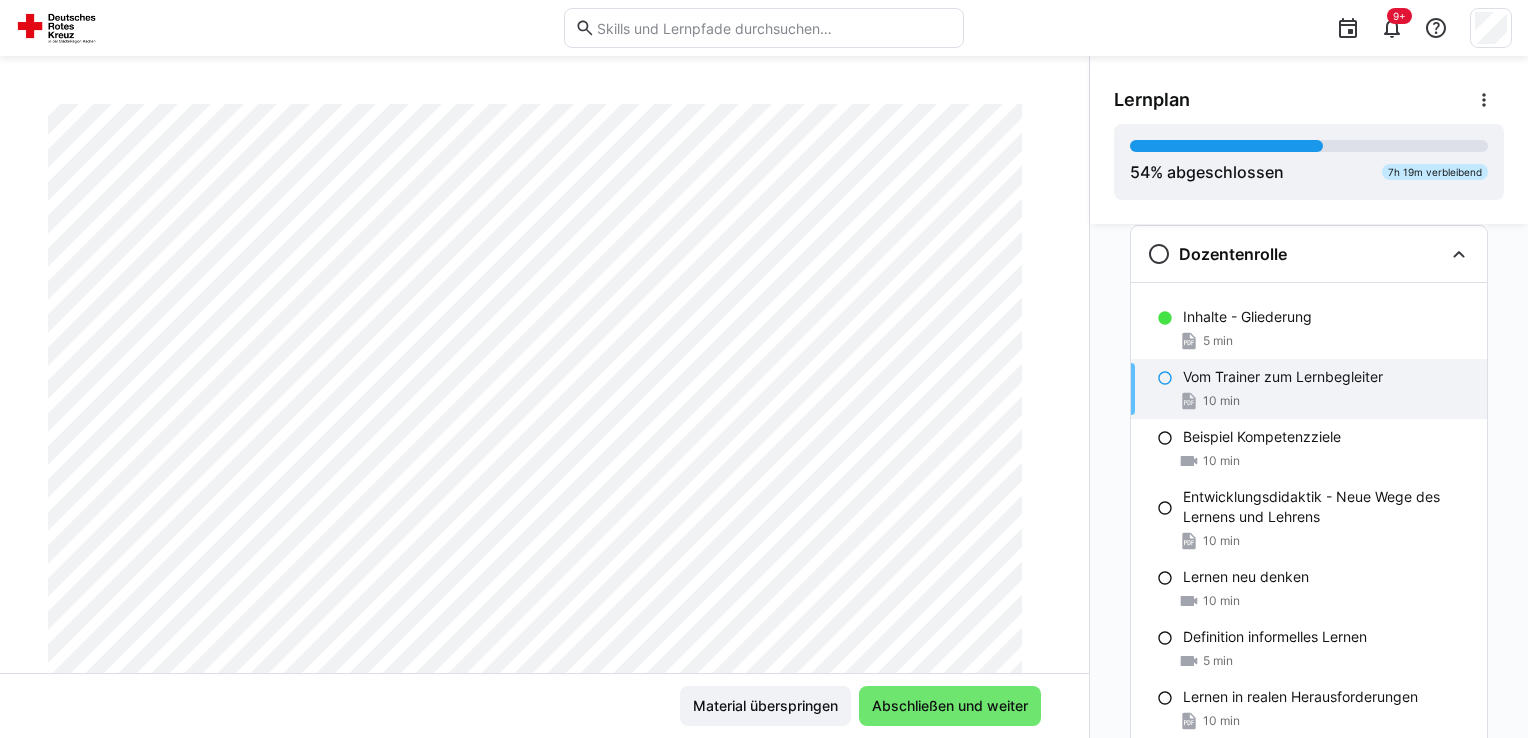 scroll, scrollTop: 141, scrollLeft: 0, axis: vertical 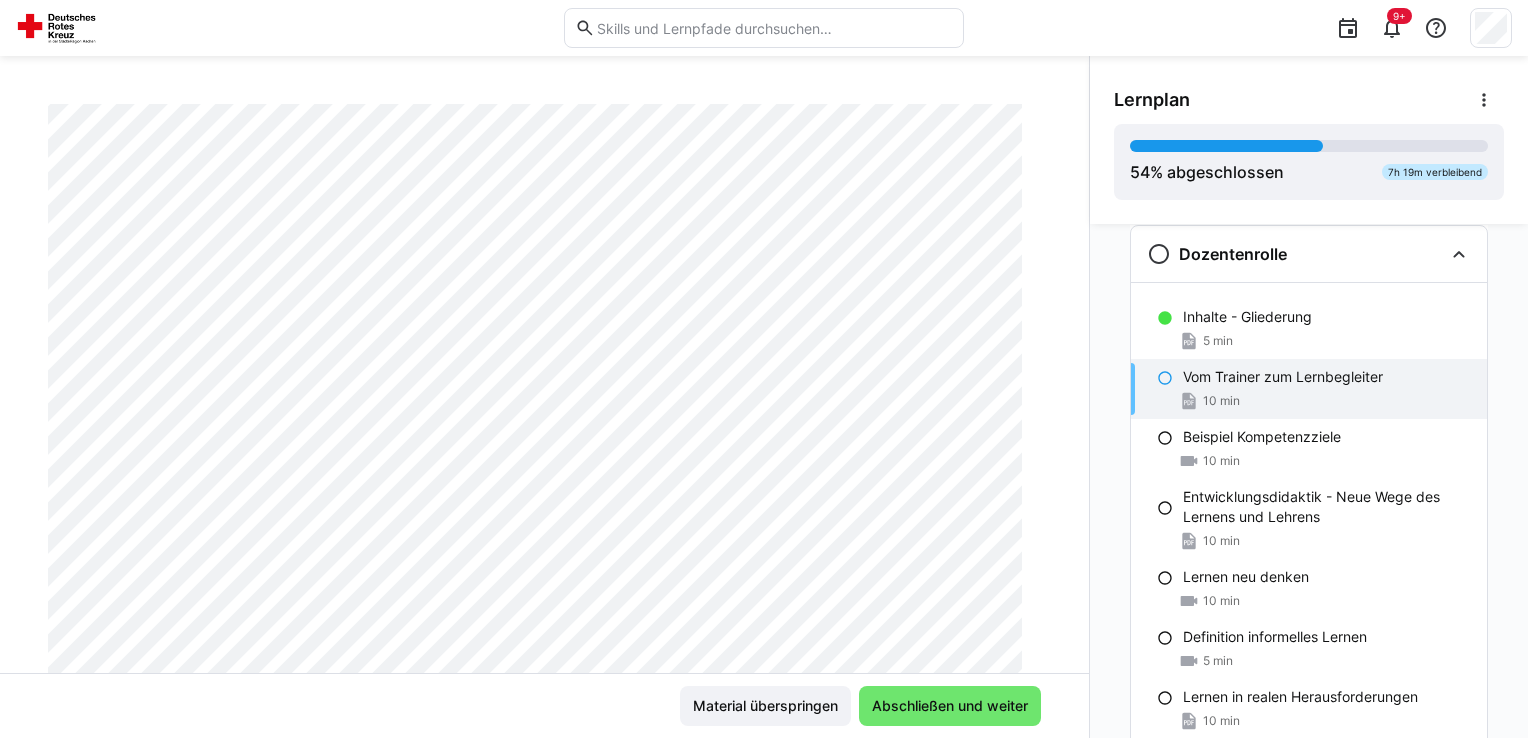 click 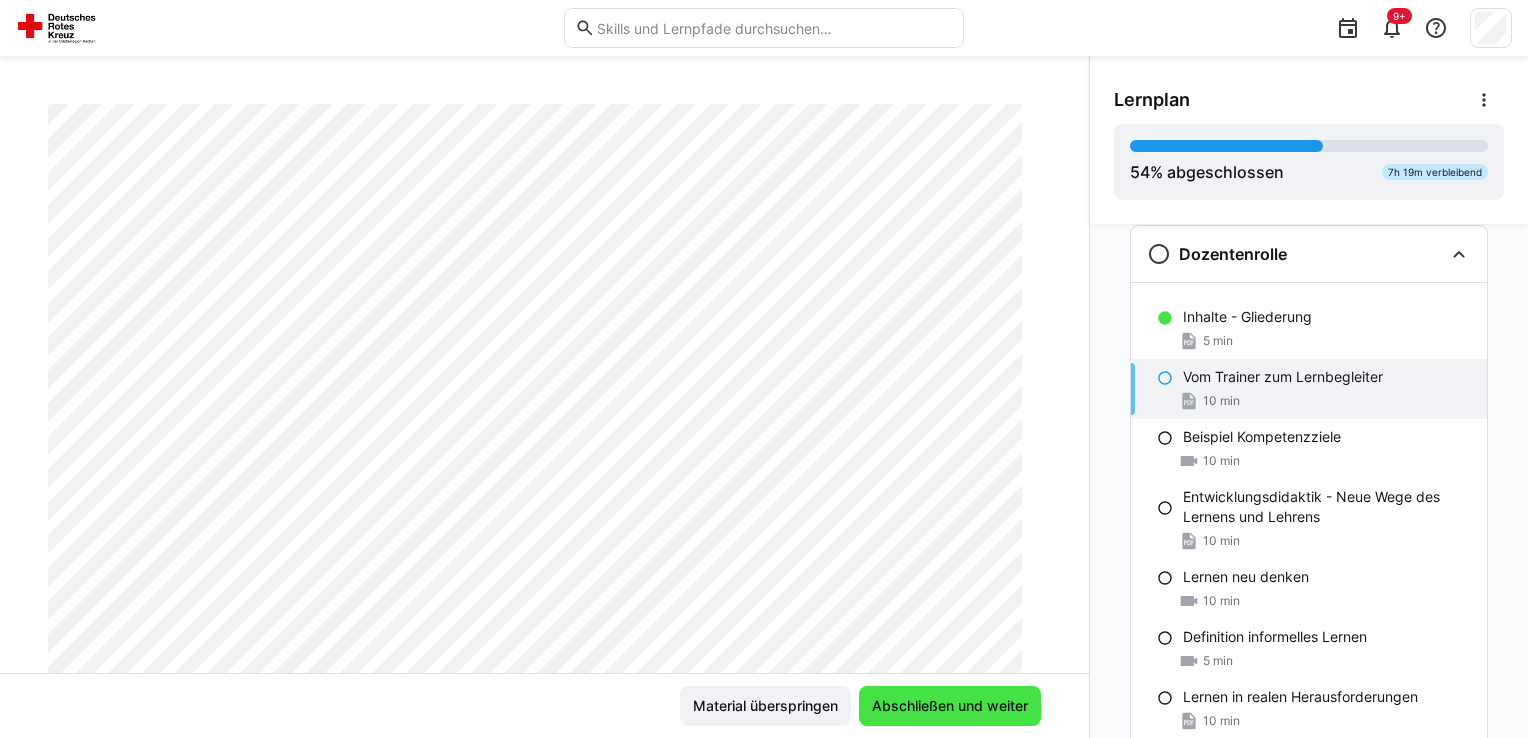 click on "Abschließen und weiter" 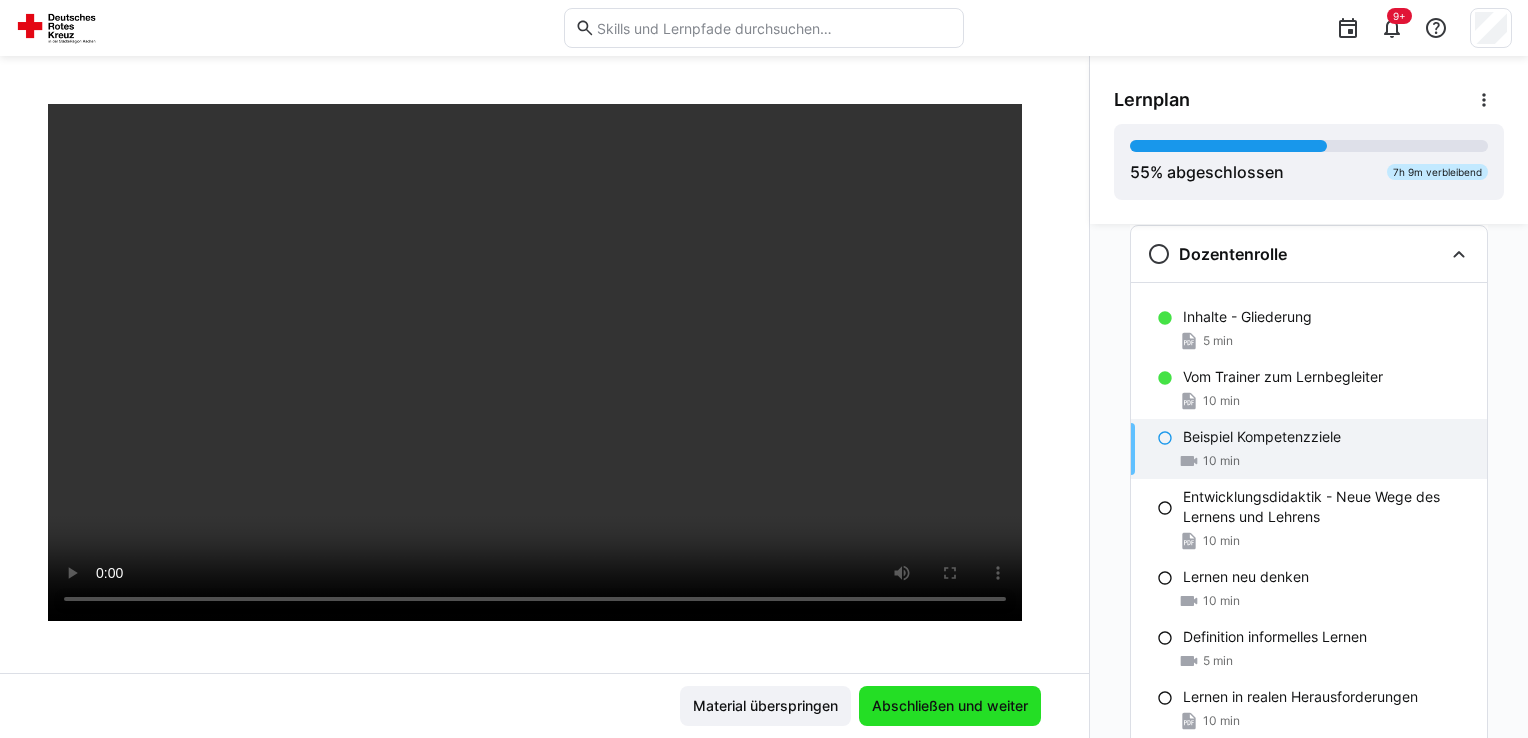 click on "Abschließen und weiter" 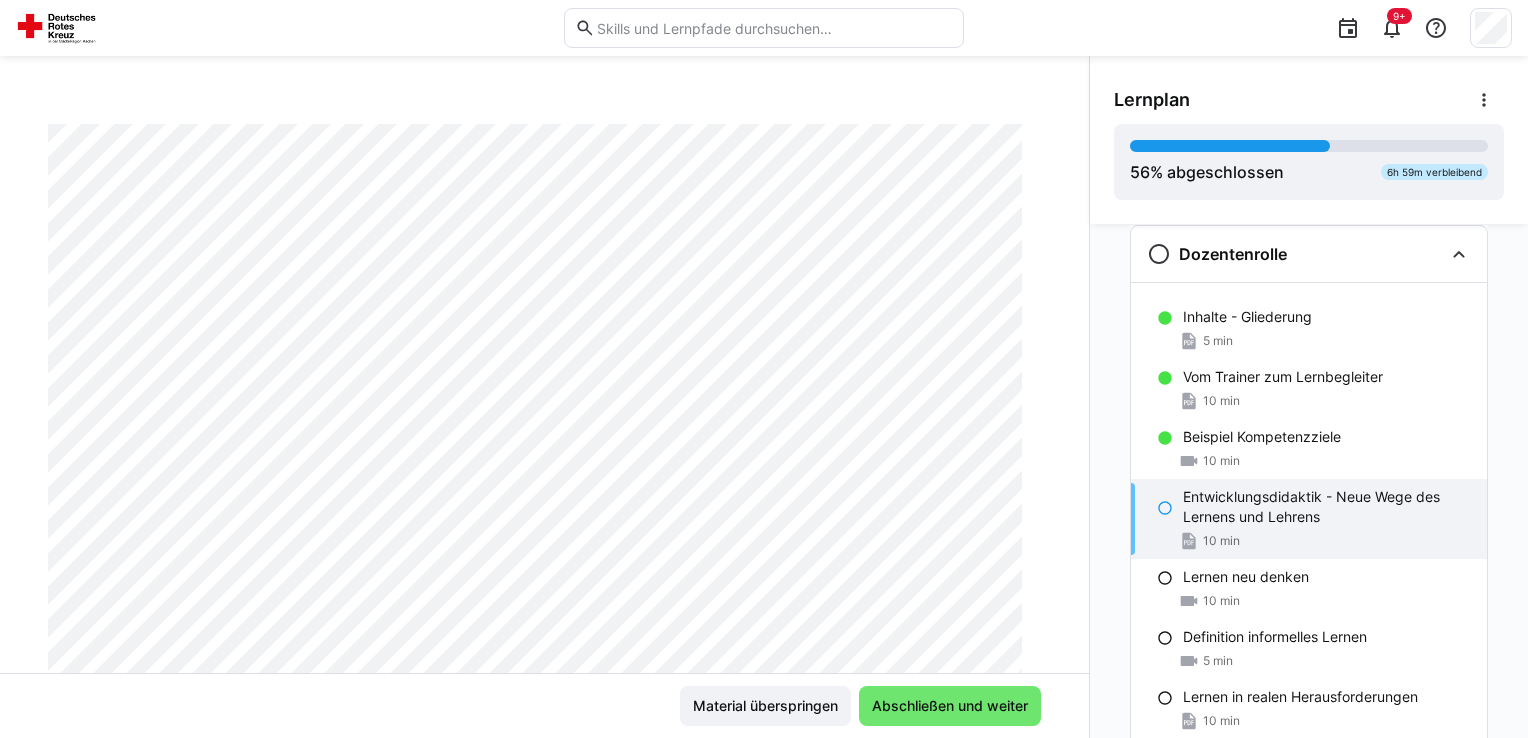 scroll, scrollTop: 0, scrollLeft: 0, axis: both 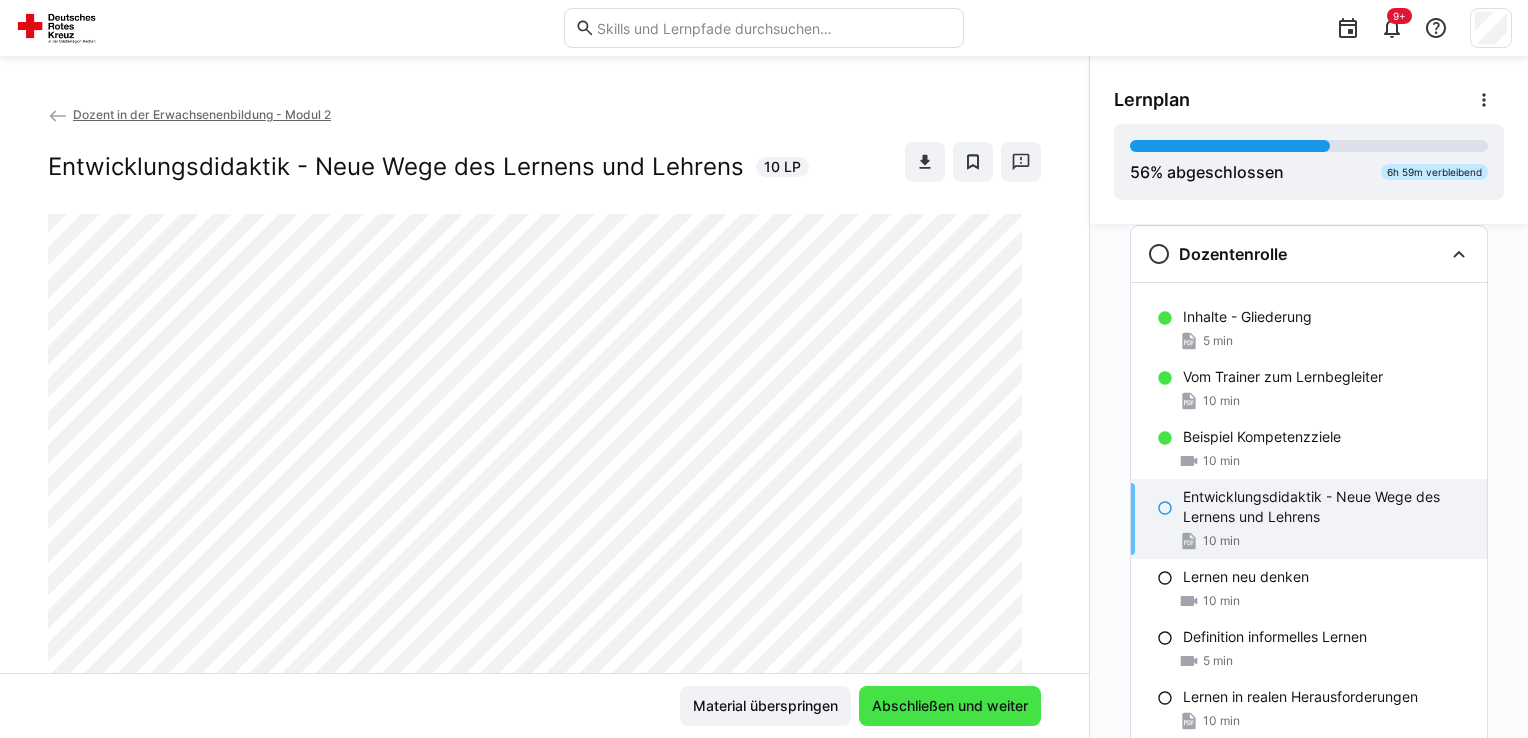 click on "Abschließen und weiter" 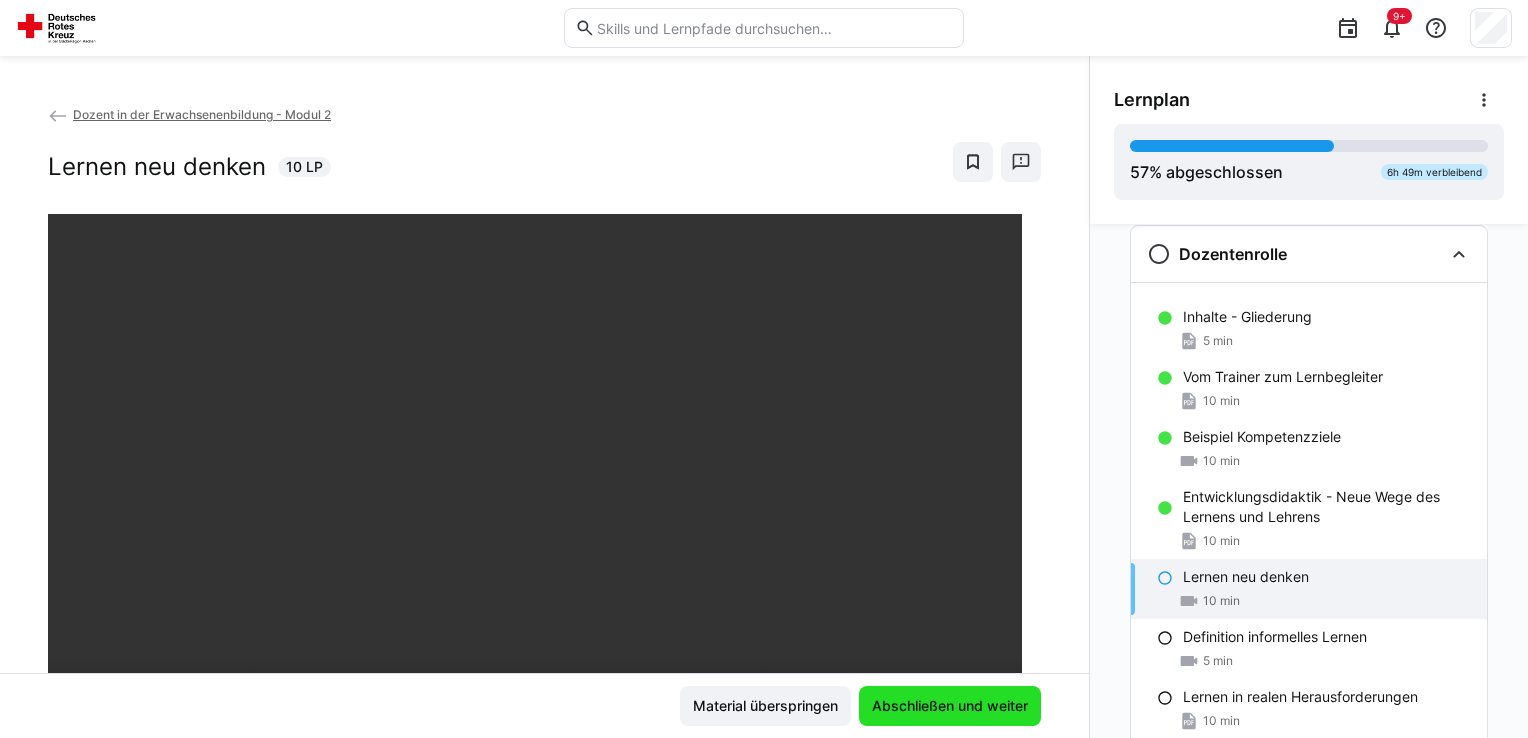 click on "Abschließen und weiter" 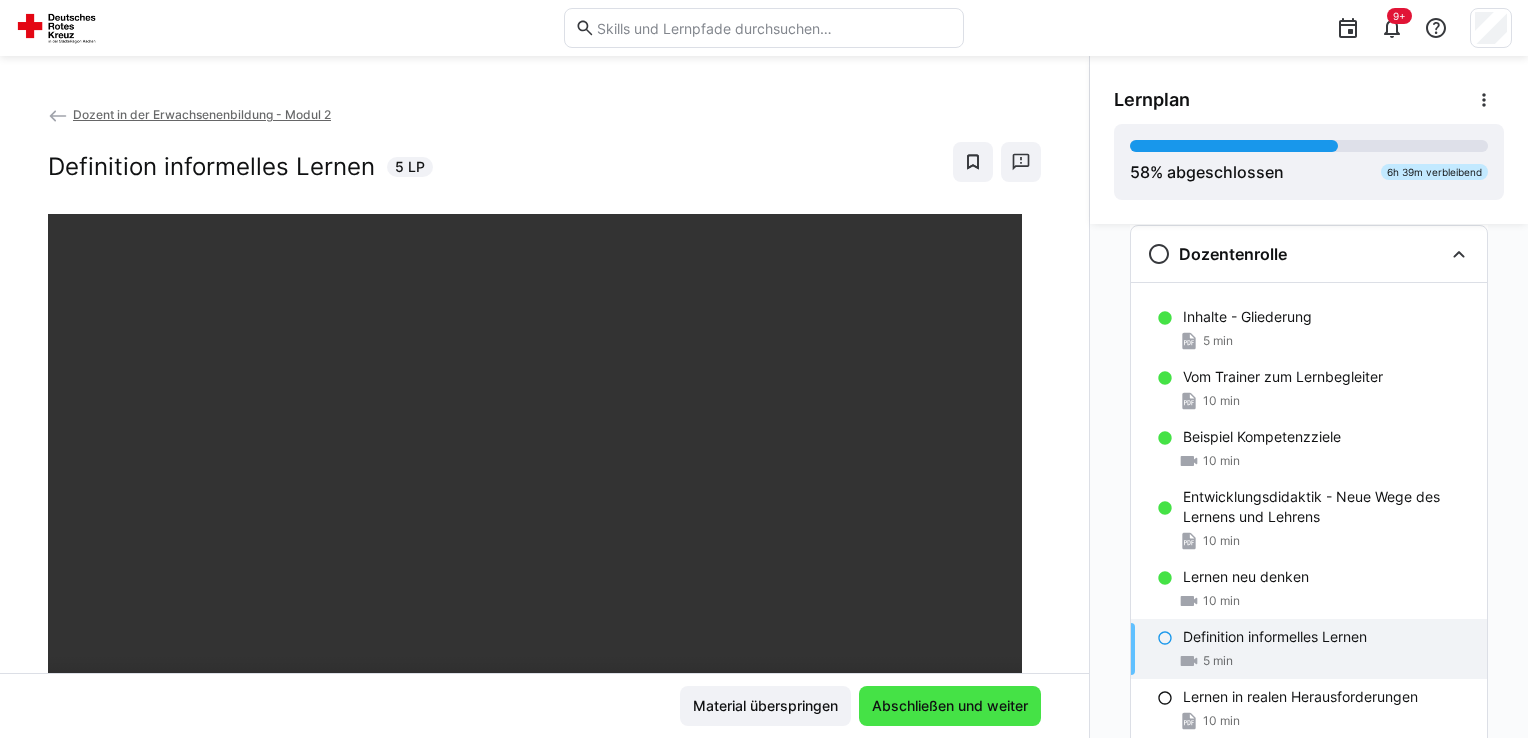 click on "Abschließen und weiter" 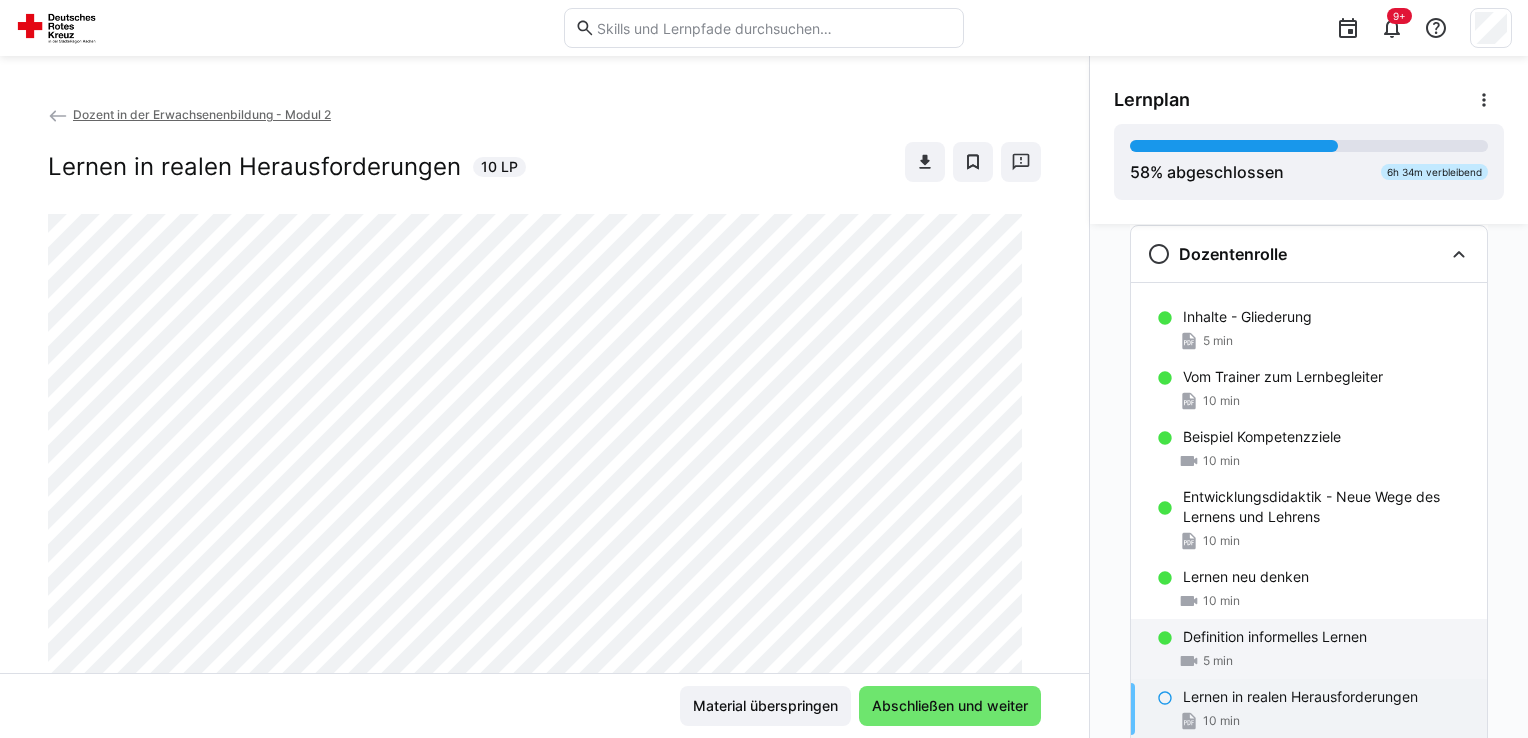 click on "Definition informelles Lernen" 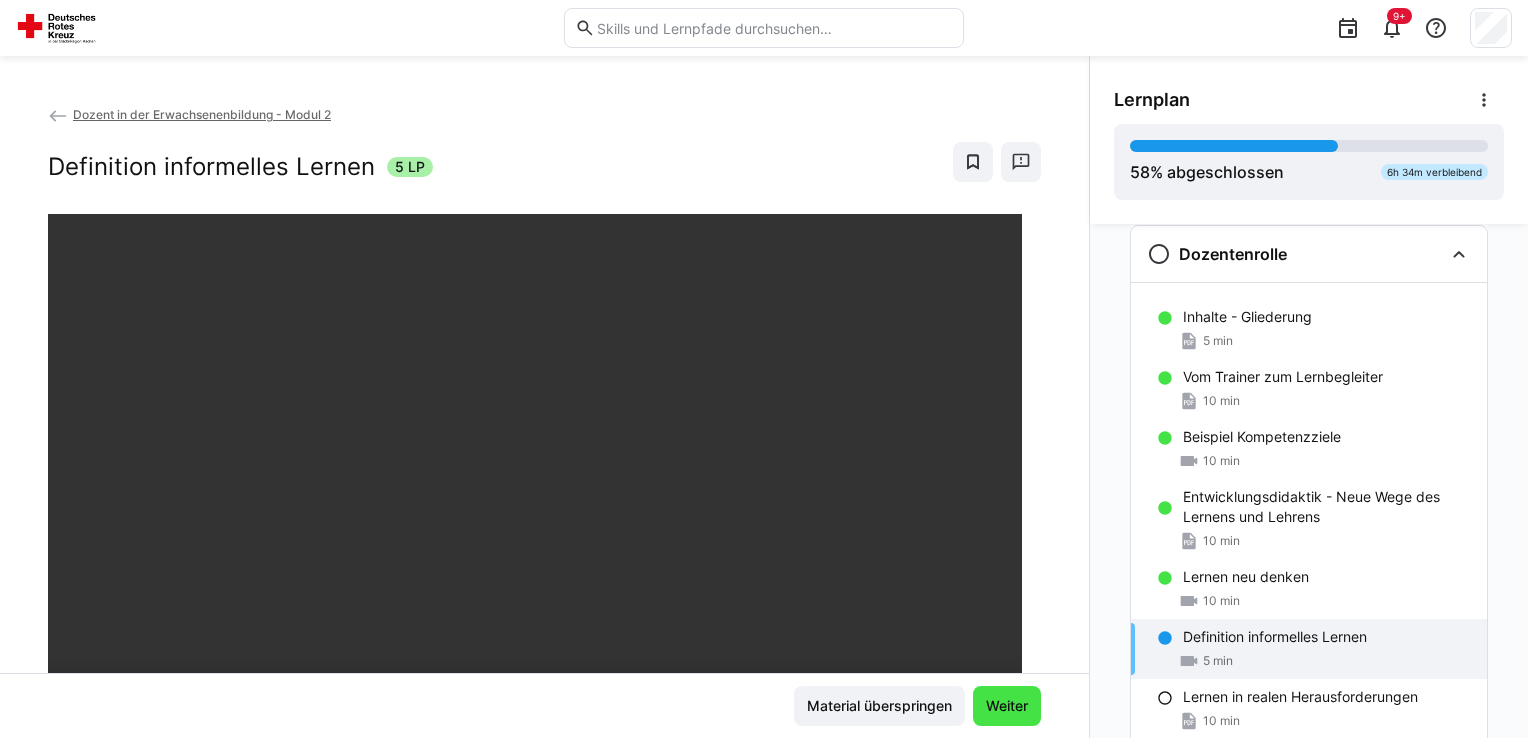 click on "Weiter" 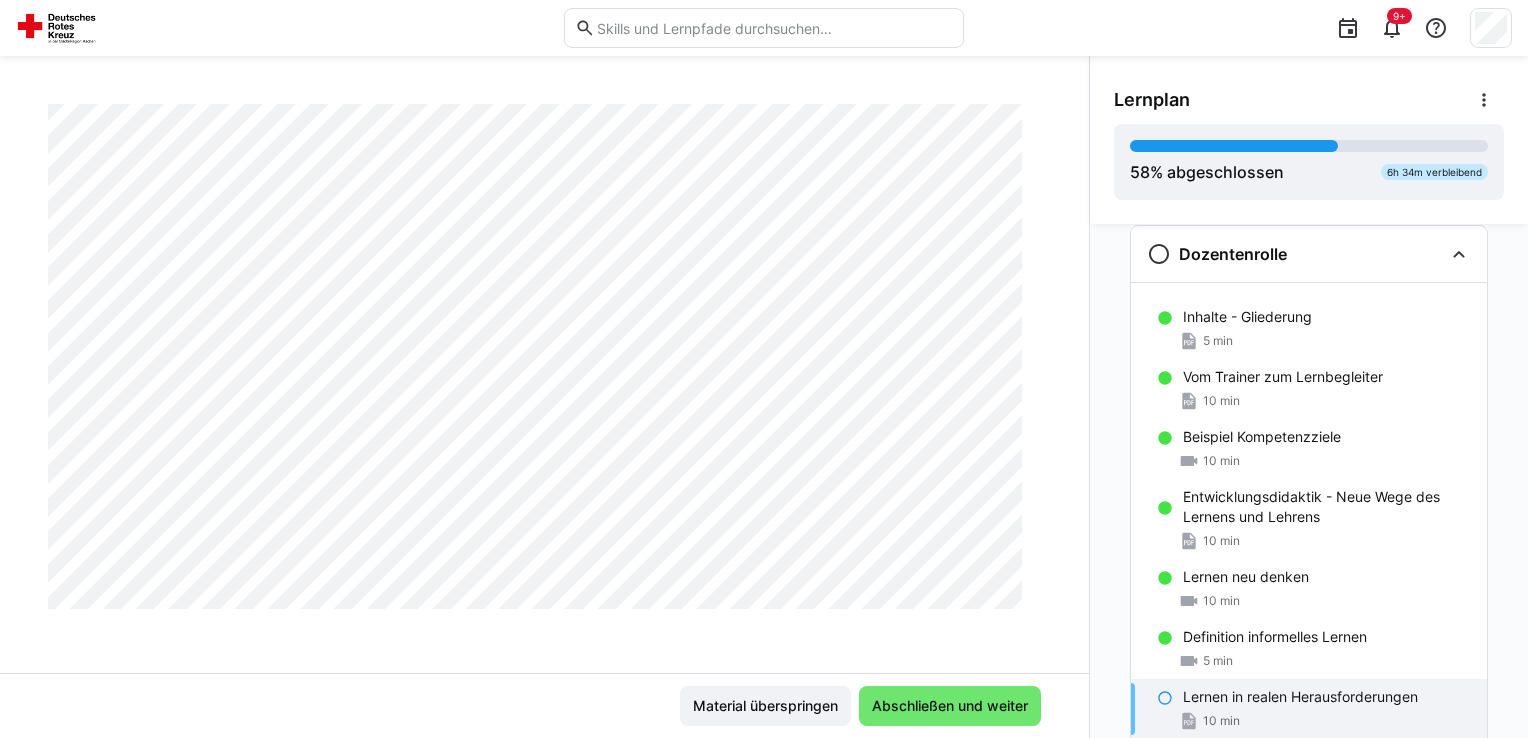 scroll, scrollTop: 935, scrollLeft: 0, axis: vertical 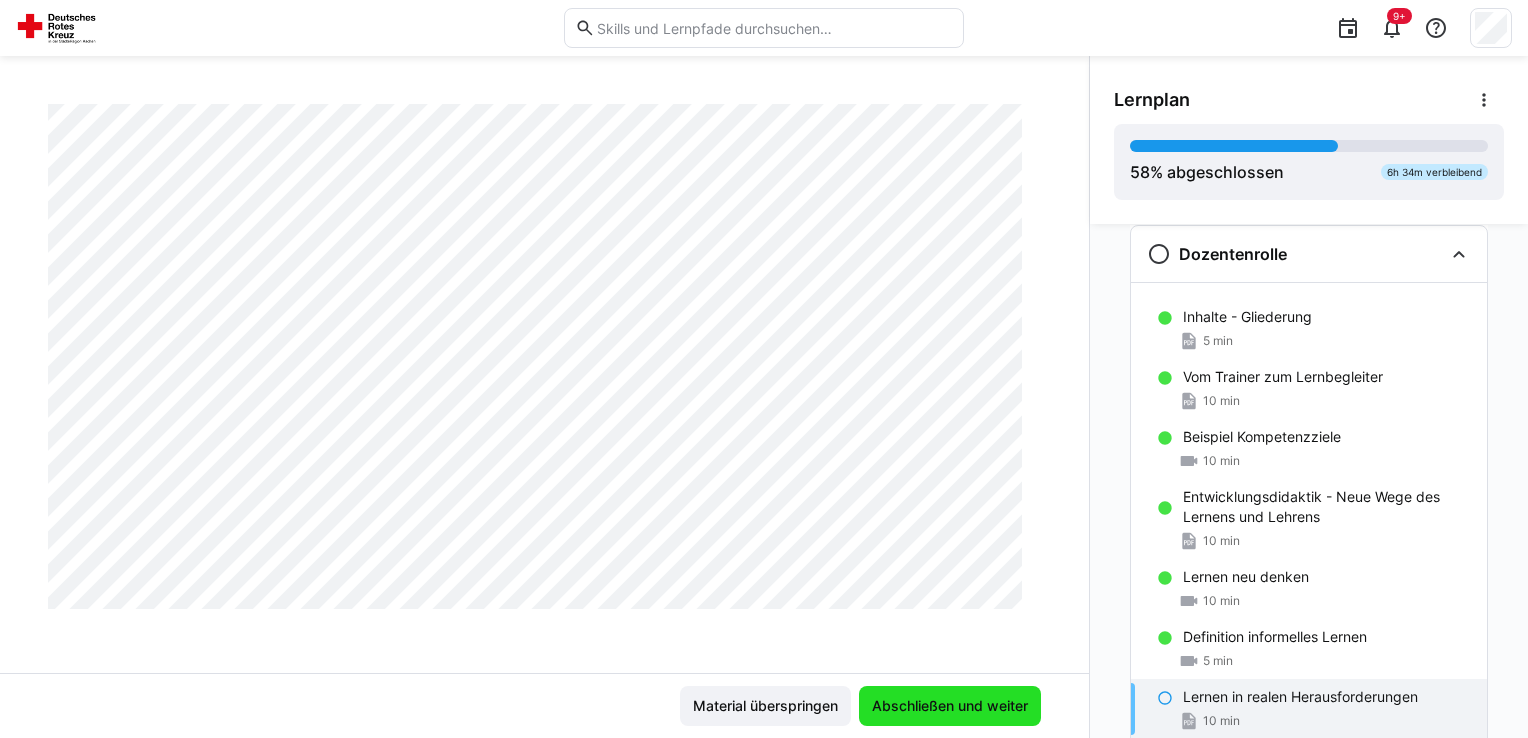click on "Abschließen und weiter" 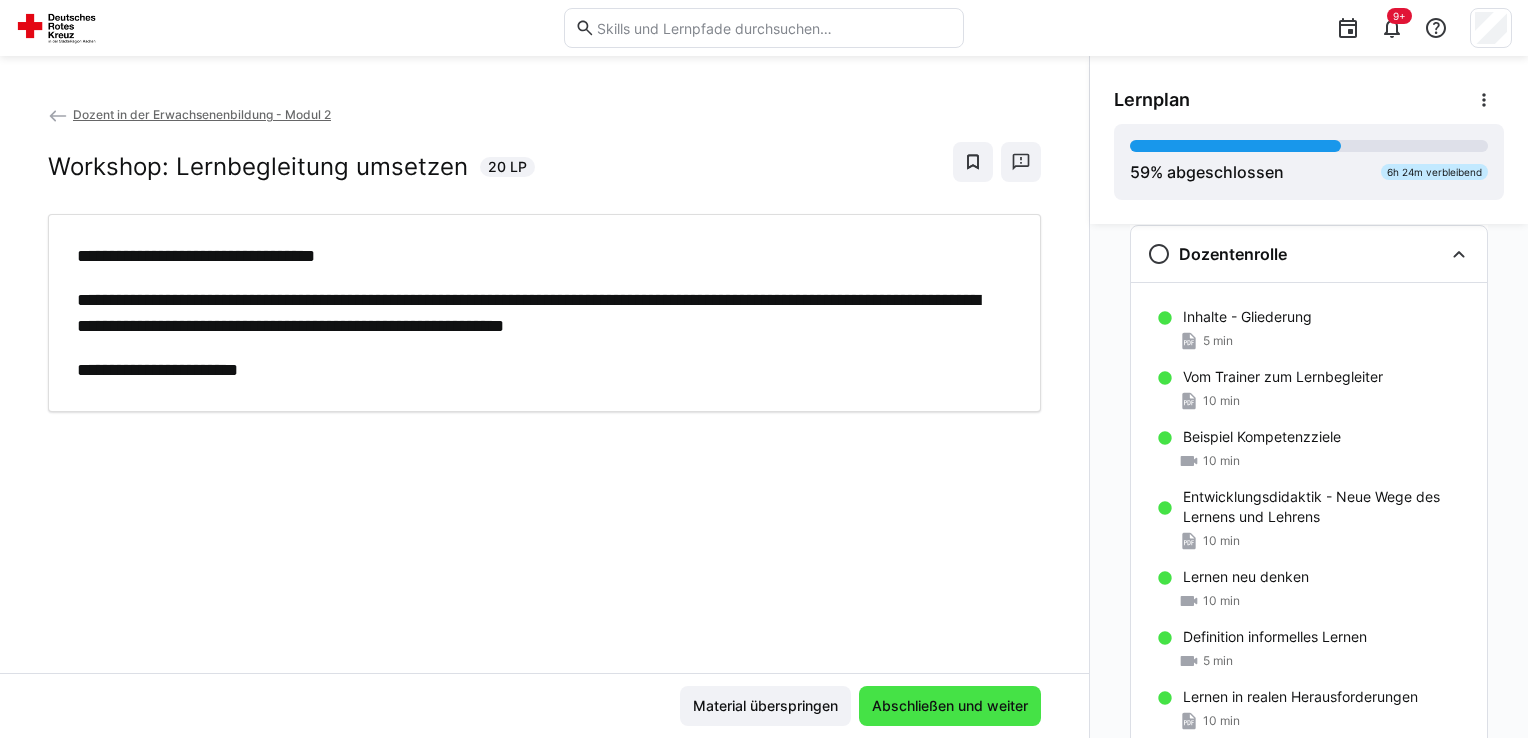 click on "Abschließen und weiter" 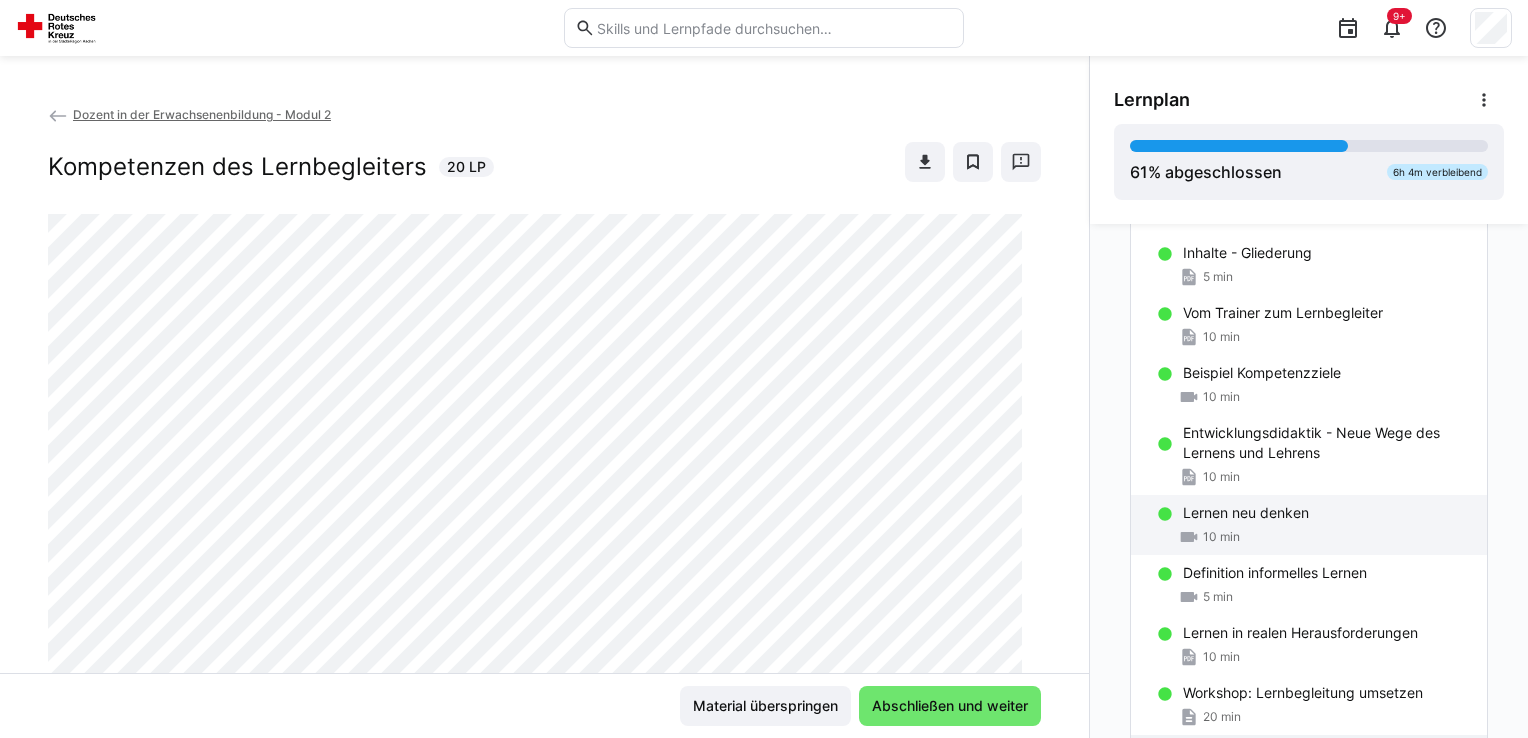 scroll, scrollTop: 1316, scrollLeft: 0, axis: vertical 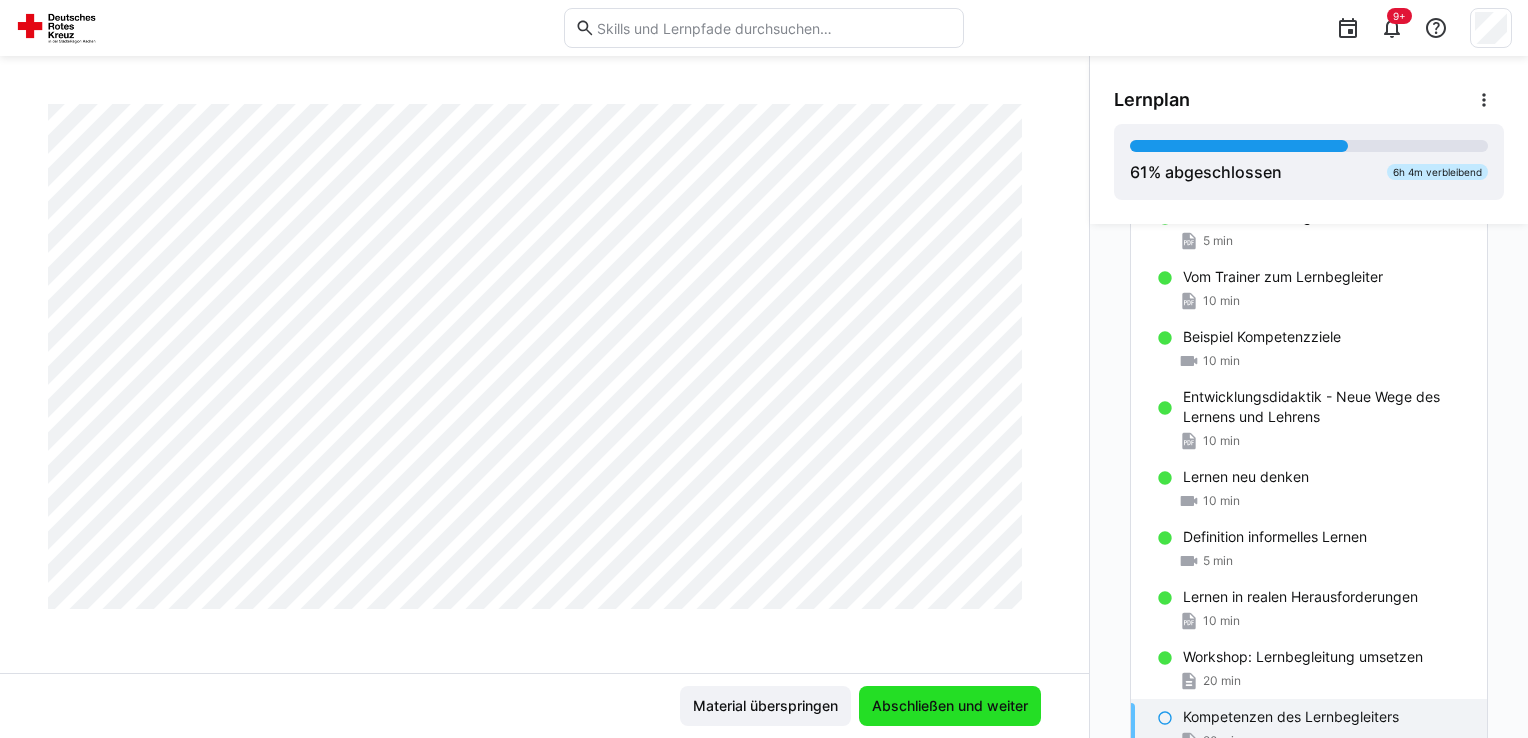 click on "Abschließen und weiter" 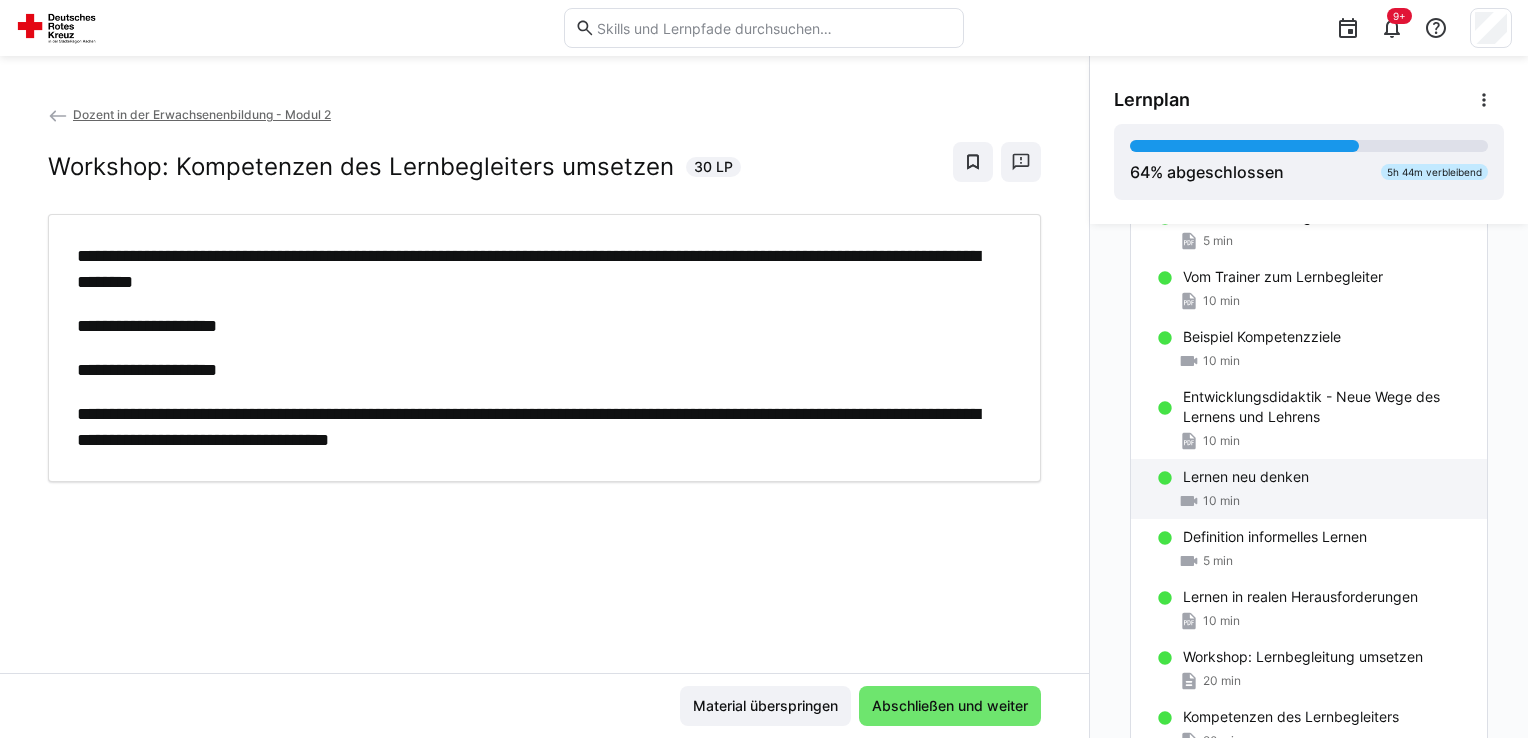scroll, scrollTop: 1516, scrollLeft: 0, axis: vertical 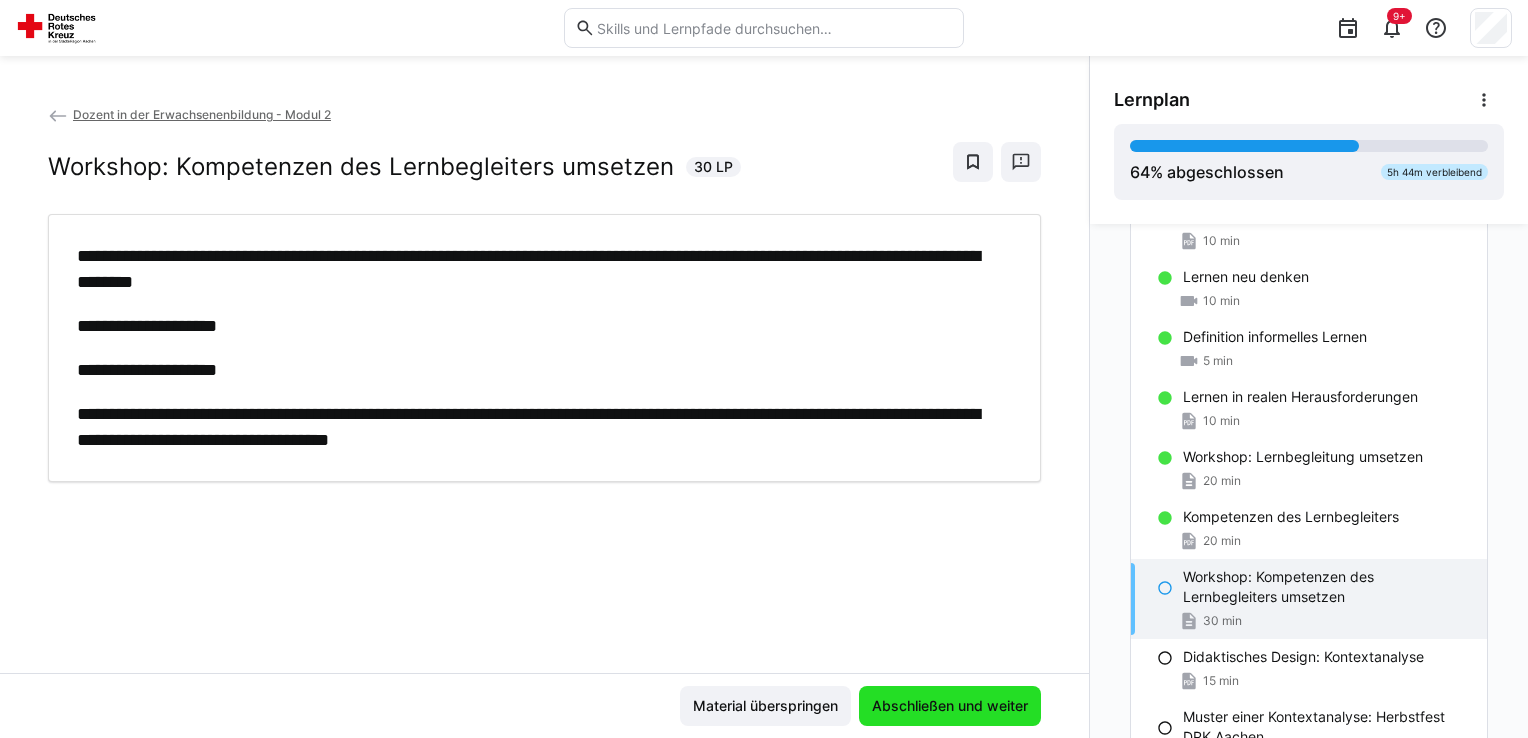 click on "Abschließen und weiter" 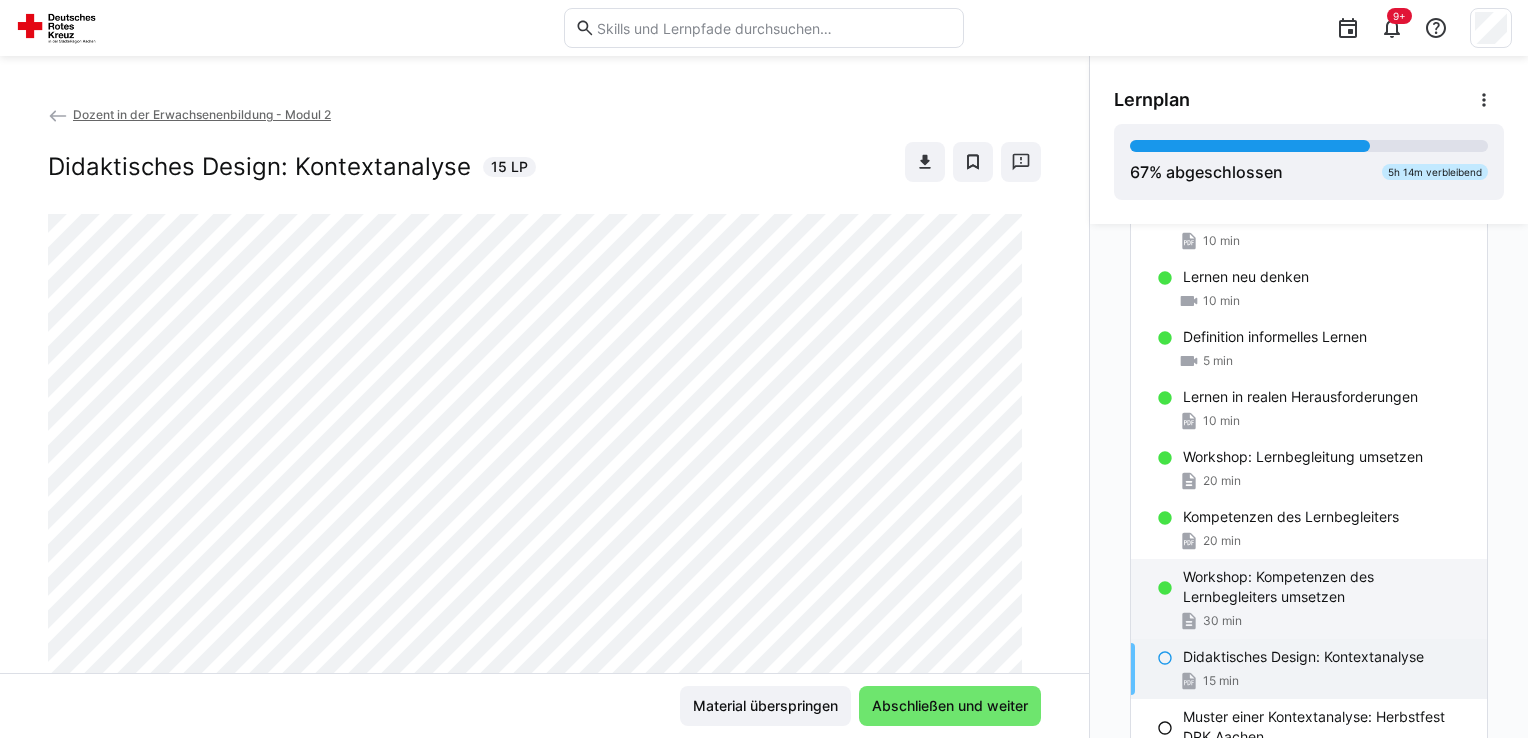 click on "Workshop: Kompetenzen des Lernbegleiters umsetzen" 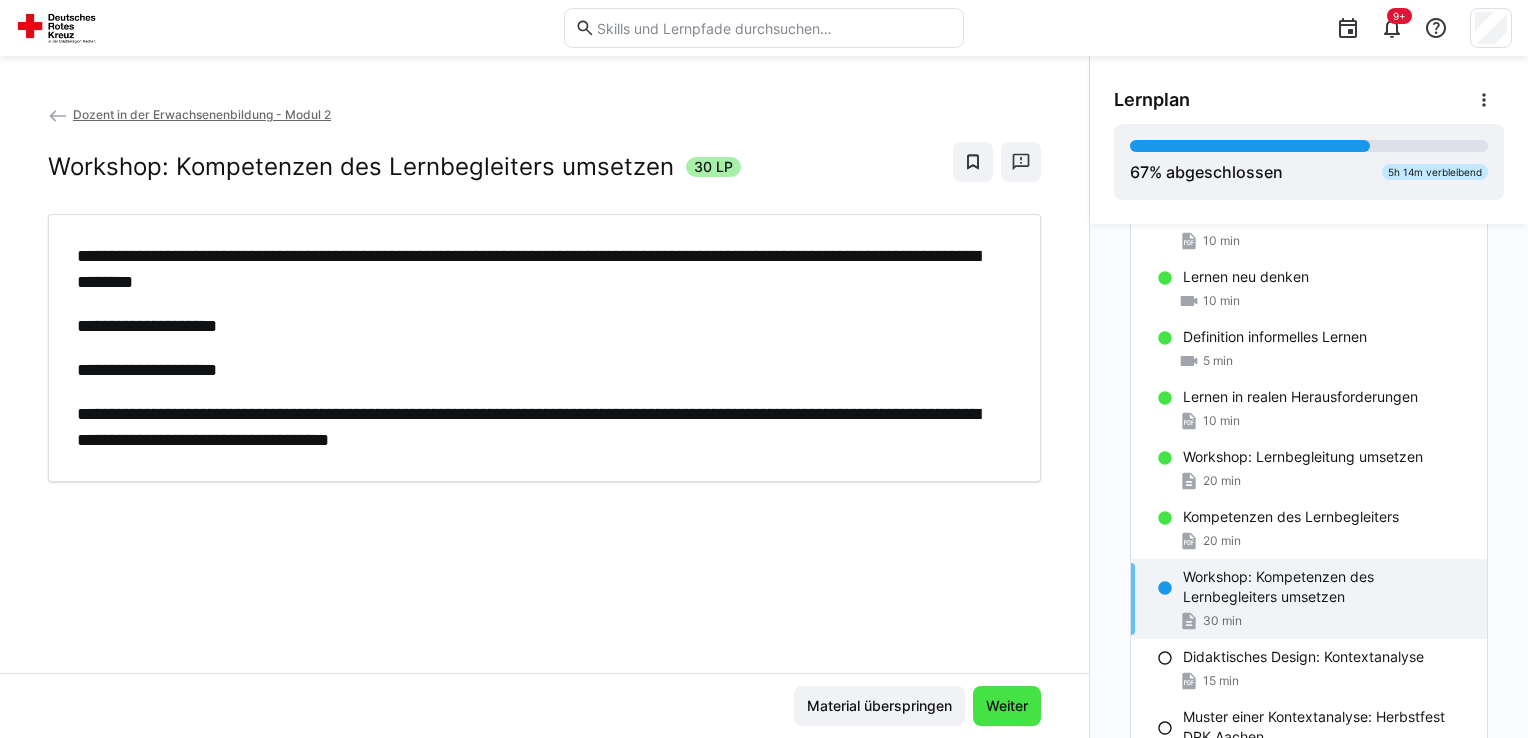click on "Weiter" 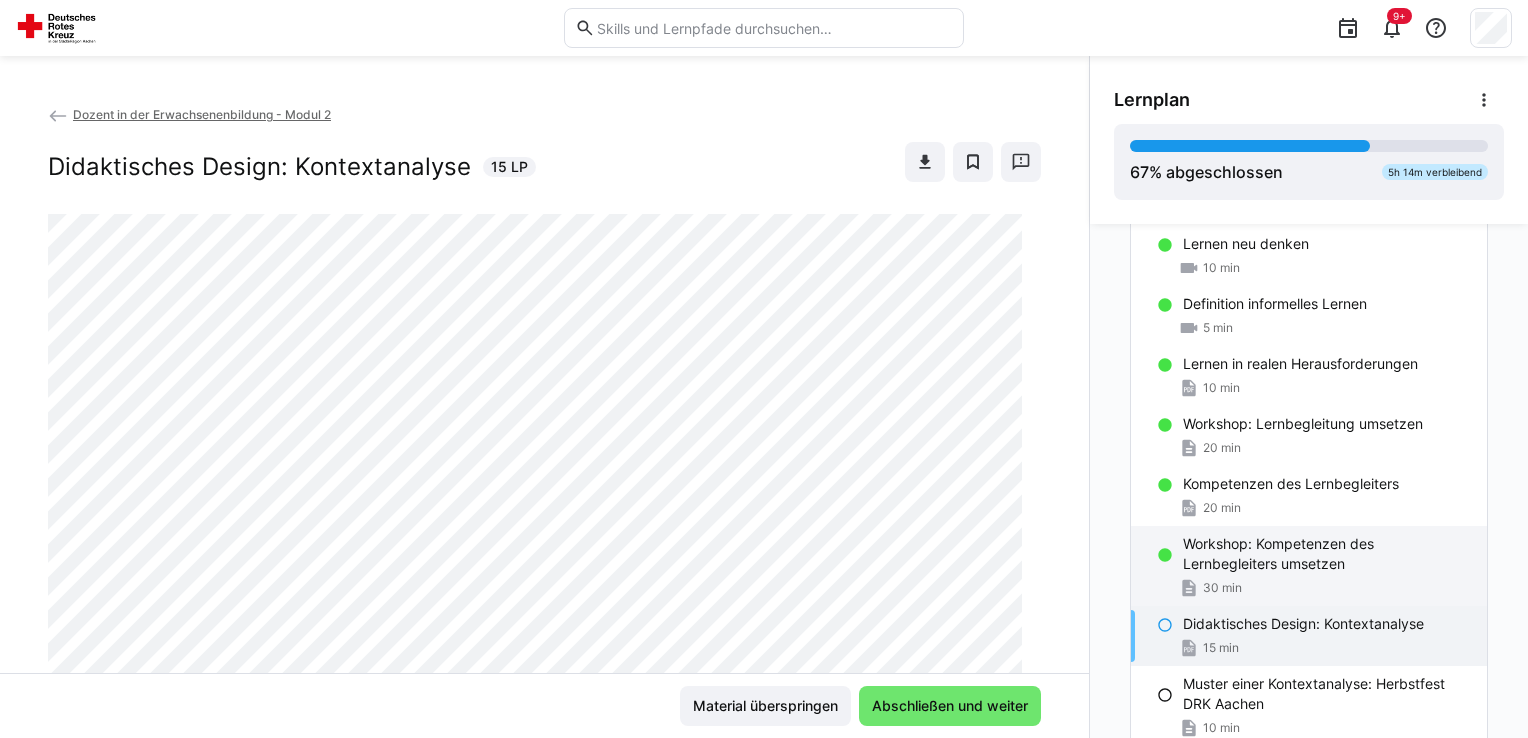 scroll, scrollTop: 1516, scrollLeft: 0, axis: vertical 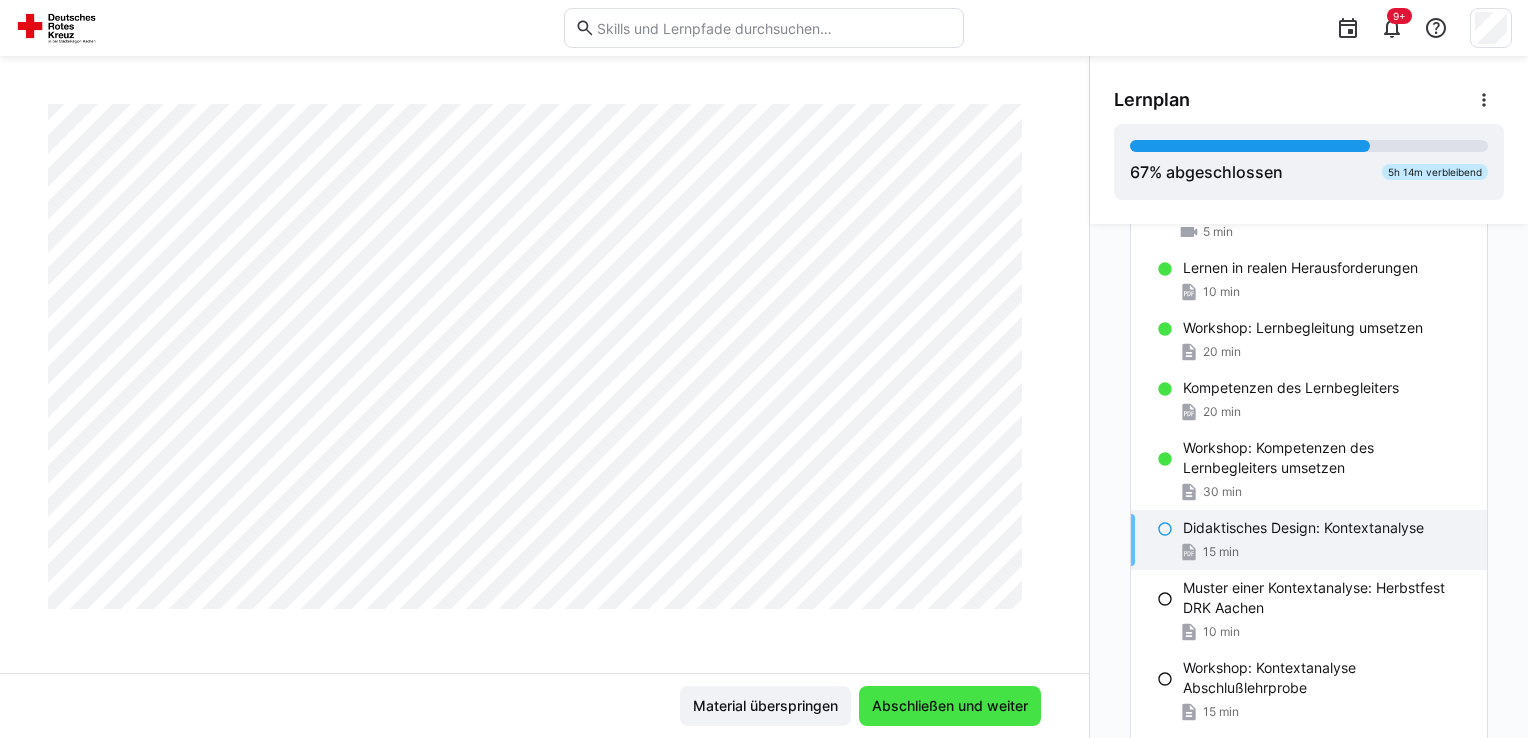 click on "Abschließen und weiter" 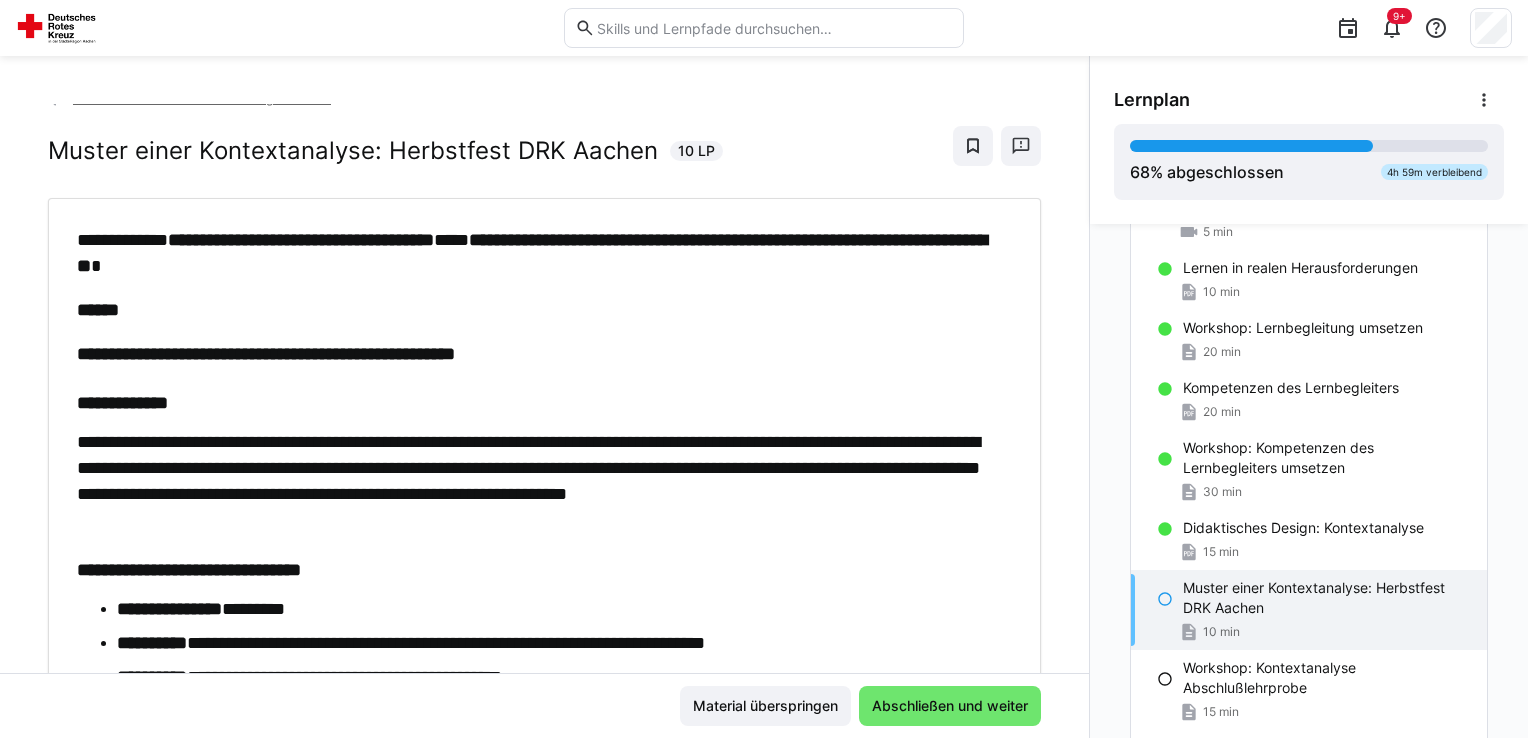 scroll, scrollTop: 0, scrollLeft: 0, axis: both 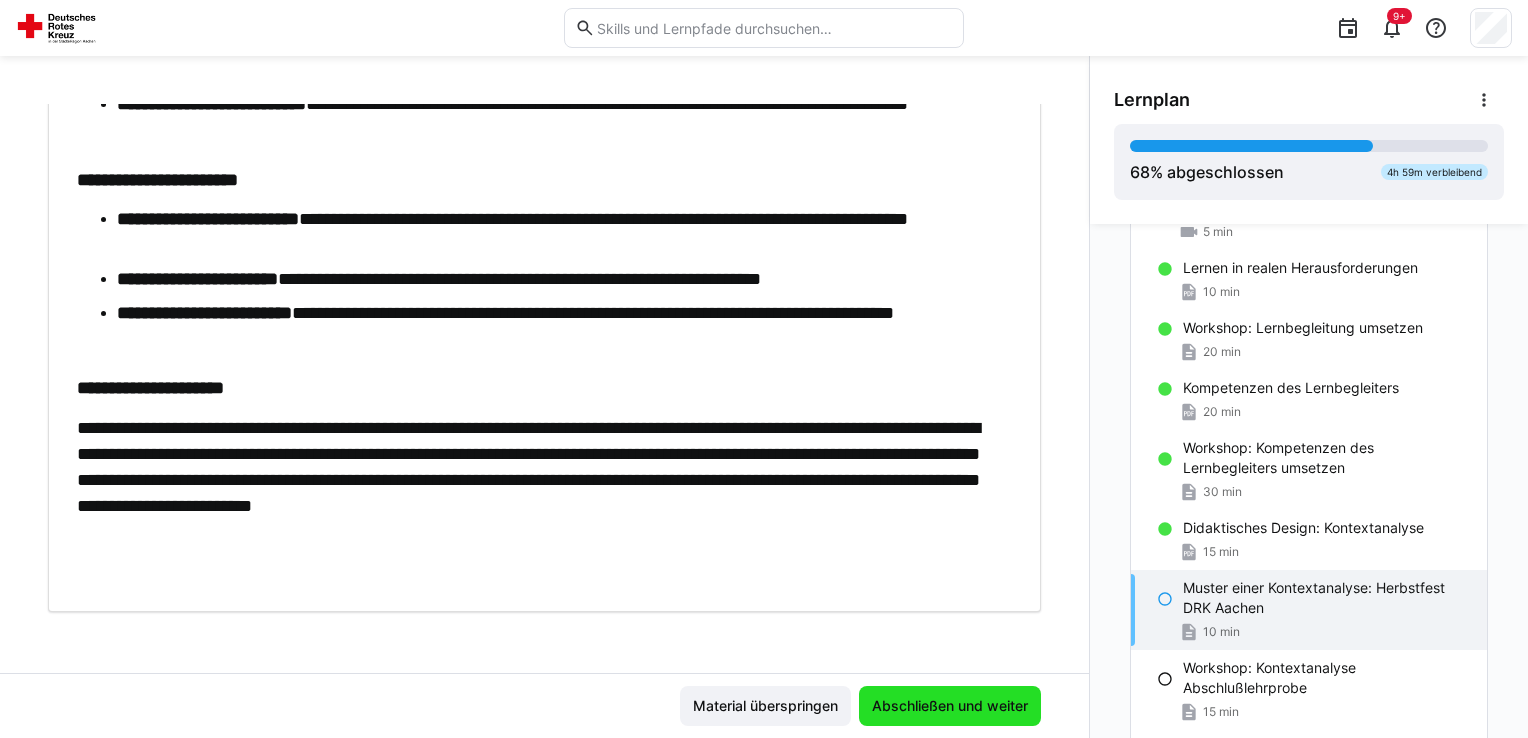 click on "Abschließen und weiter" 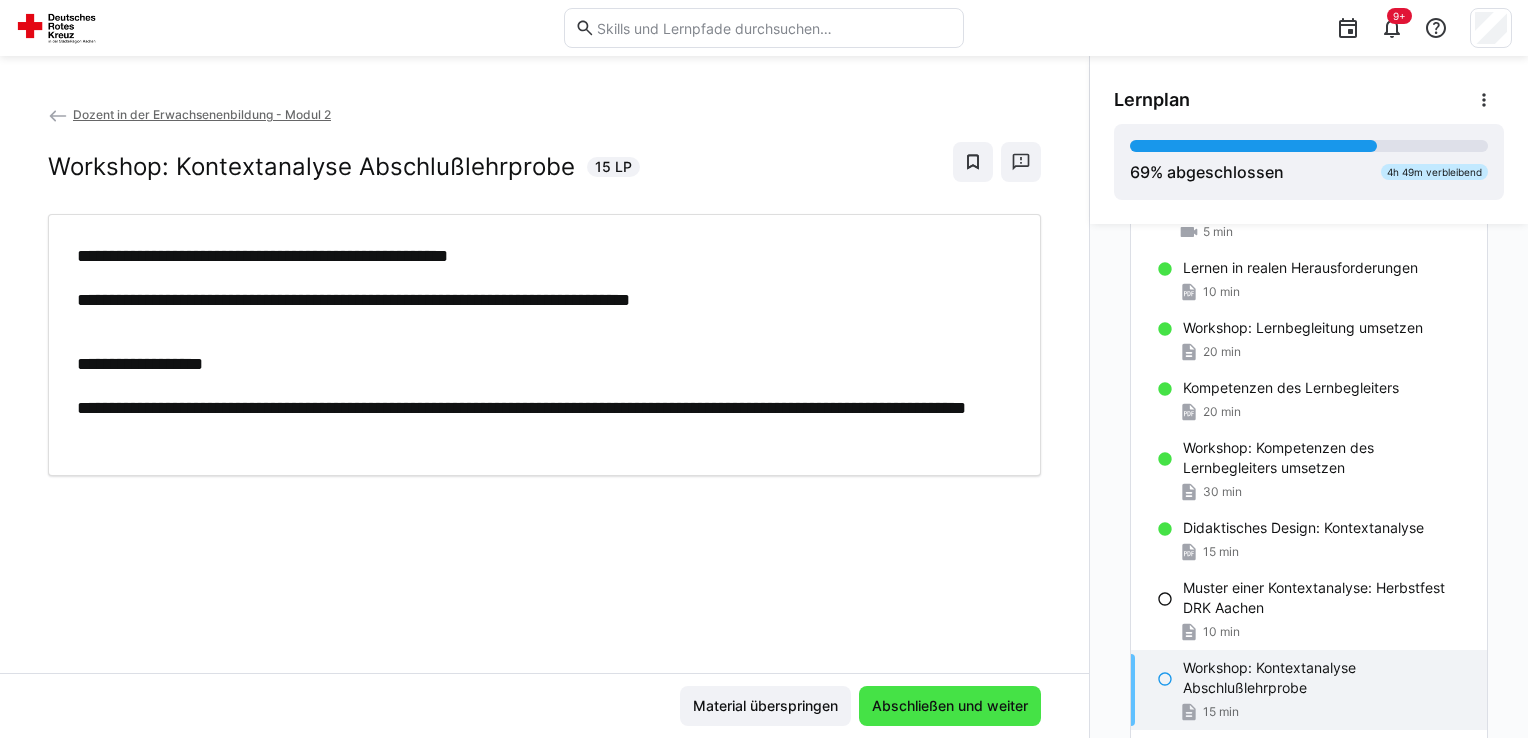 scroll, scrollTop: 0, scrollLeft: 0, axis: both 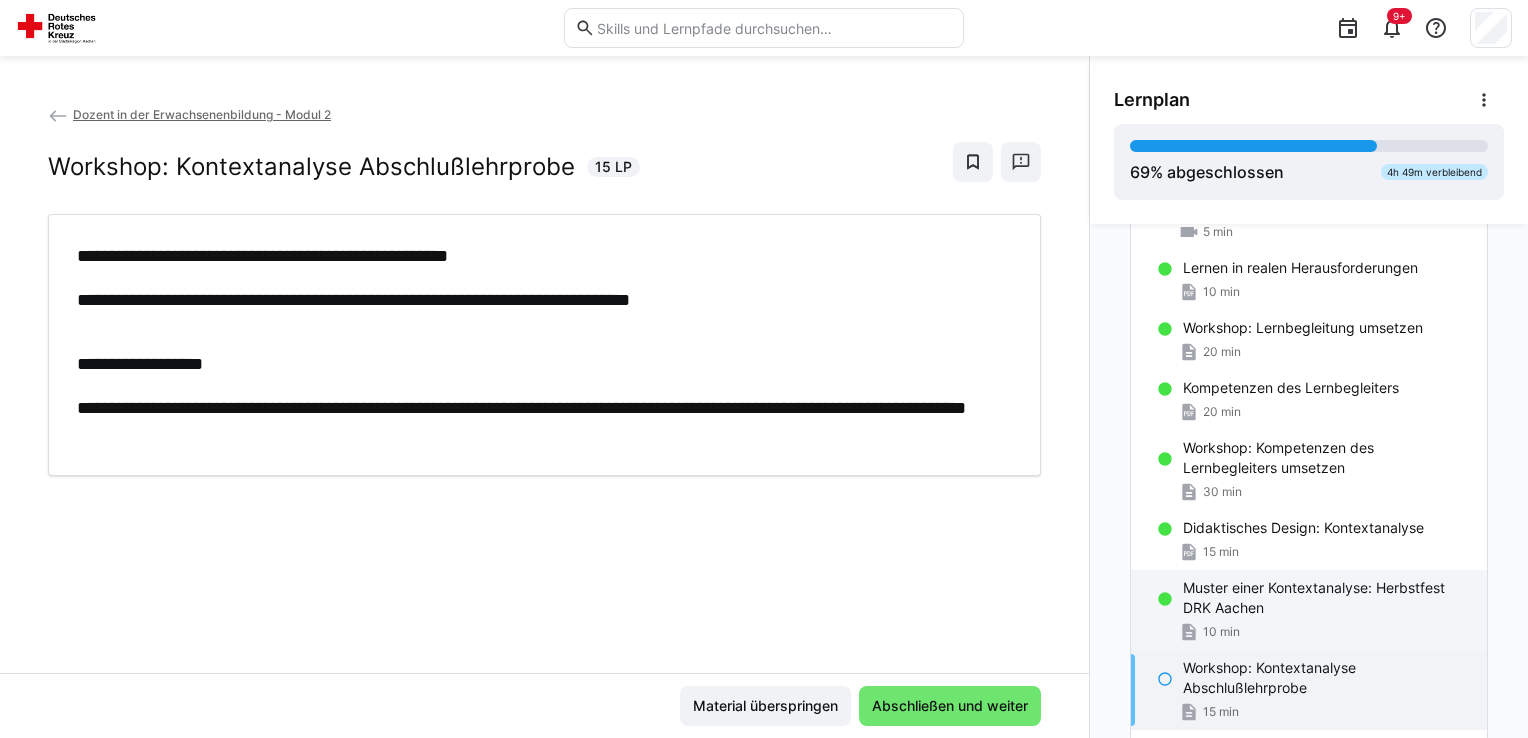 click on "Muster einer Kontextanalyse: Herbstfest DRK Aachen" 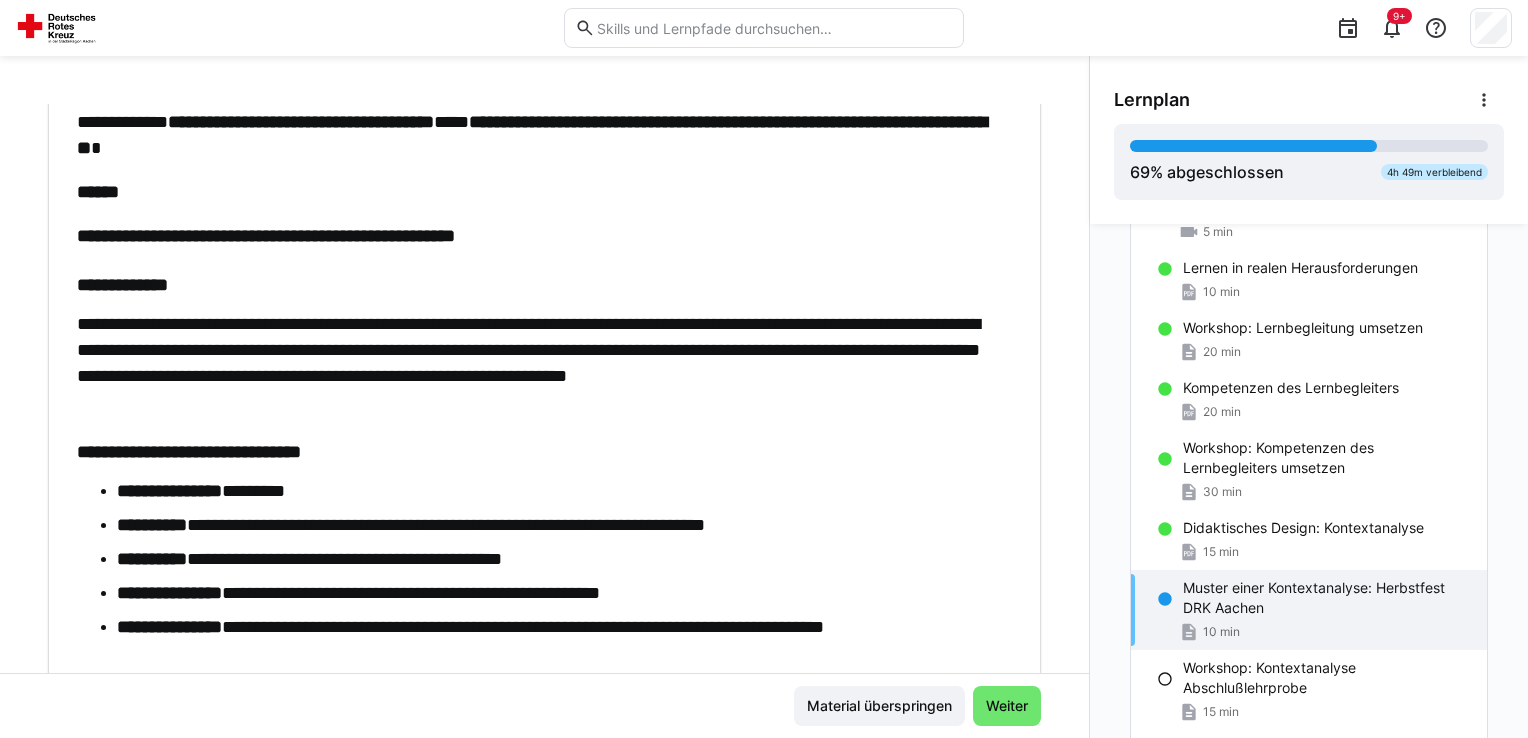 scroll, scrollTop: 0, scrollLeft: 0, axis: both 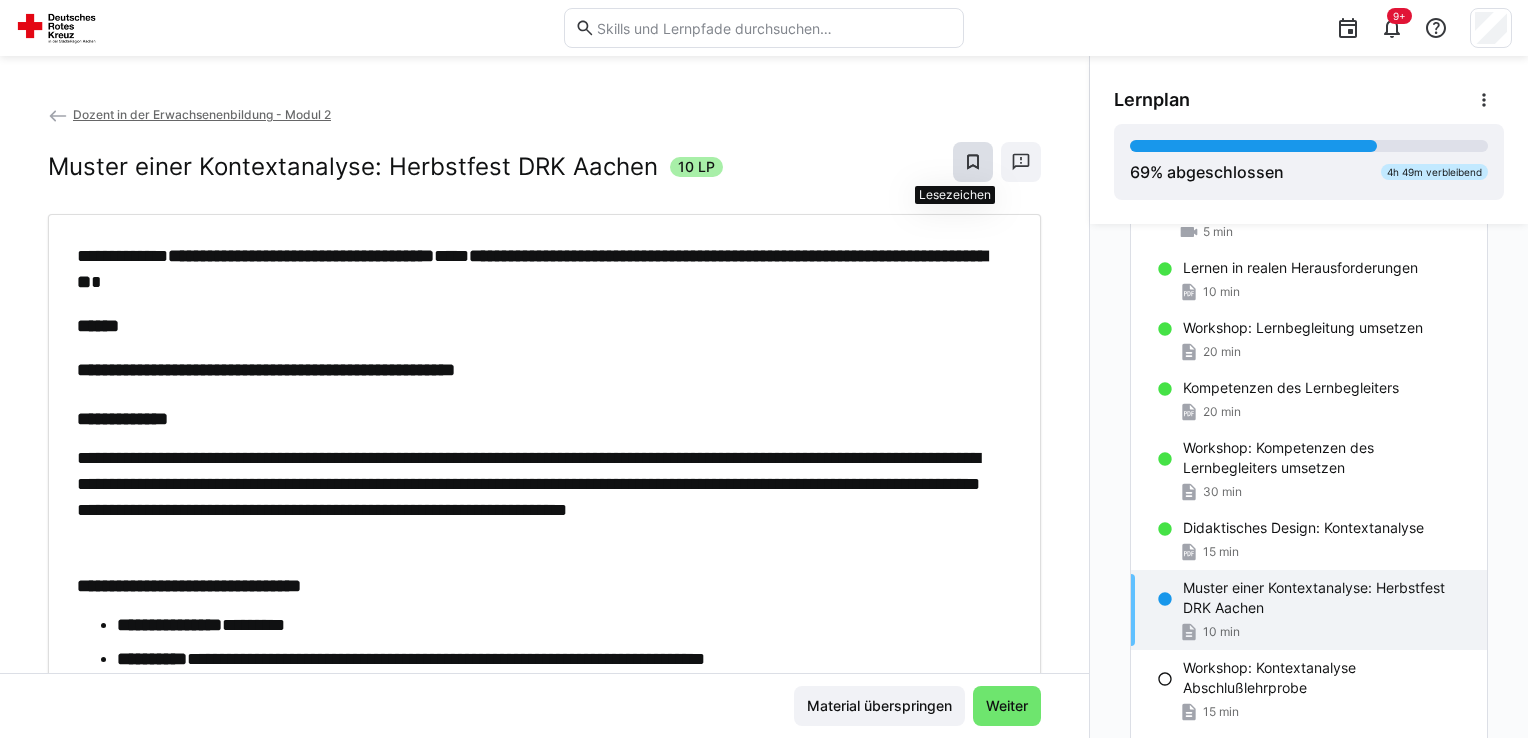 click 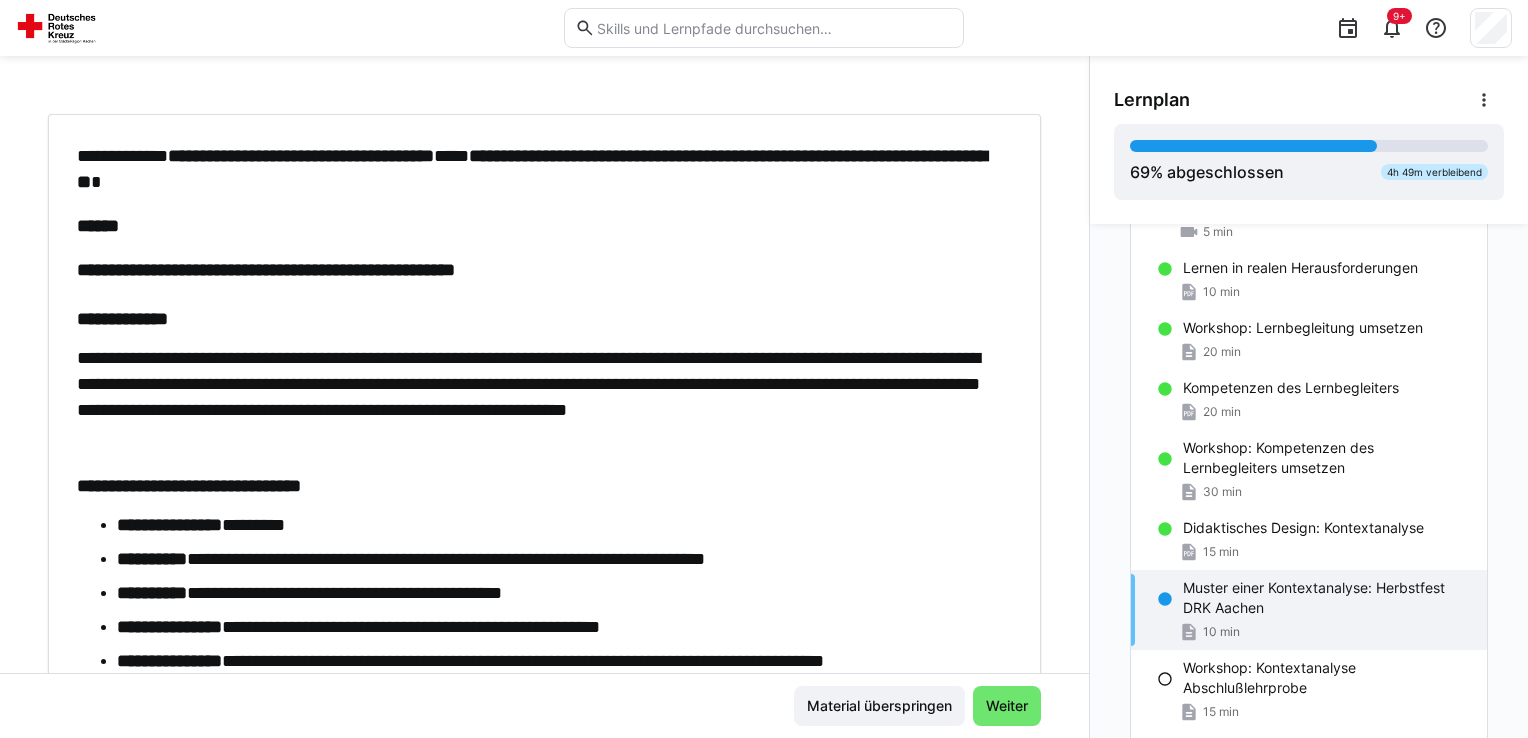 scroll, scrollTop: 0, scrollLeft: 0, axis: both 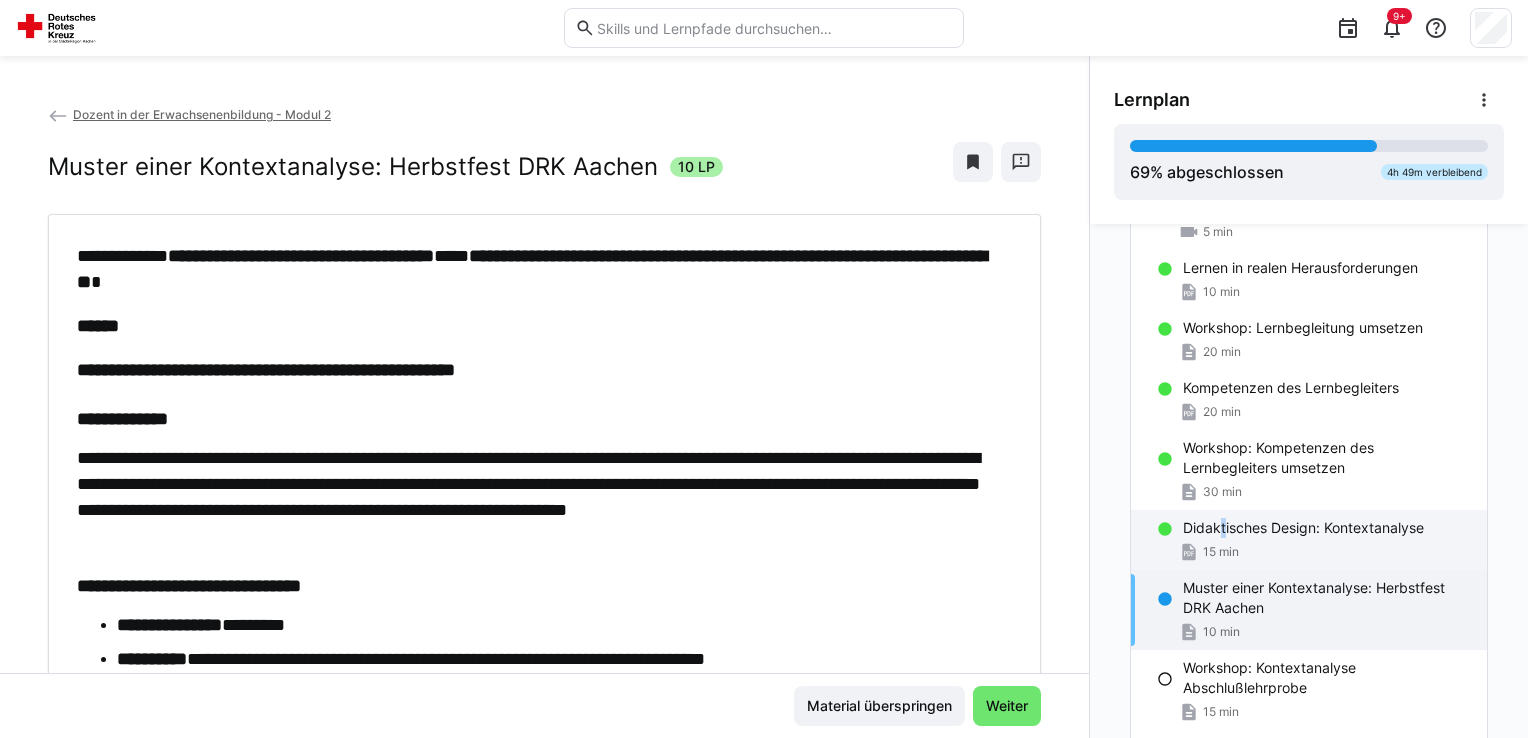 click on "Didaktisches Design: Kontextanalyse" 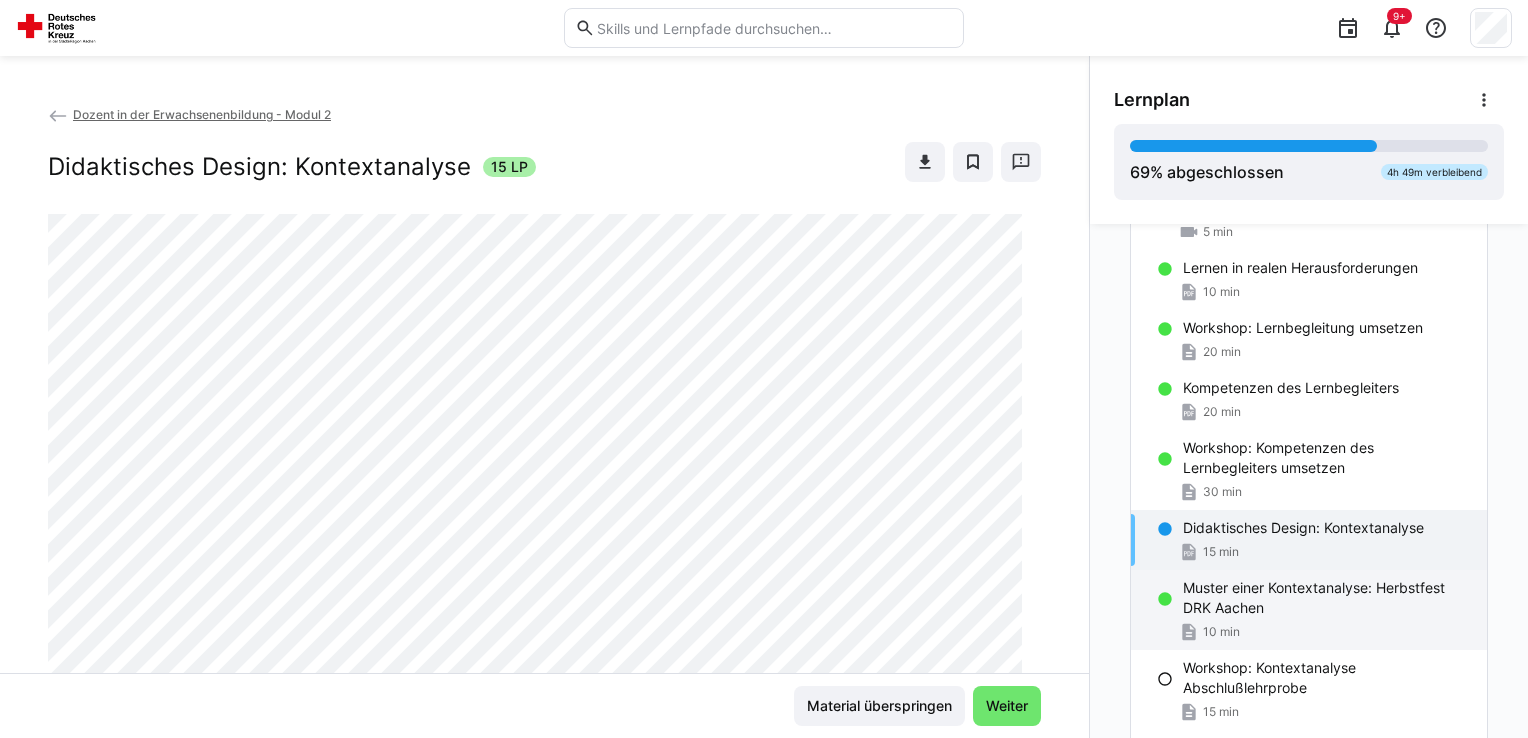 drag, startPoint x: 1214, startPoint y: 533, endPoint x: 1188, endPoint y: 606, distance: 77.491936 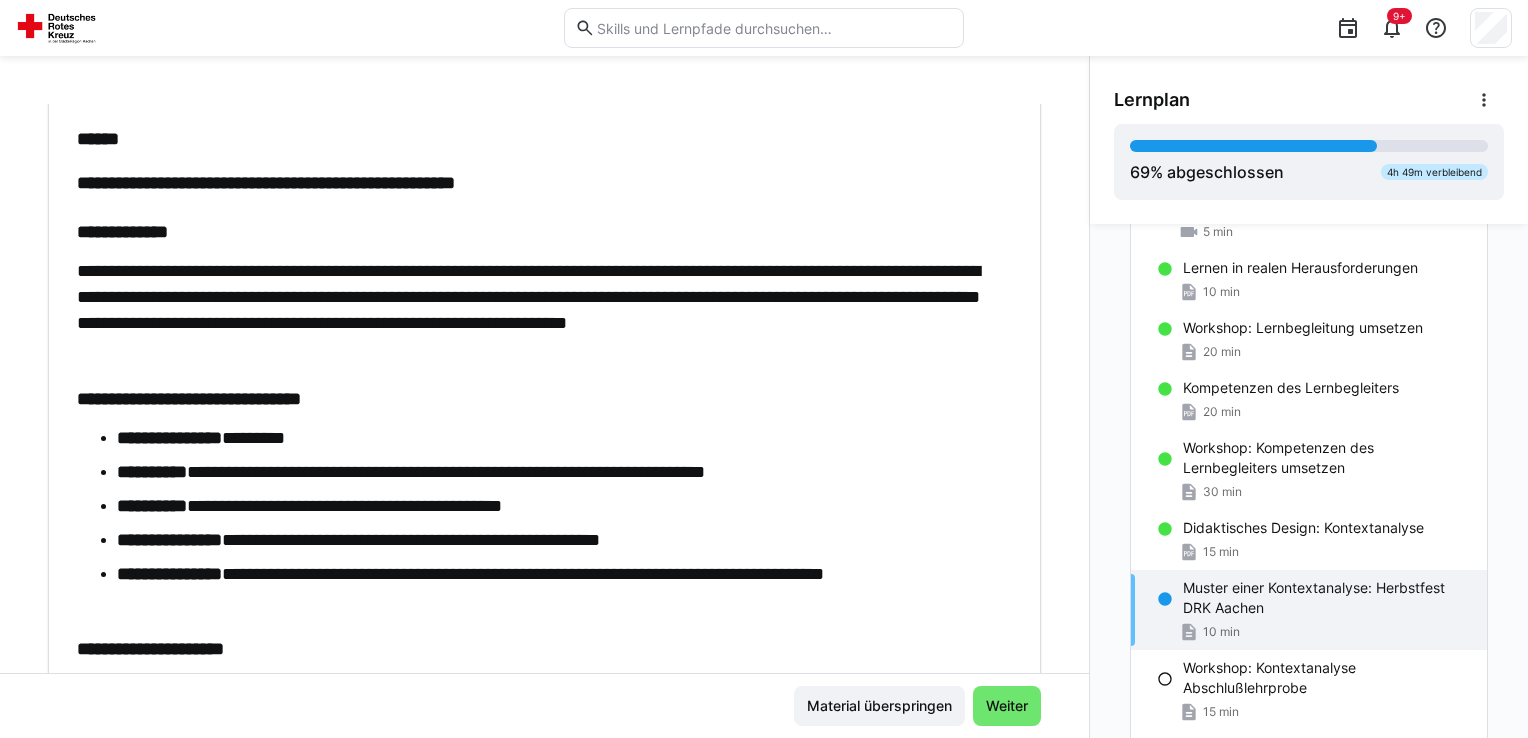 scroll, scrollTop: 200, scrollLeft: 0, axis: vertical 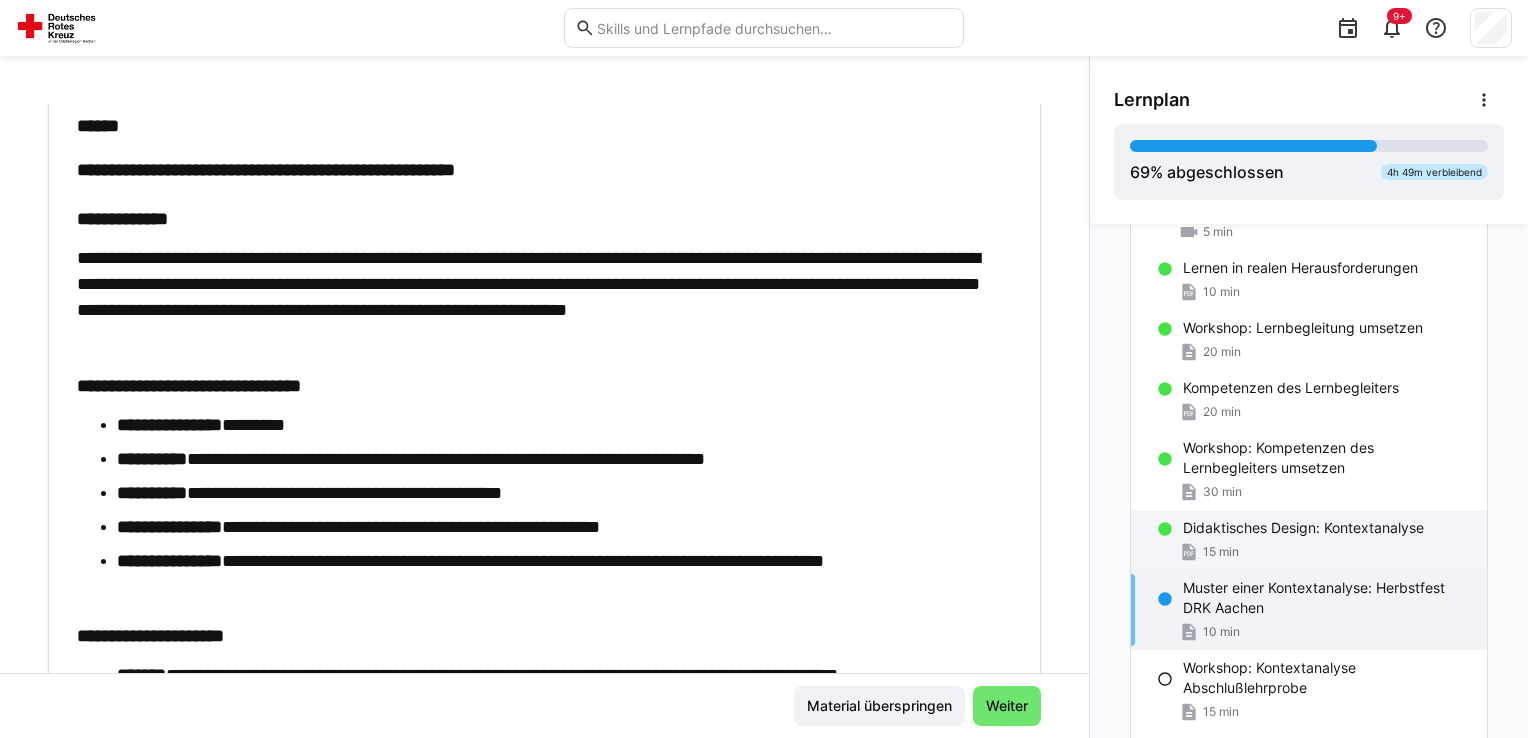 click on "Didaktisches Design: Kontextanalyse
15 min" 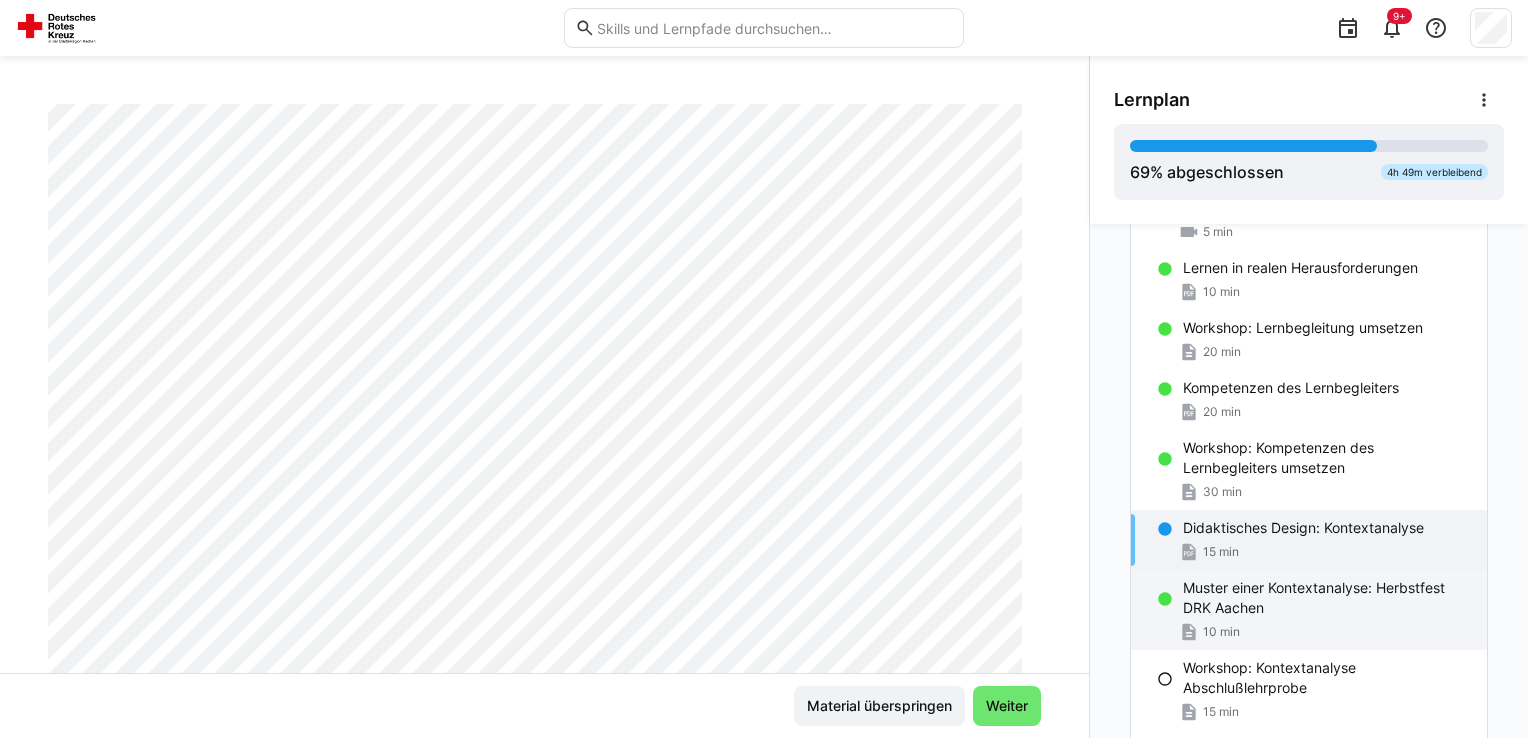 click on "Muster einer Kontextanalyse: Herbstfest DRK Aachen" 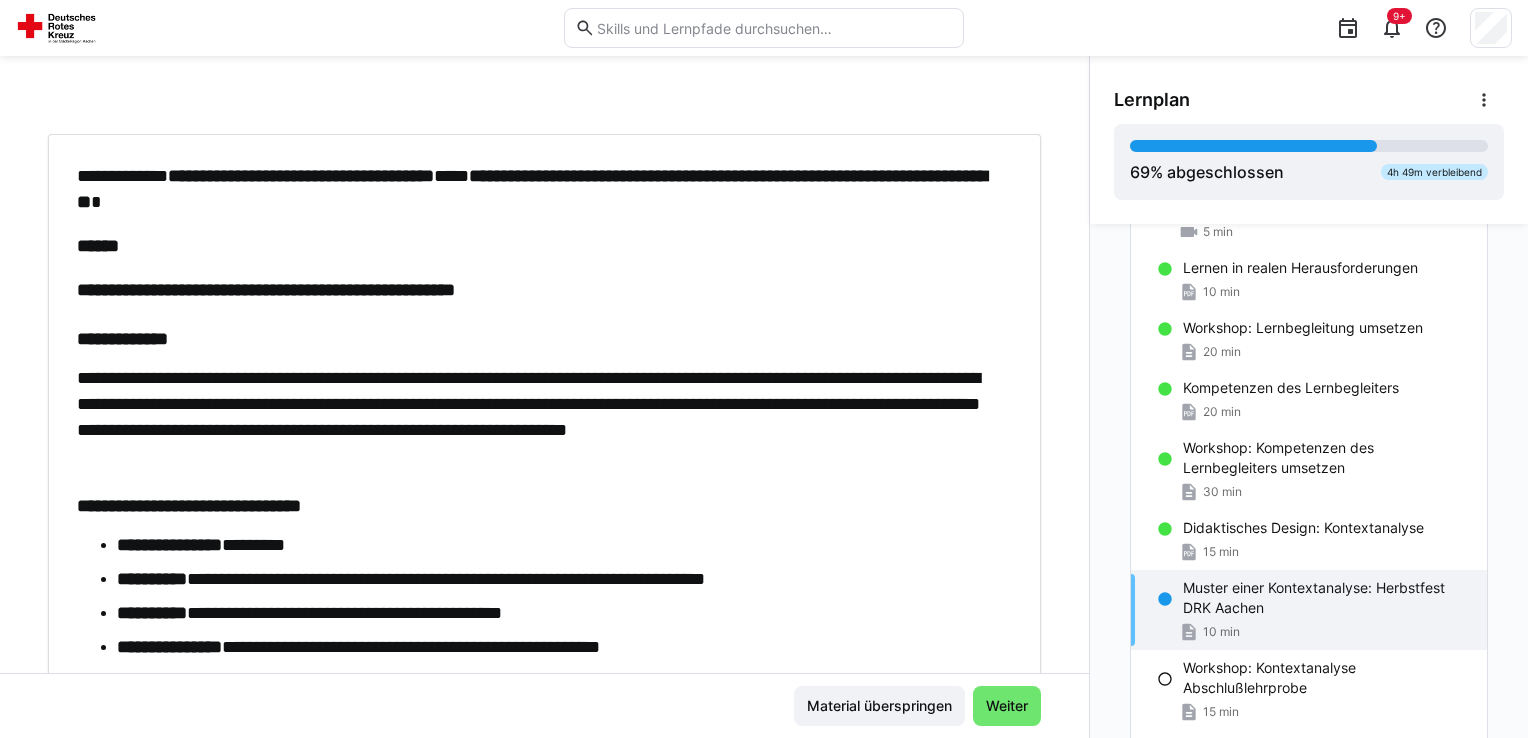 scroll, scrollTop: 0, scrollLeft: 0, axis: both 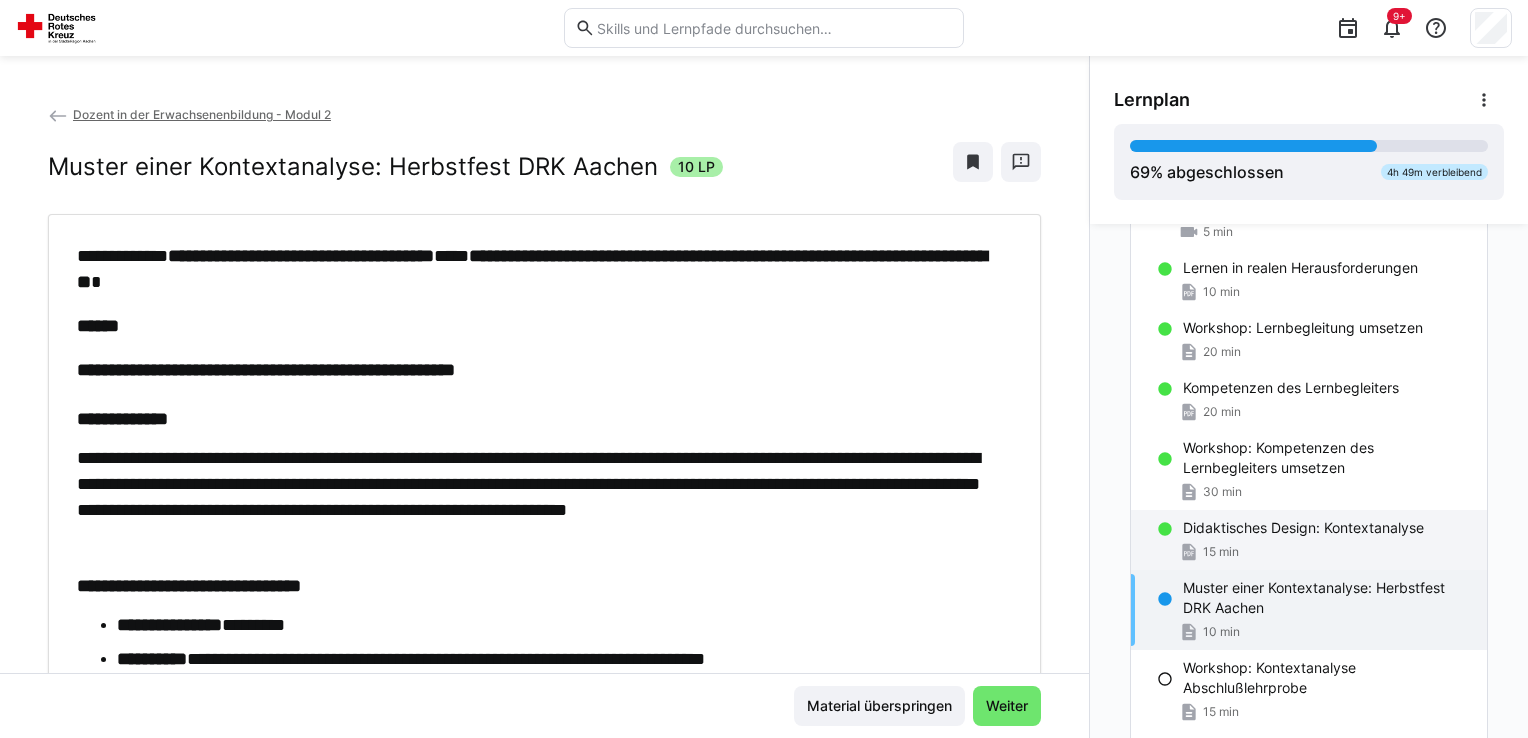 click on "Didaktisches Design: Kontextanalyse
15 min" 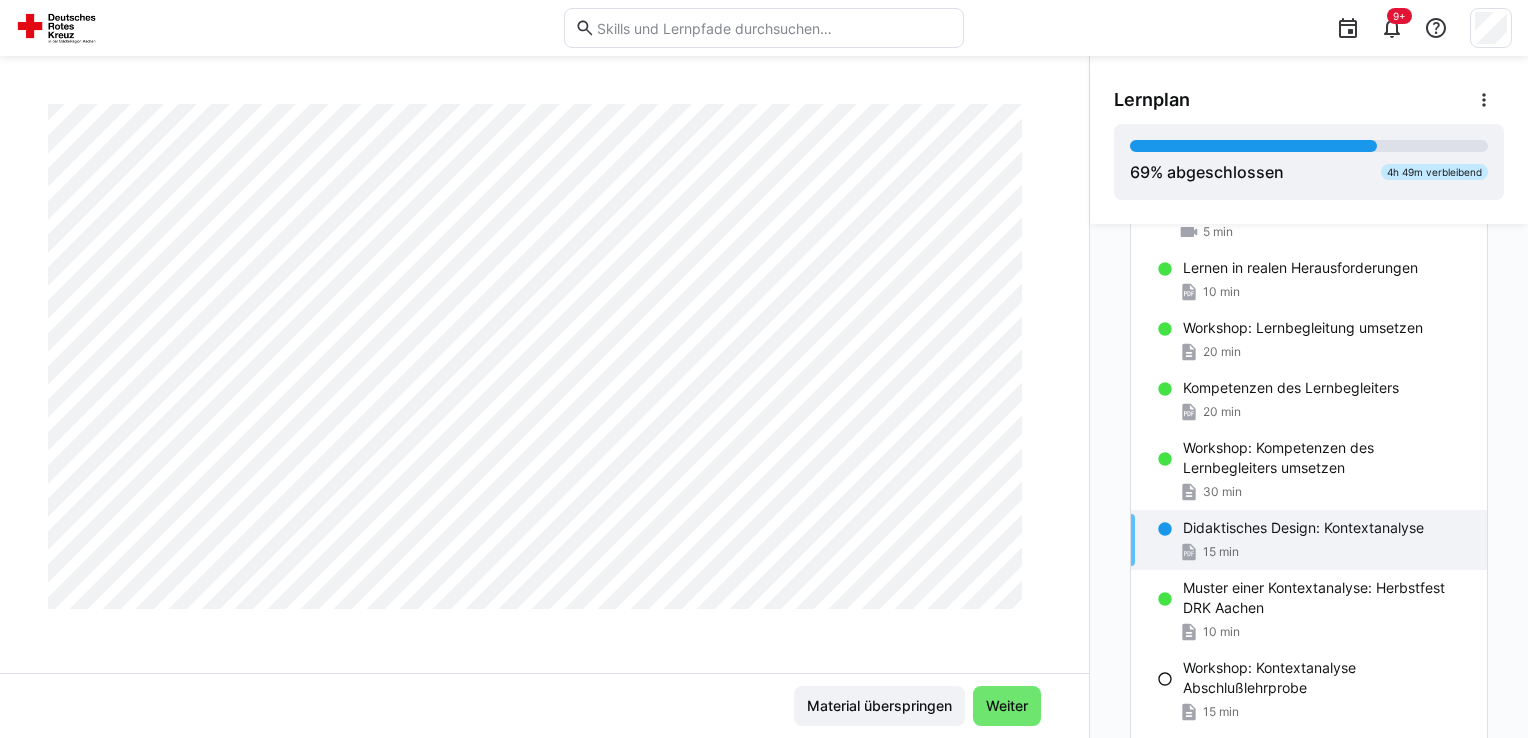 scroll, scrollTop: 900, scrollLeft: 0, axis: vertical 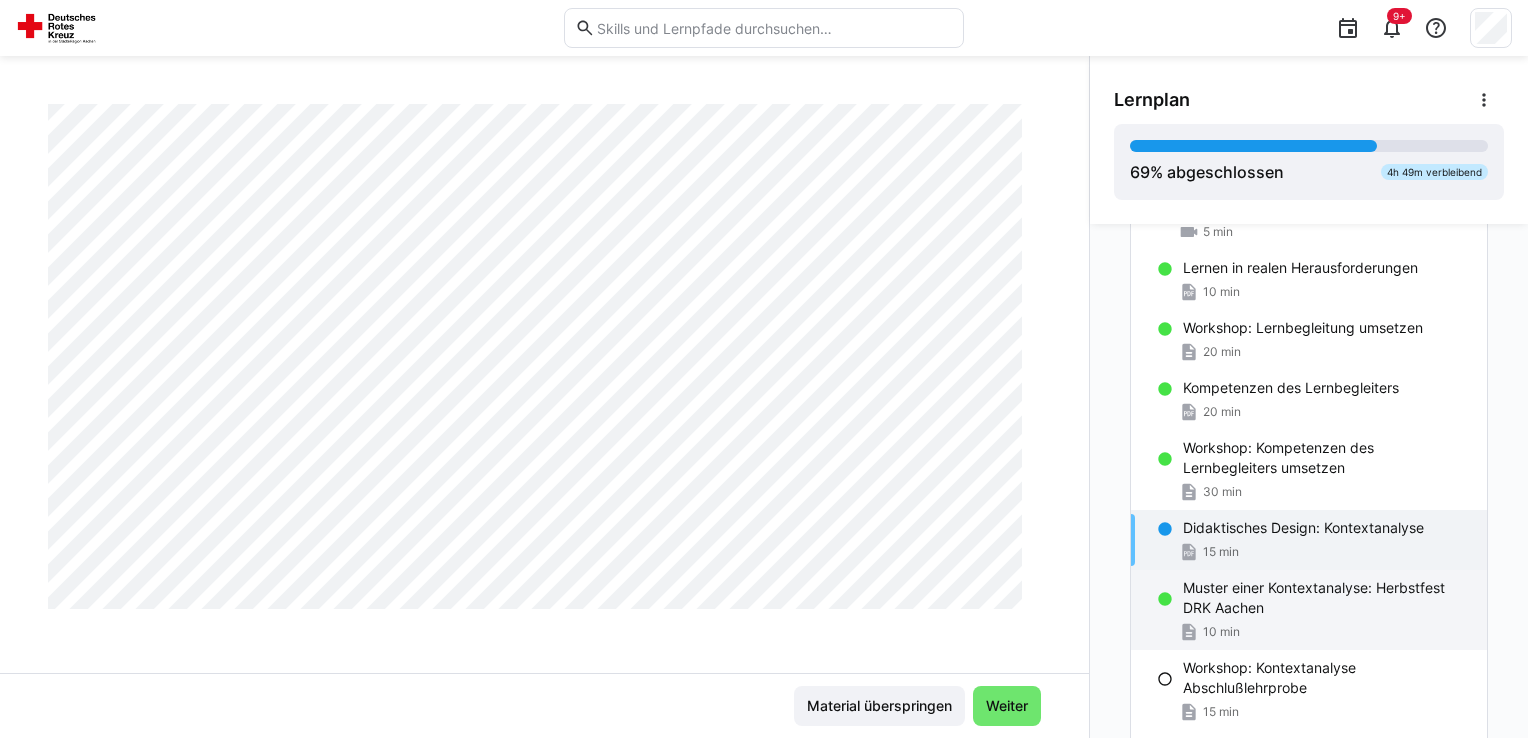 click on "Muster einer Kontextanalyse: Herbstfest DRK Aachen" 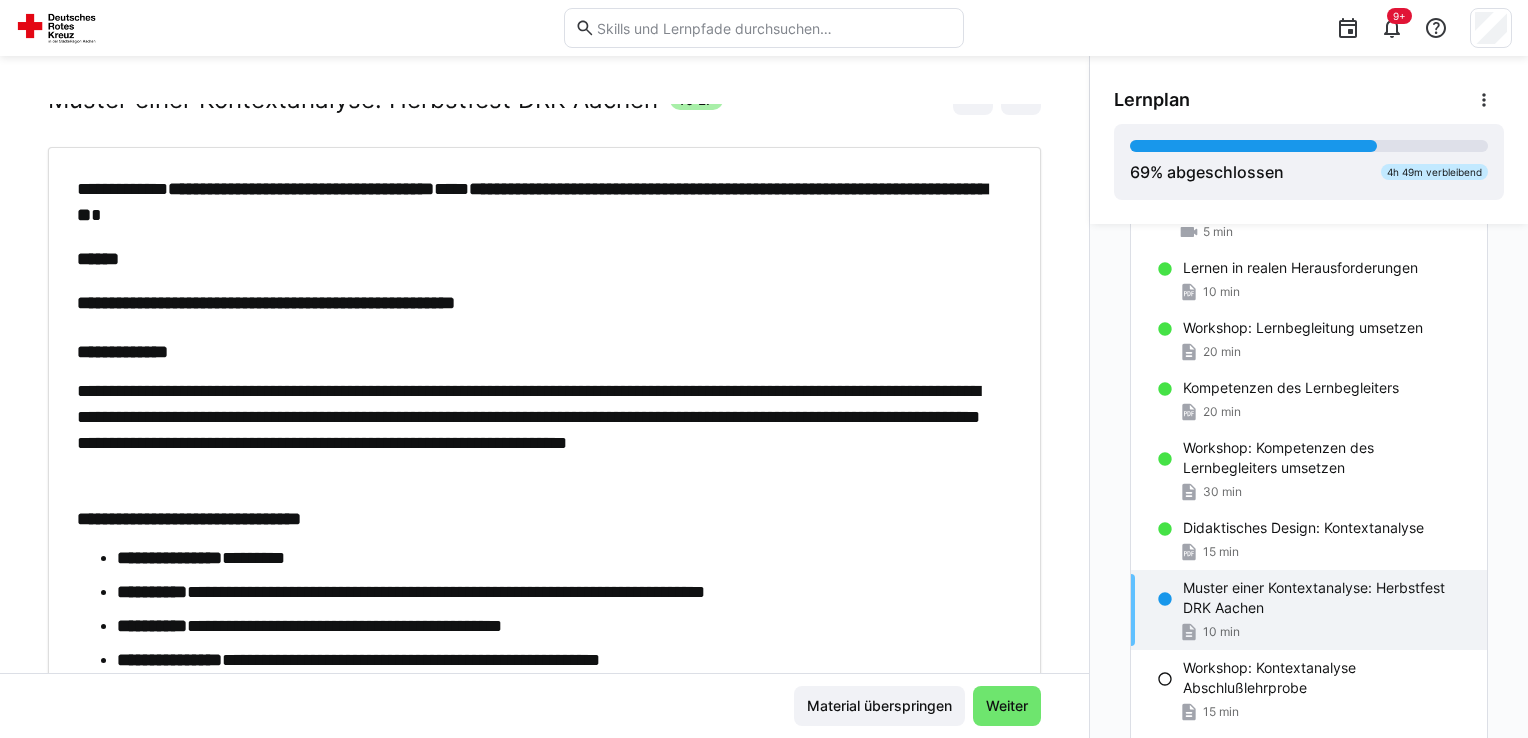 scroll, scrollTop: 100, scrollLeft: 0, axis: vertical 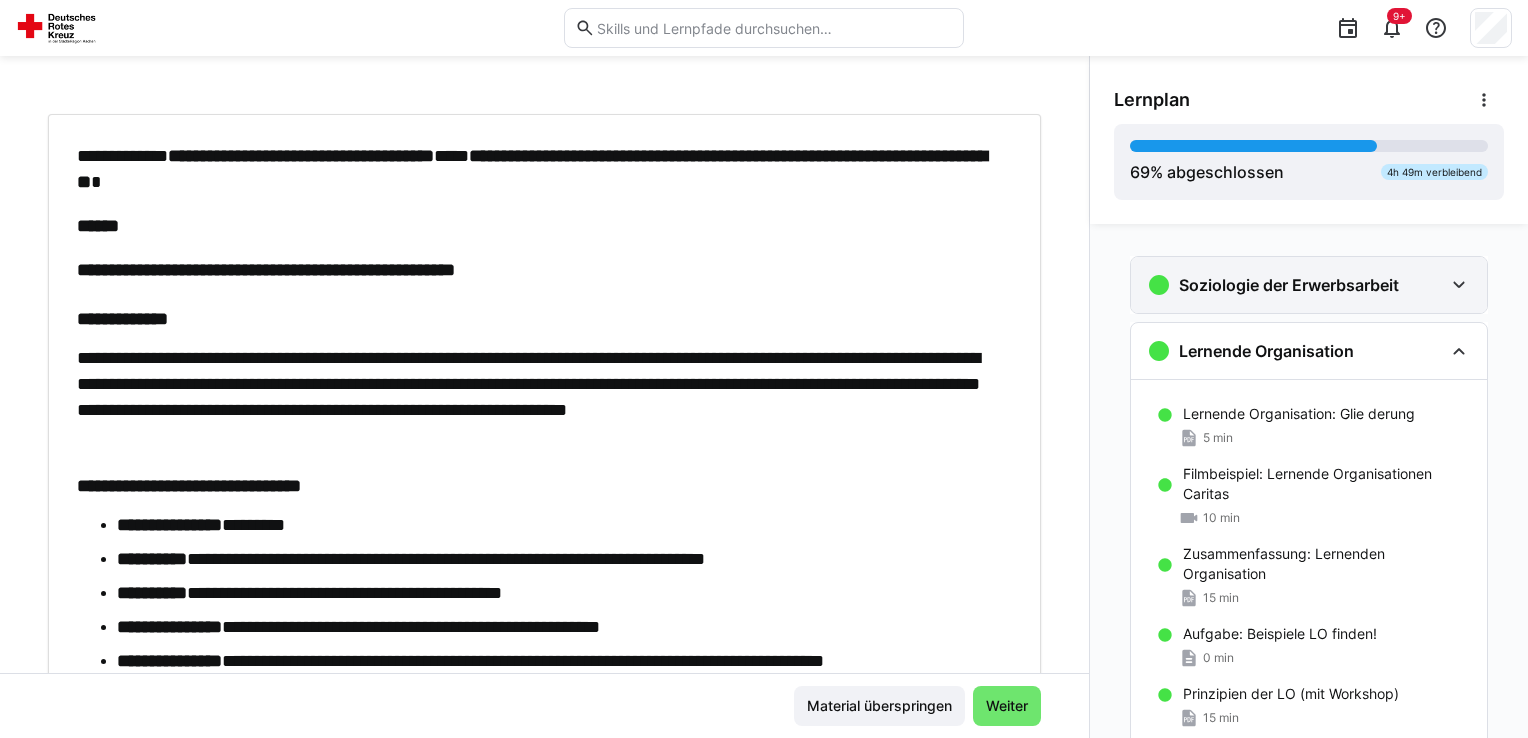click on "Soziologie der Erwerbsarbeit" 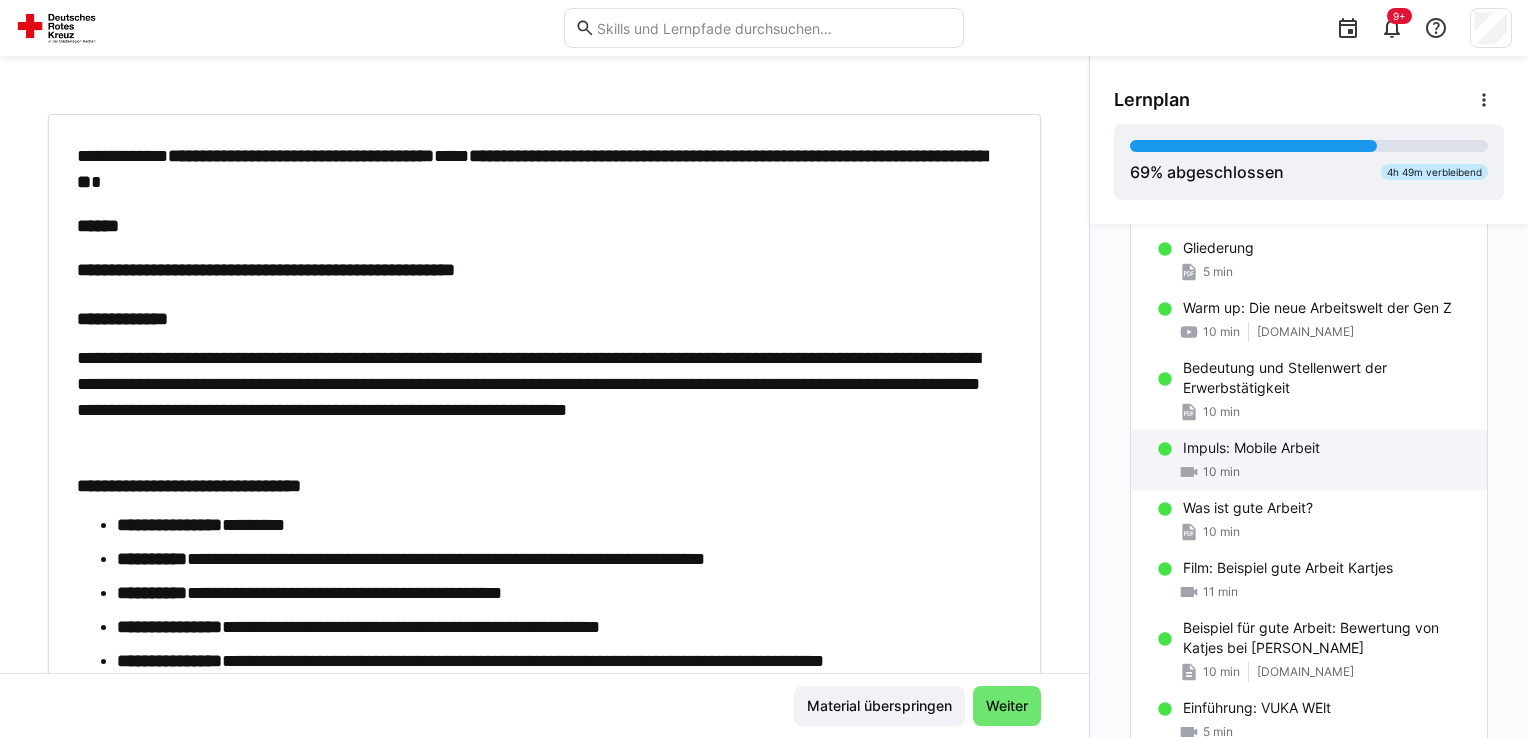 scroll, scrollTop: 0, scrollLeft: 0, axis: both 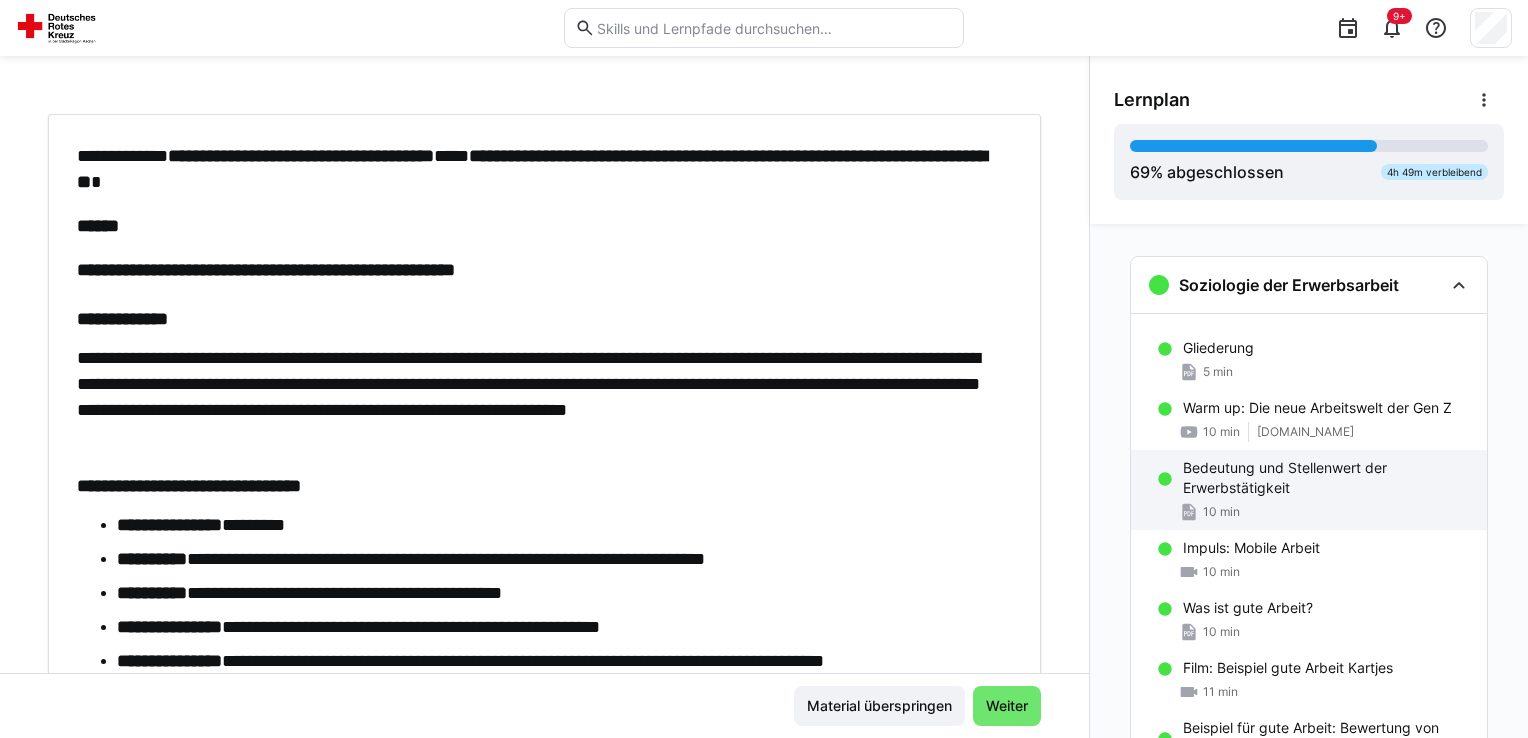 click on "Bedeutung und Stellenwert der Erwerbstätigkeit" 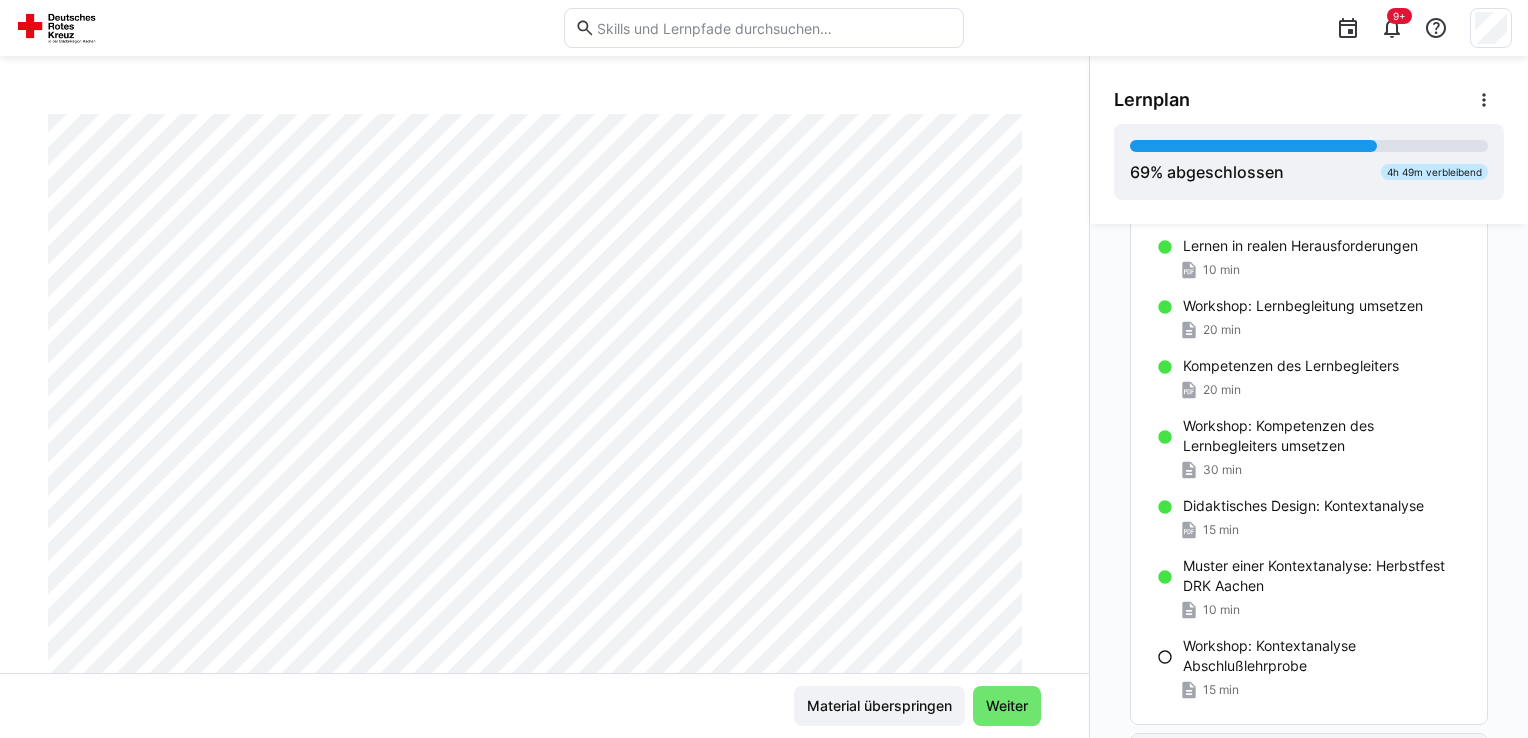 scroll, scrollTop: 3518, scrollLeft: 0, axis: vertical 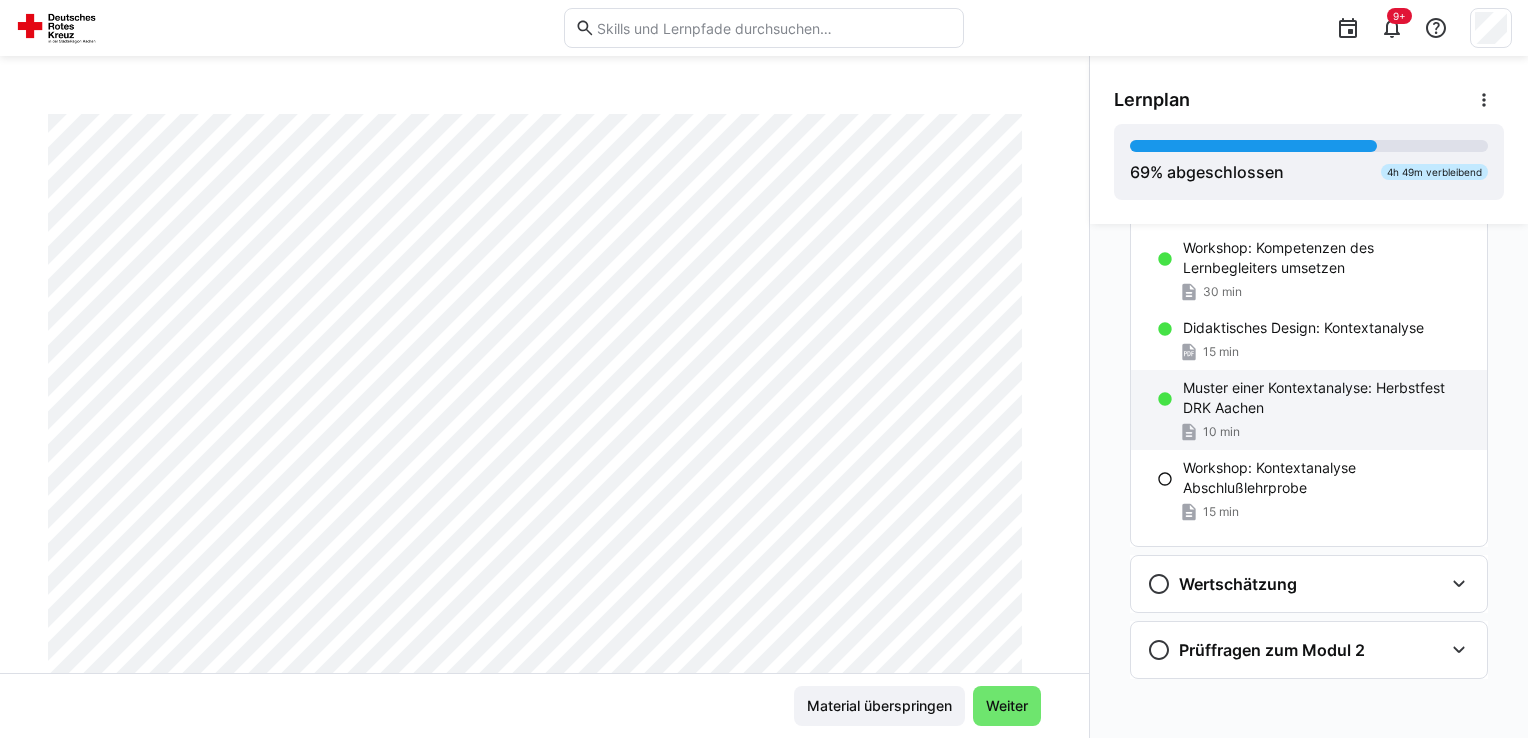 click on "Muster einer Kontextanalyse: Herbstfest DRK Aachen" 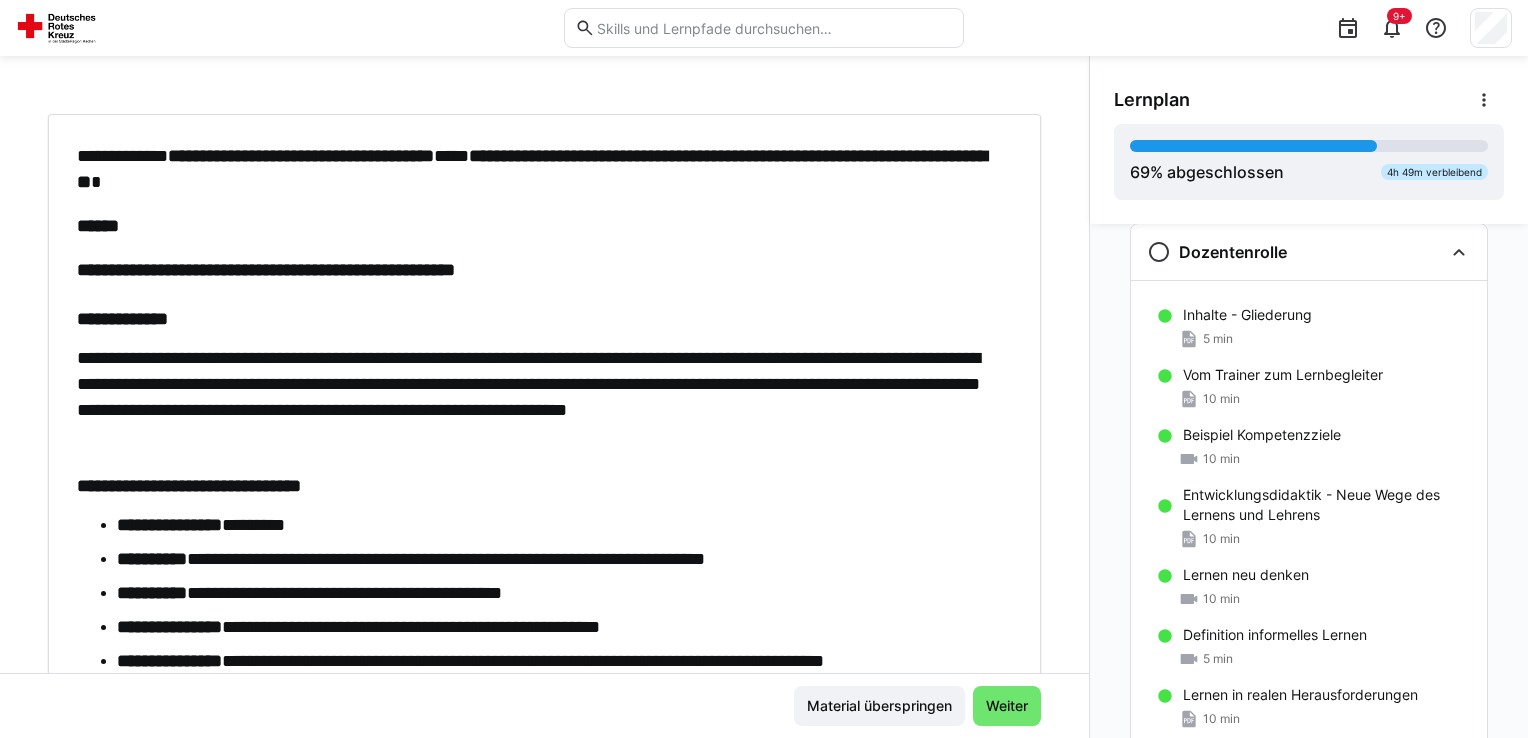 scroll, scrollTop: 2889, scrollLeft: 0, axis: vertical 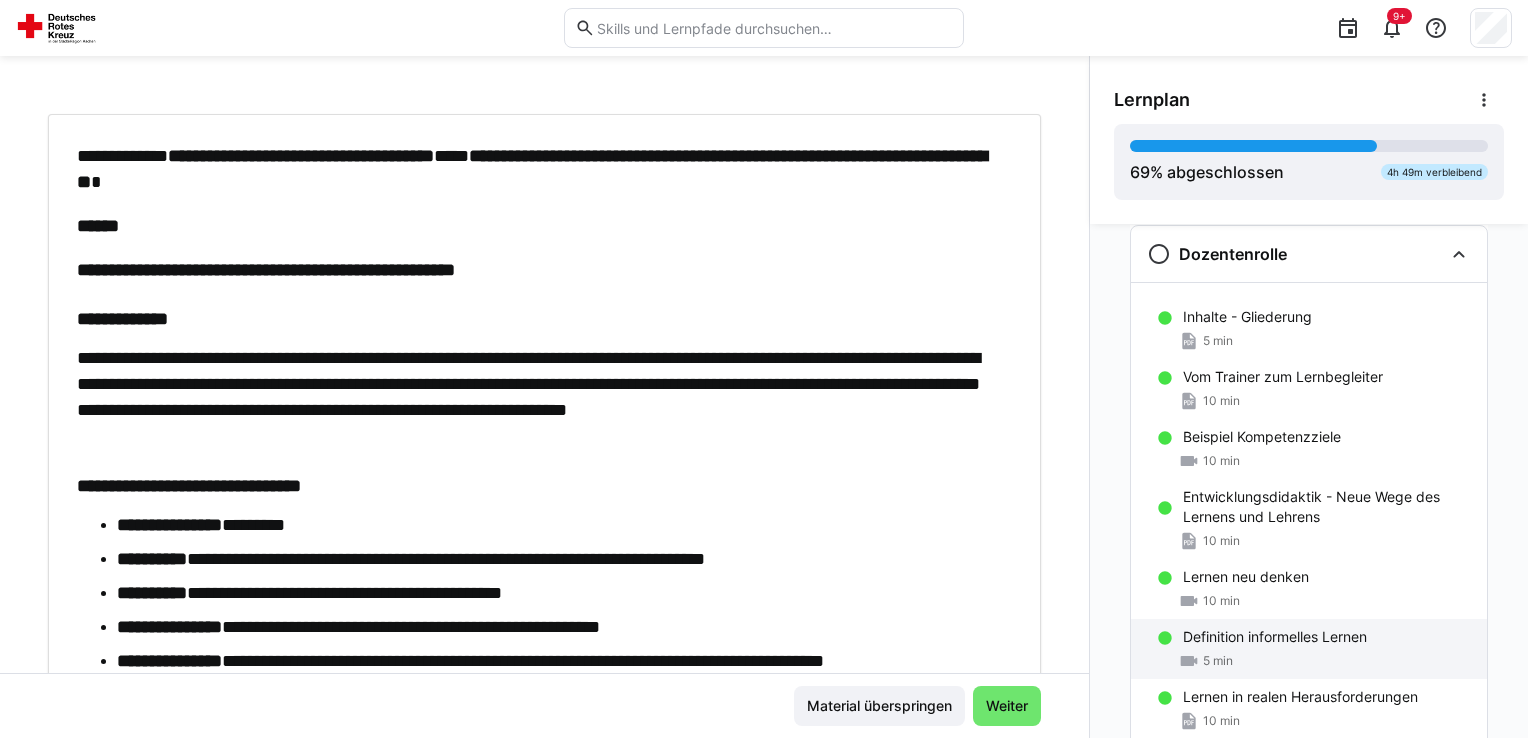 click on "5 min" 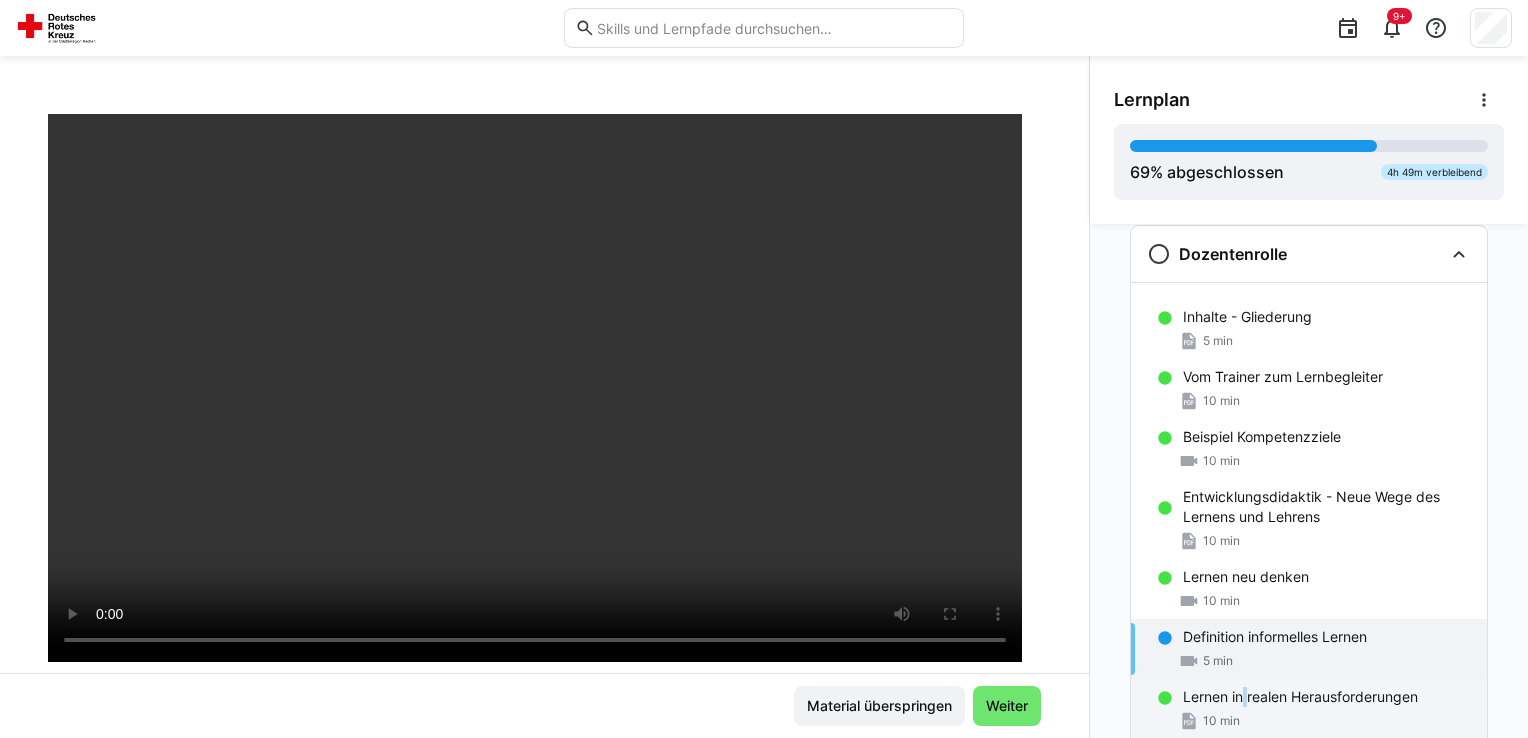 click on "Lernen in realen Herausforderungen" 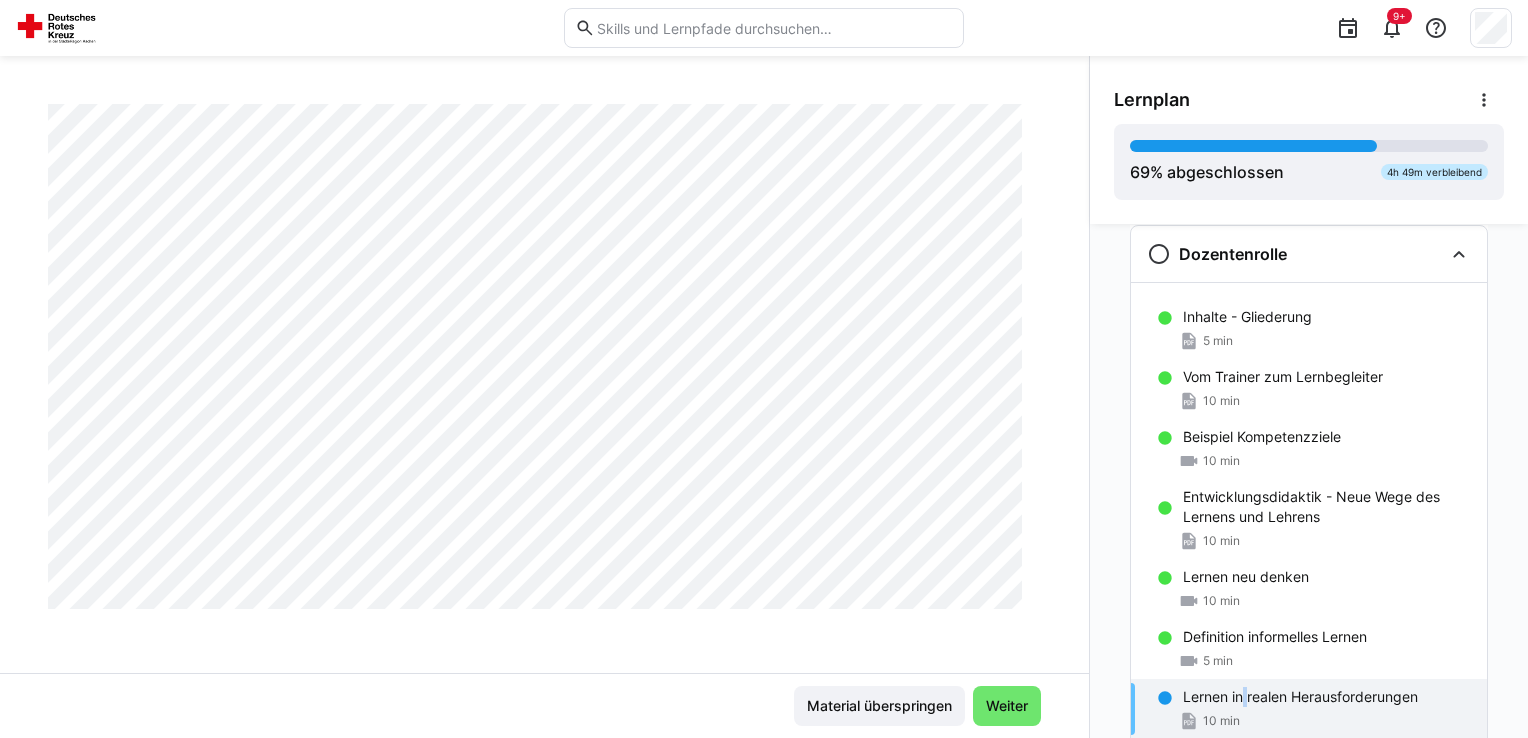 scroll, scrollTop: 935, scrollLeft: 0, axis: vertical 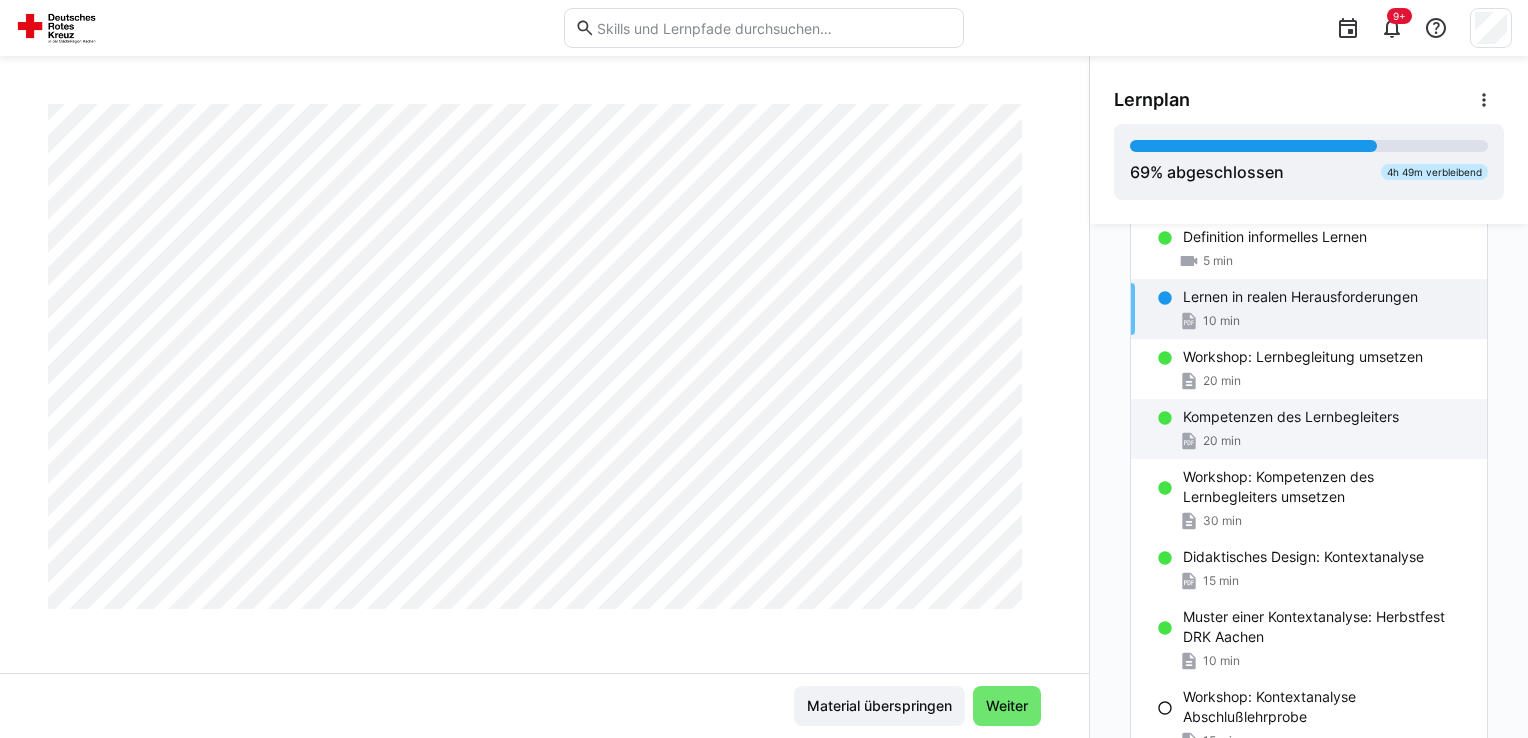 click on "Kompetenzen des Lernbegleiters" 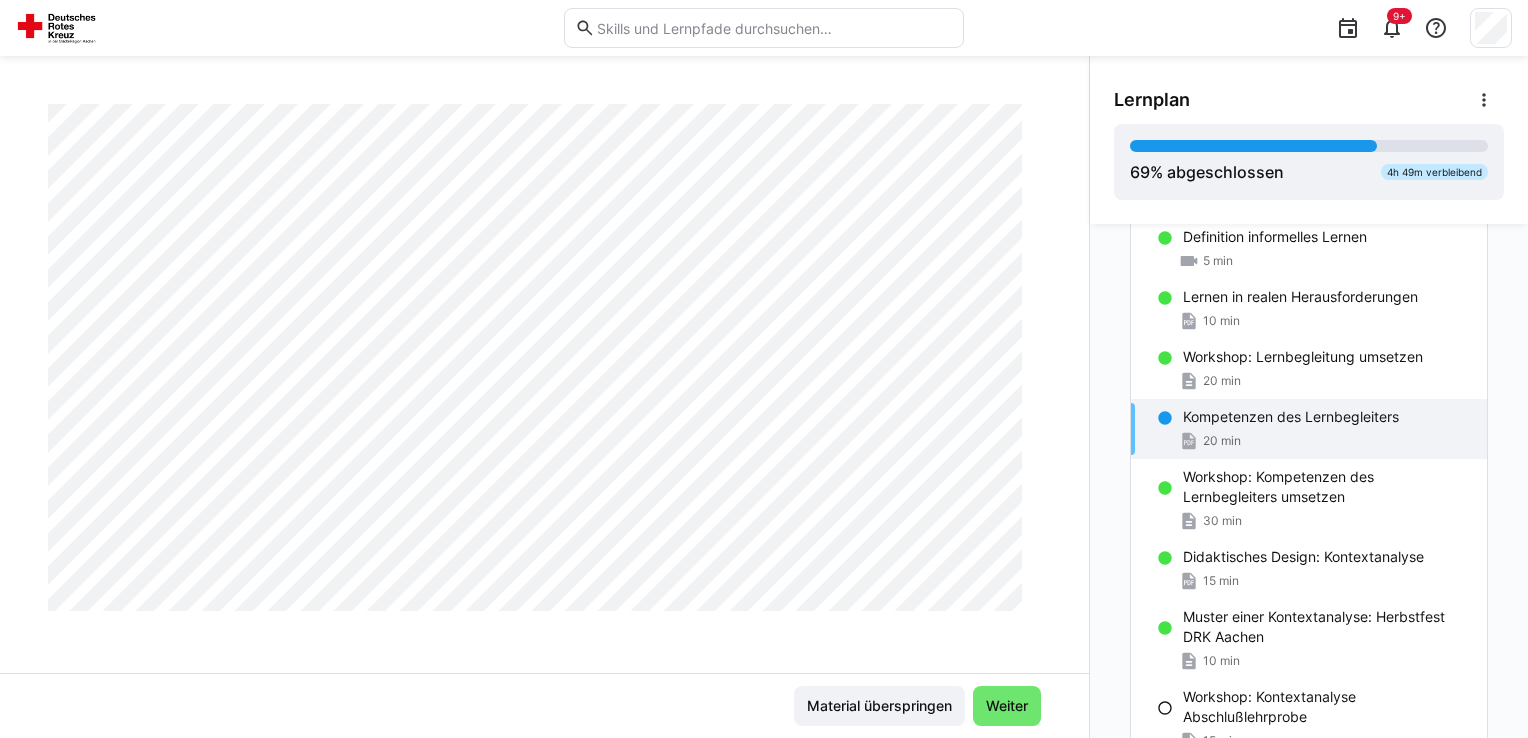 scroll, scrollTop: 935, scrollLeft: 0, axis: vertical 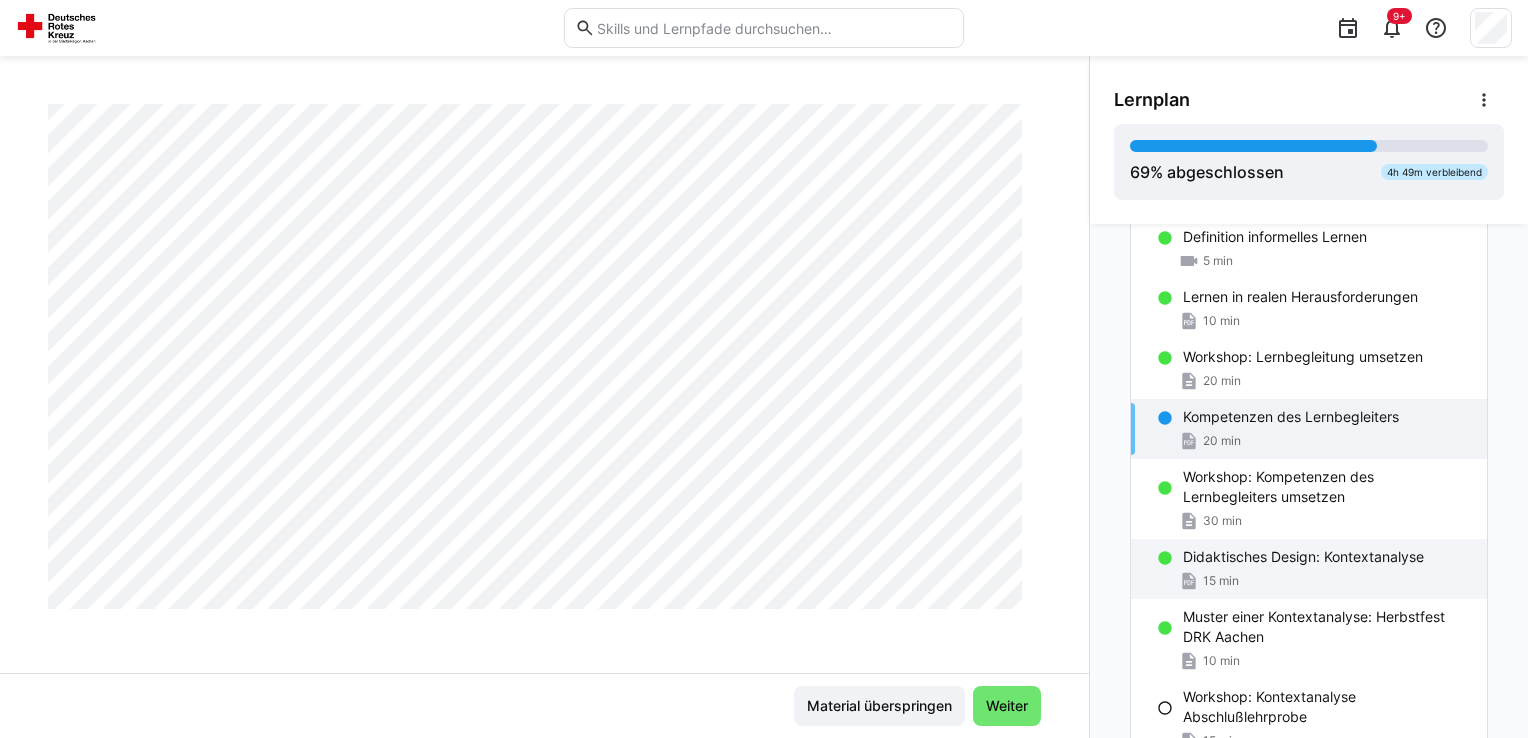 click on "Didaktisches Design: Kontextanalyse
15 min" 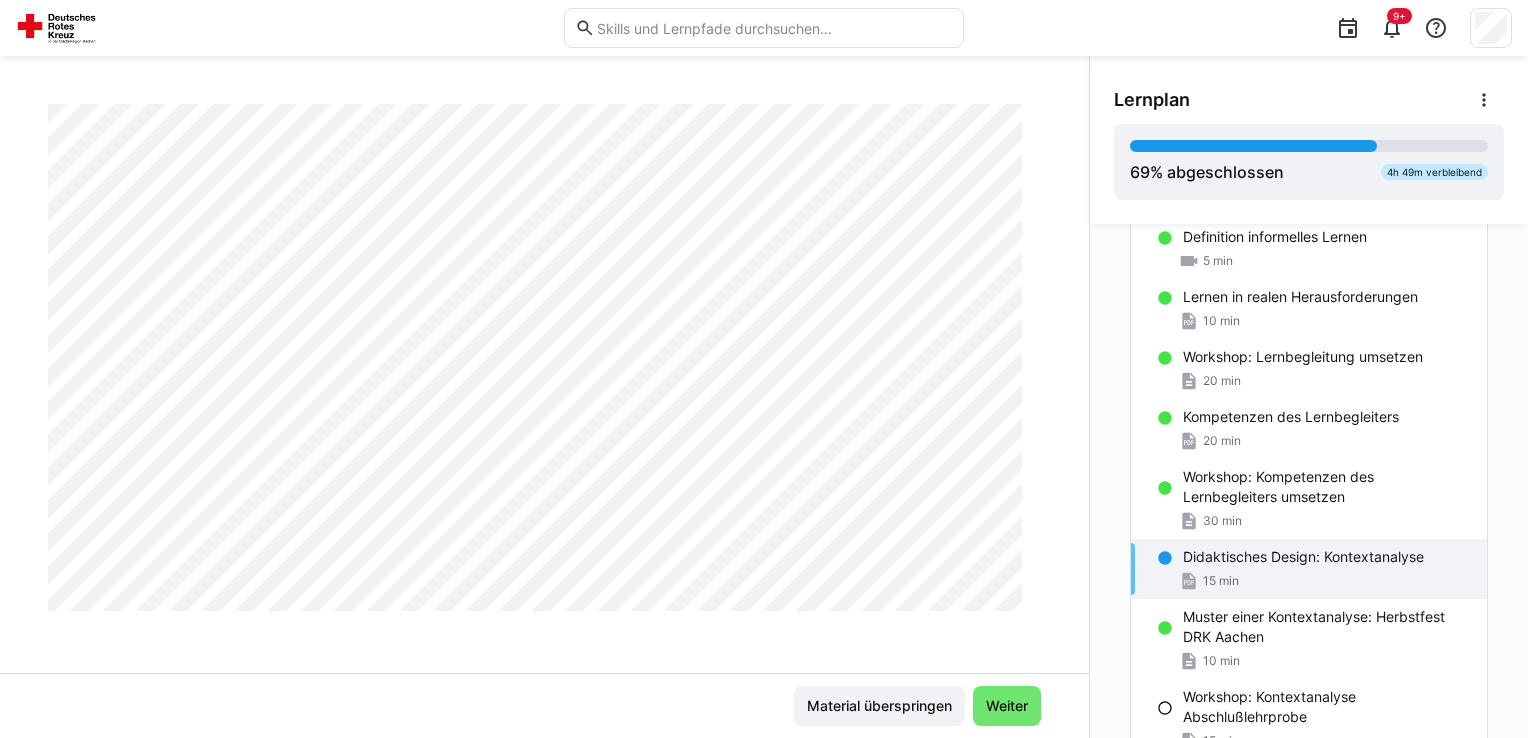 scroll, scrollTop: 935, scrollLeft: 0, axis: vertical 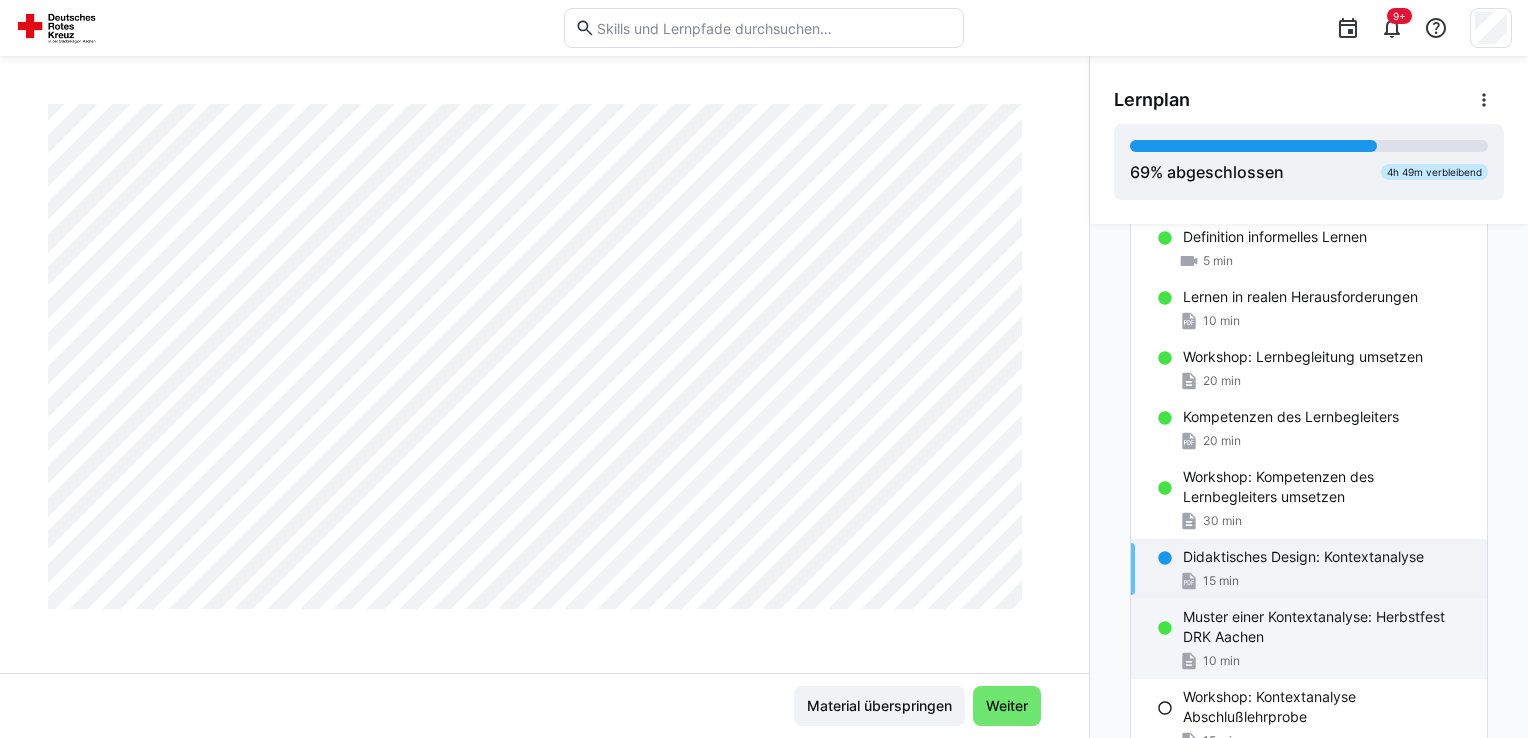 click on "Muster einer Kontextanalyse: Herbstfest DRK Aachen" 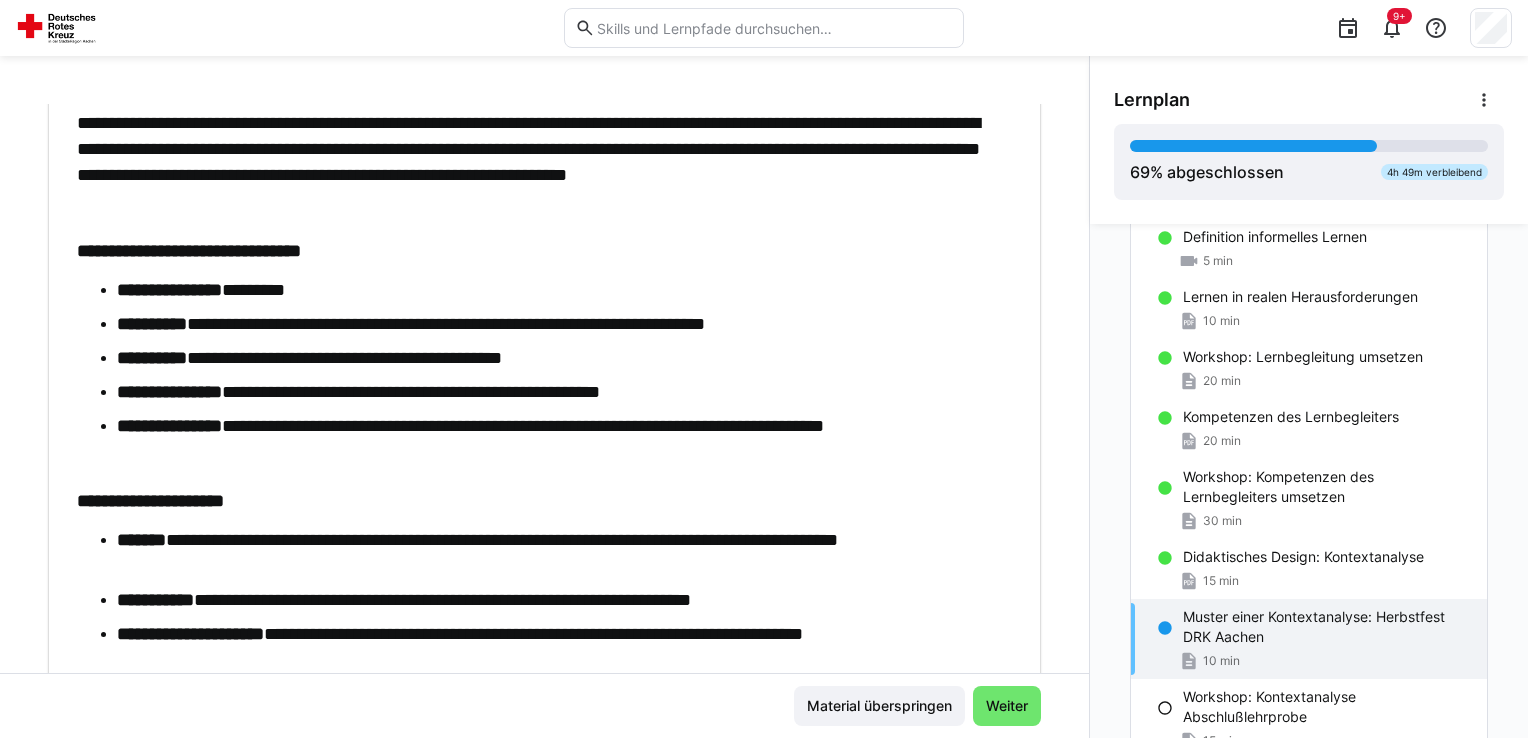 scroll, scrollTop: 235, scrollLeft: 0, axis: vertical 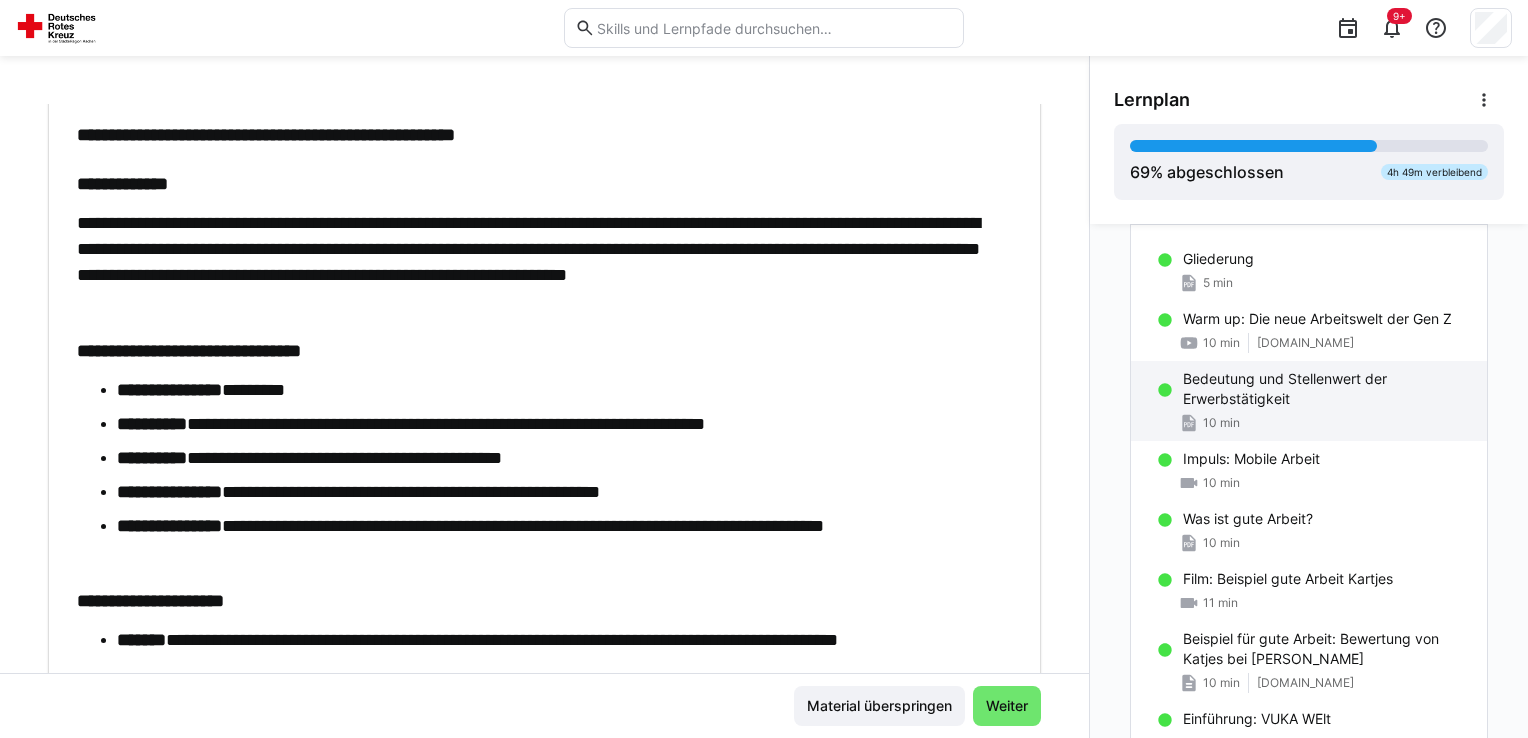 click on "Bedeutung und Stellenwert der Erwerbstätigkeit" 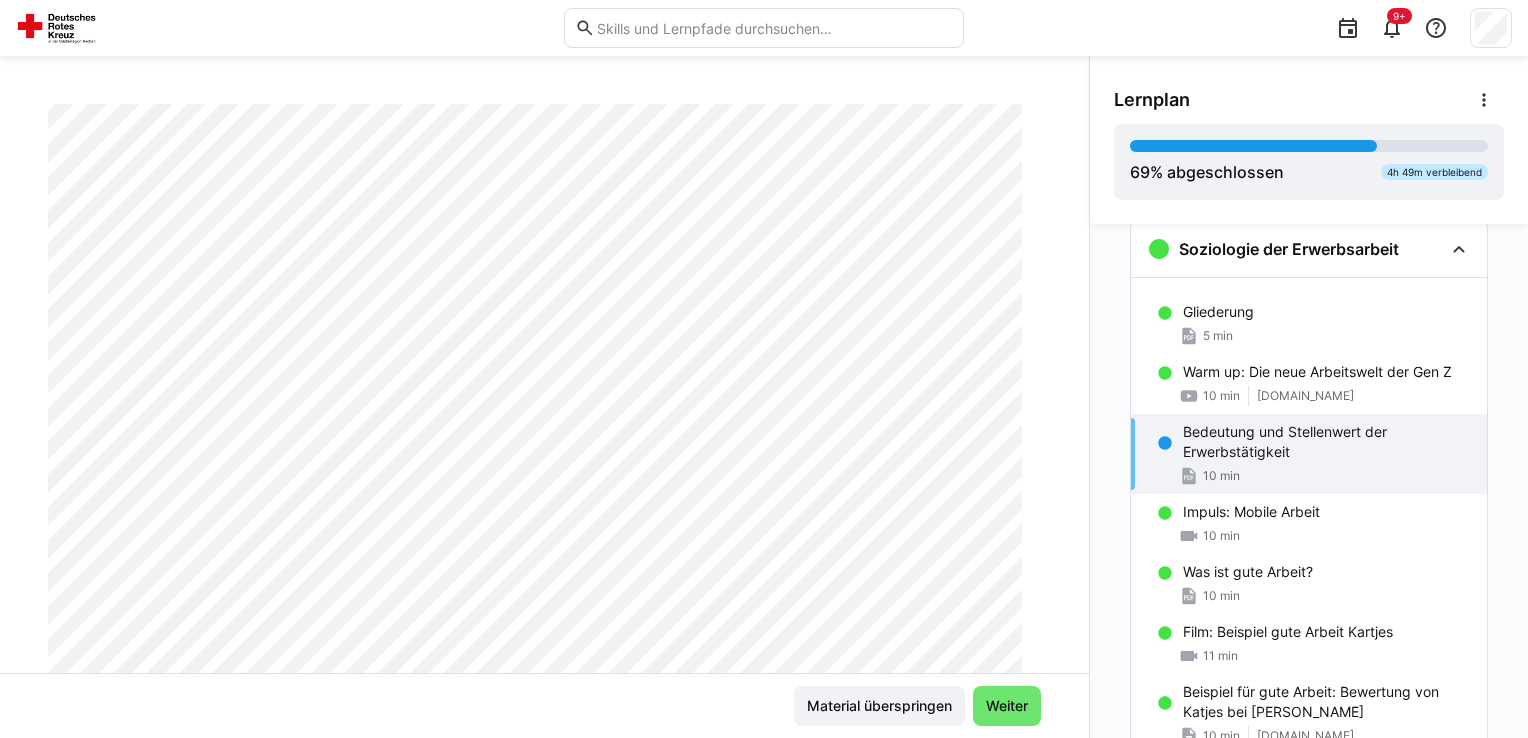 scroll, scrollTop: 32, scrollLeft: 0, axis: vertical 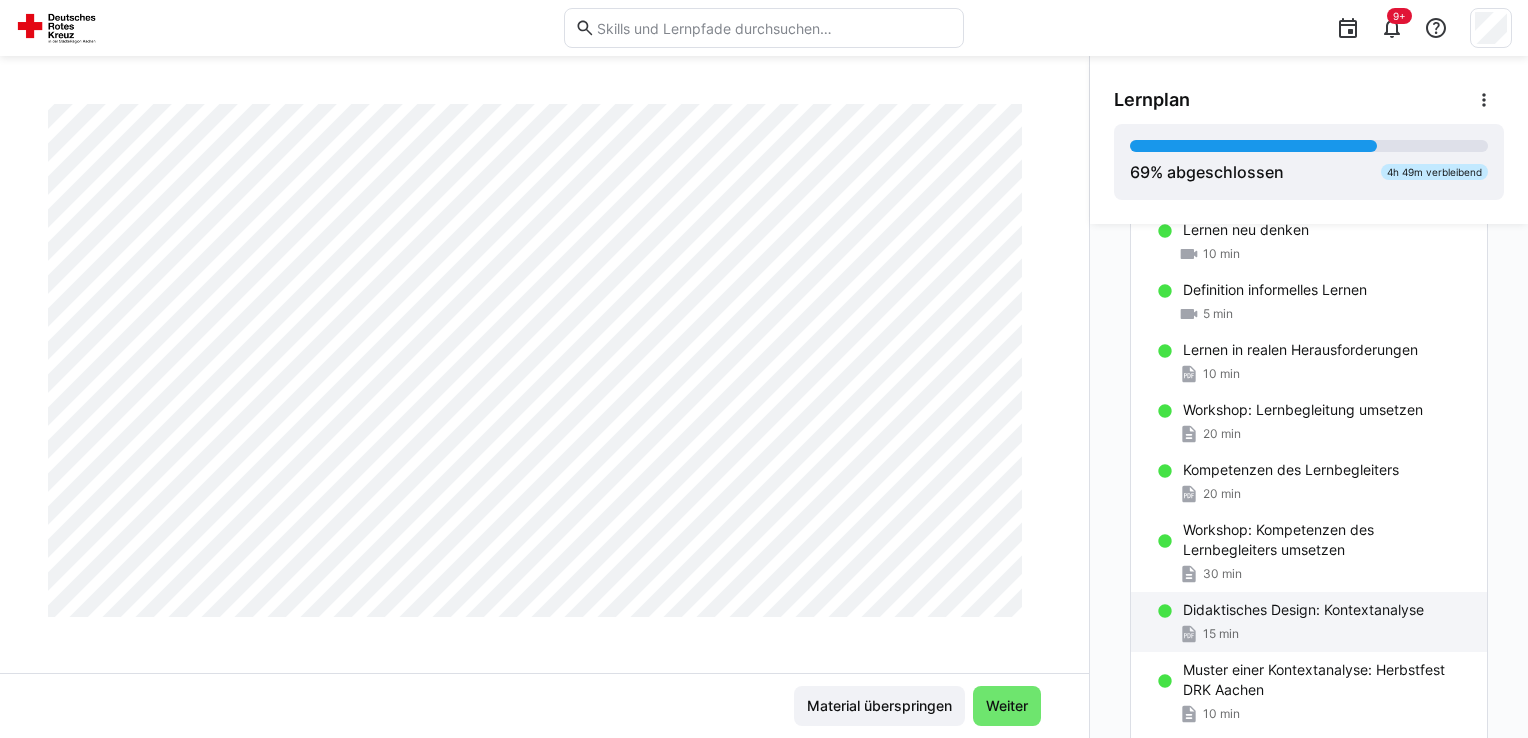 click on "15 min" 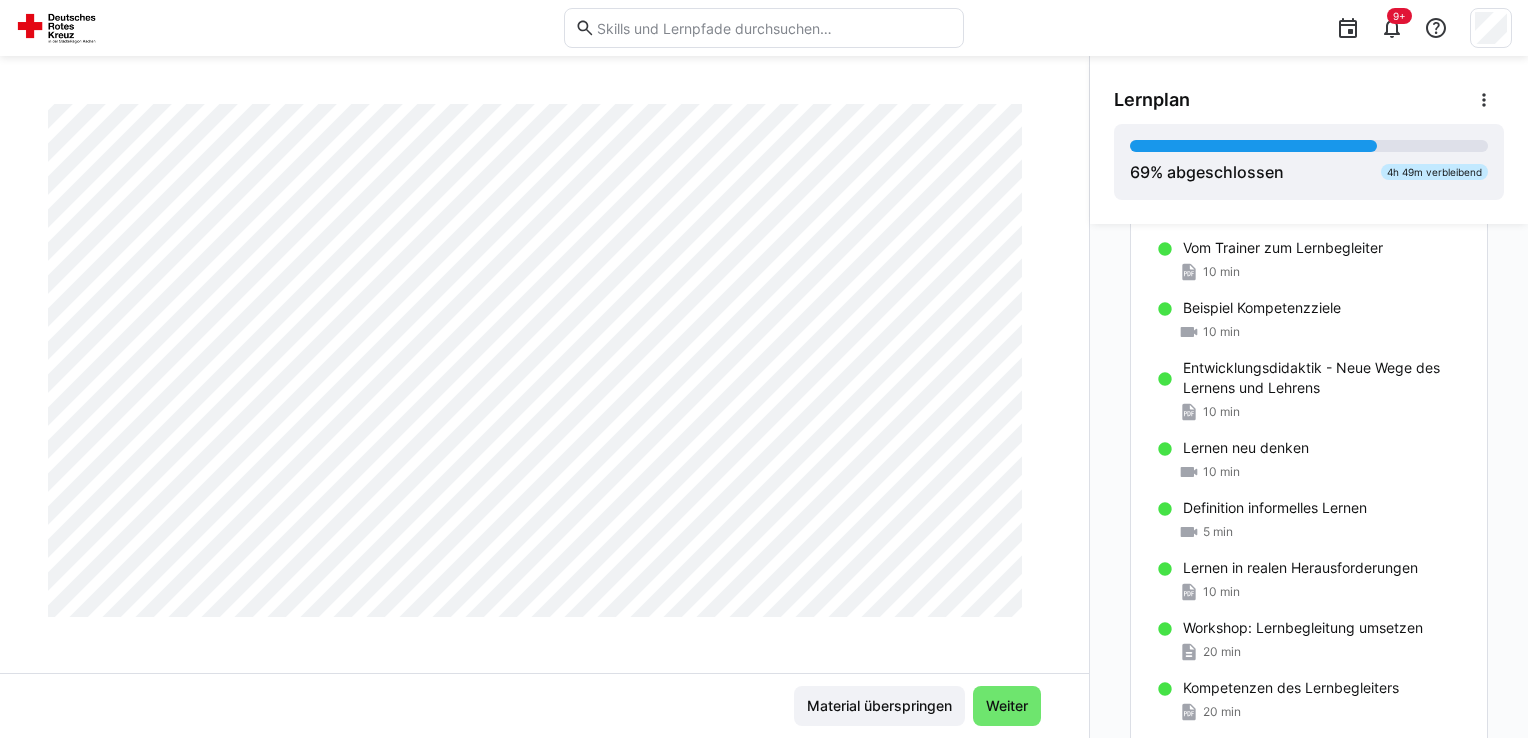 scroll, scrollTop: 2889, scrollLeft: 0, axis: vertical 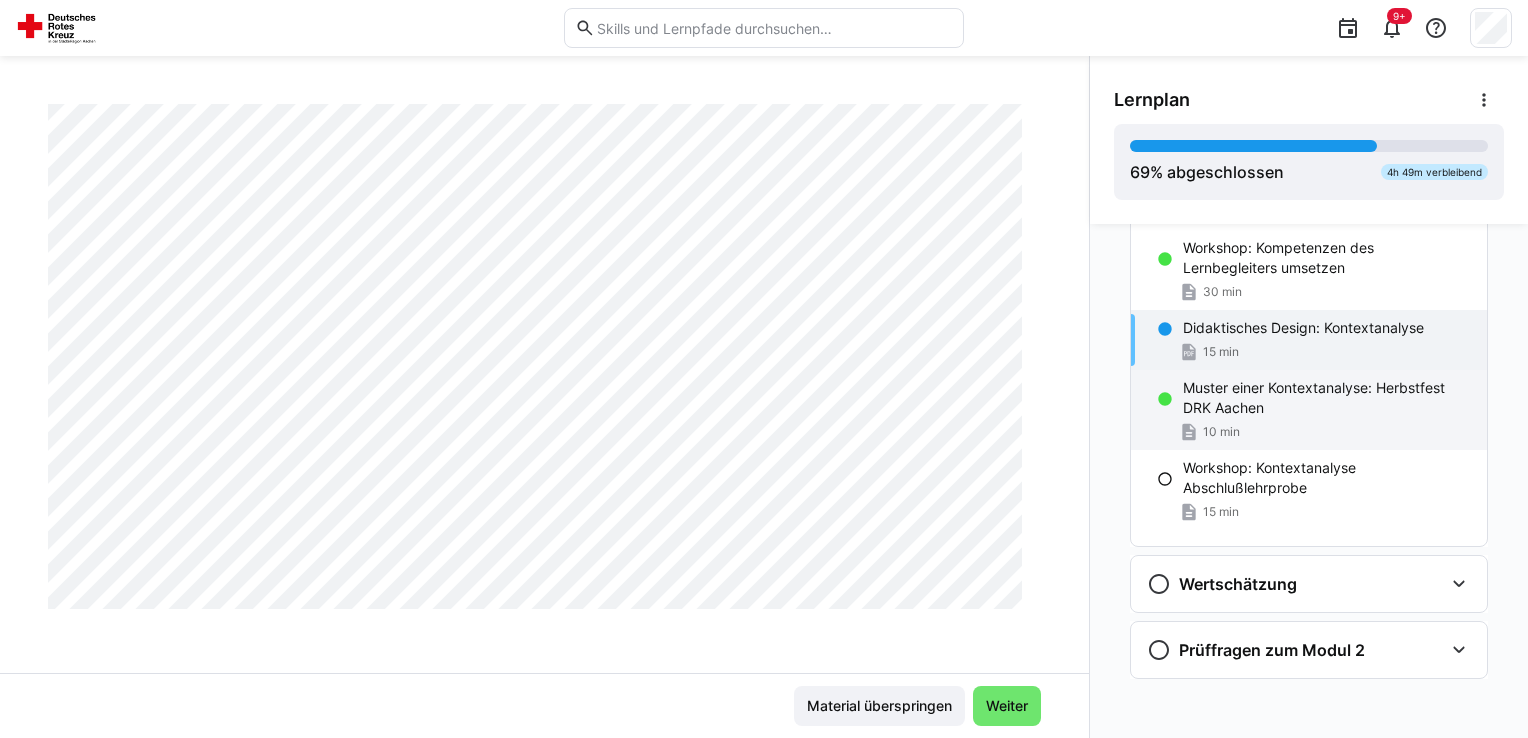 click on "Muster einer Kontextanalyse: Herbstfest DRK Aachen" 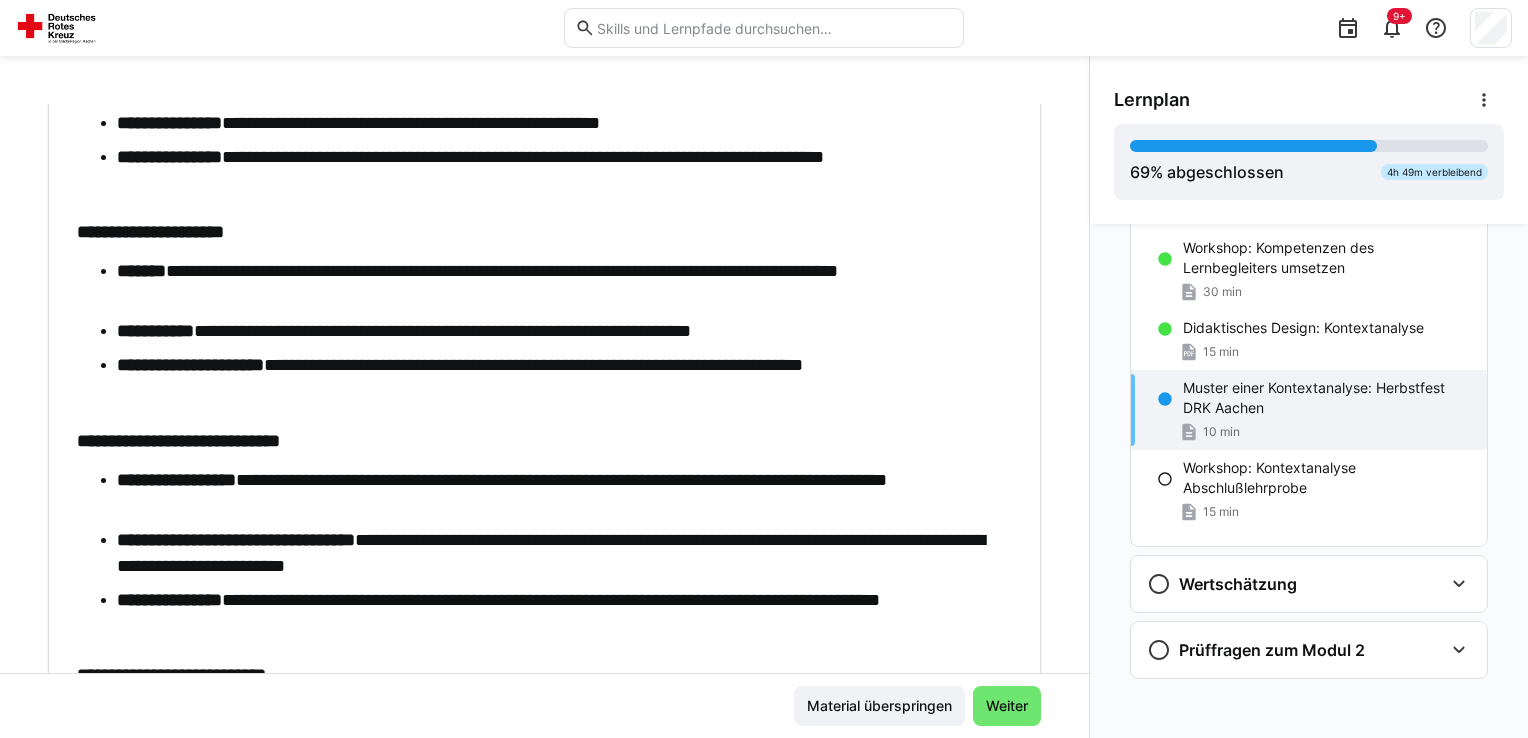 scroll, scrollTop: 635, scrollLeft: 0, axis: vertical 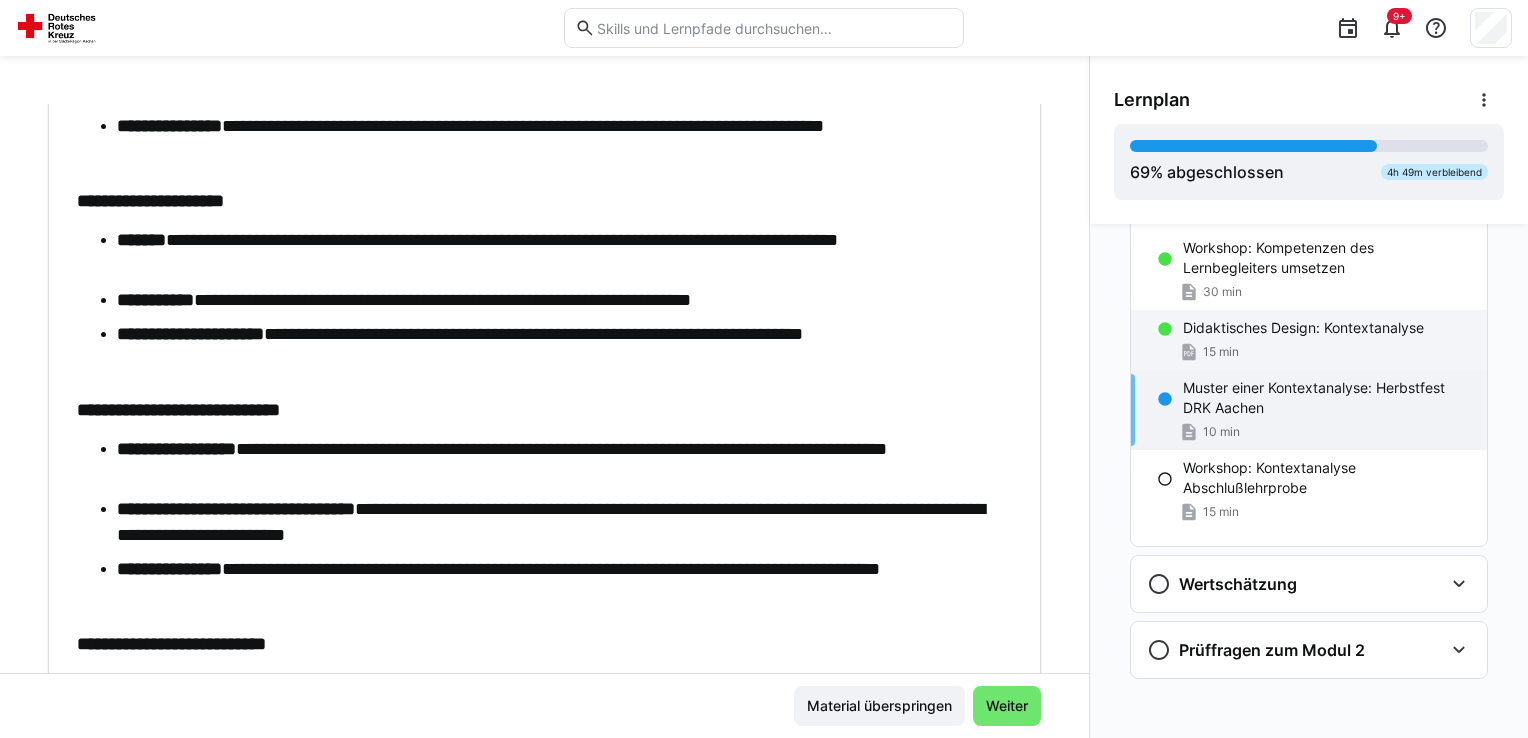 click on "Didaktisches Design: Kontextanalyse" 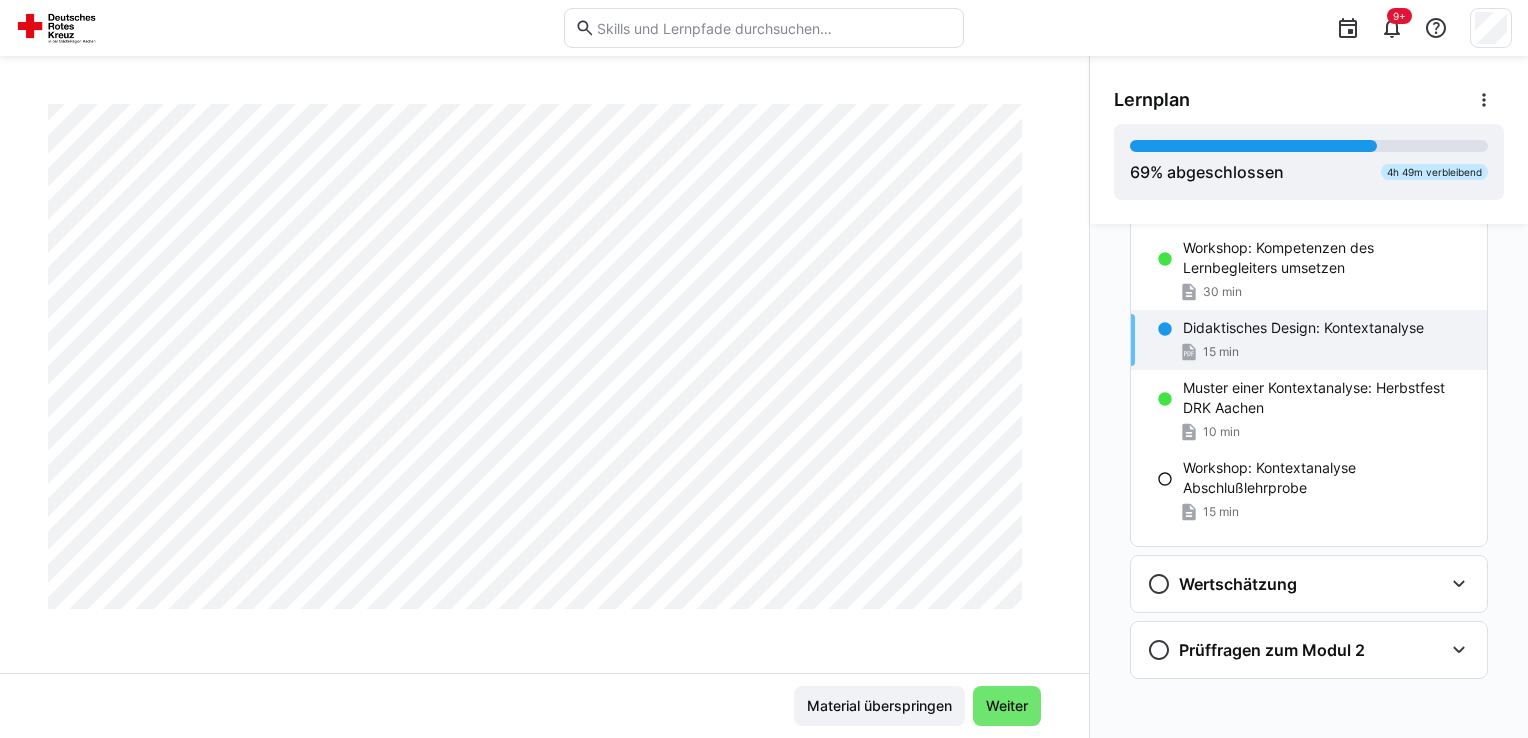 scroll, scrollTop: 935, scrollLeft: 0, axis: vertical 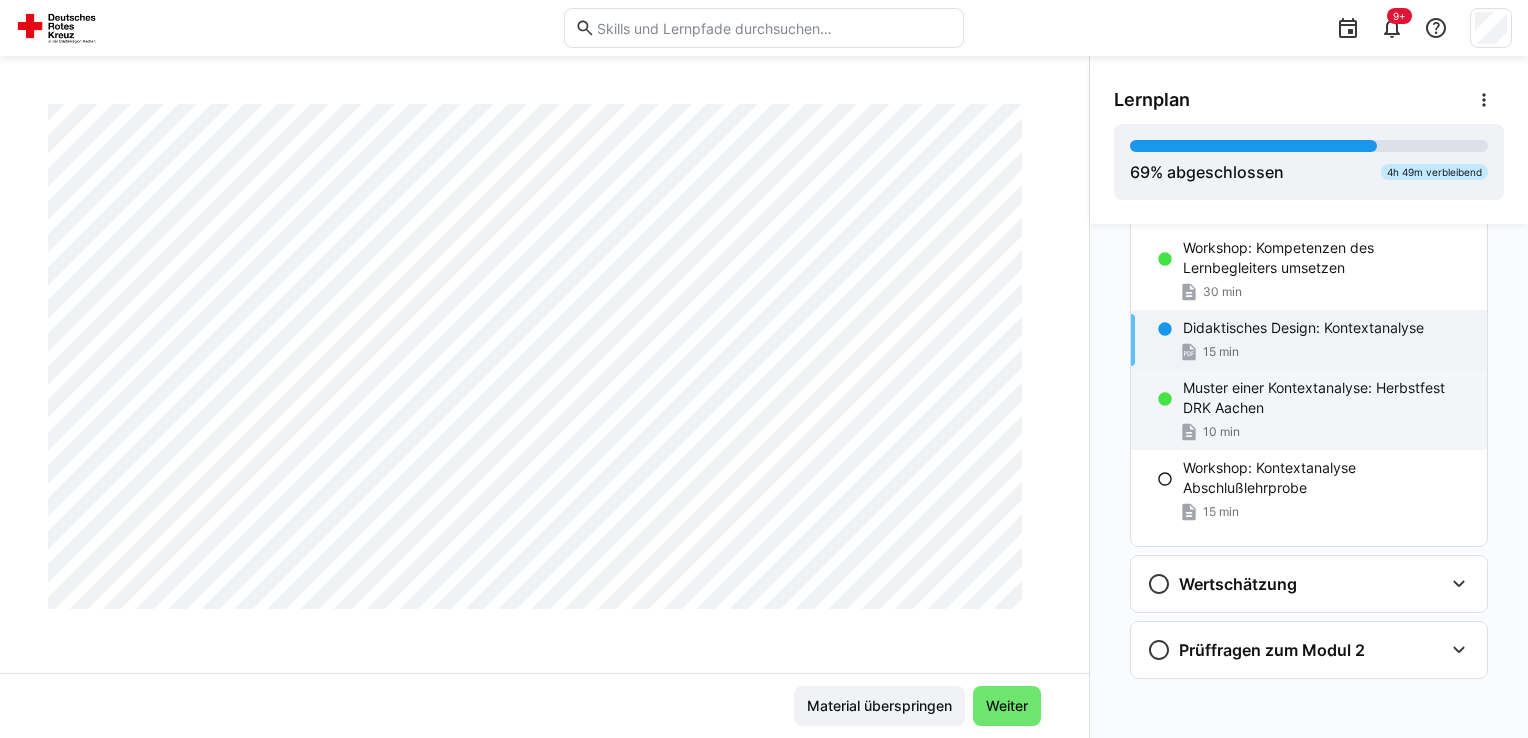 click on "Muster einer Kontextanalyse: Herbstfest DRK Aachen" 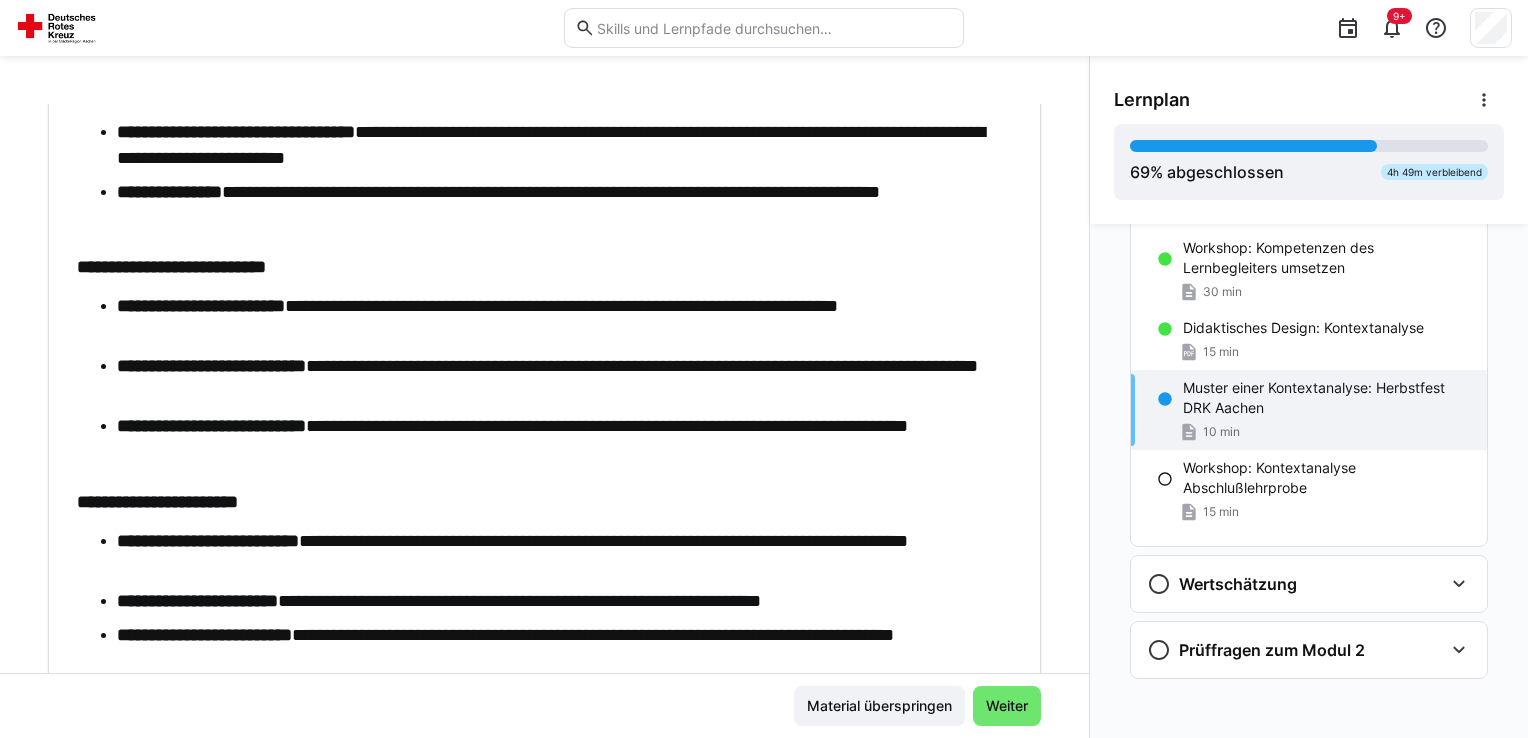 scroll, scrollTop: 1134, scrollLeft: 0, axis: vertical 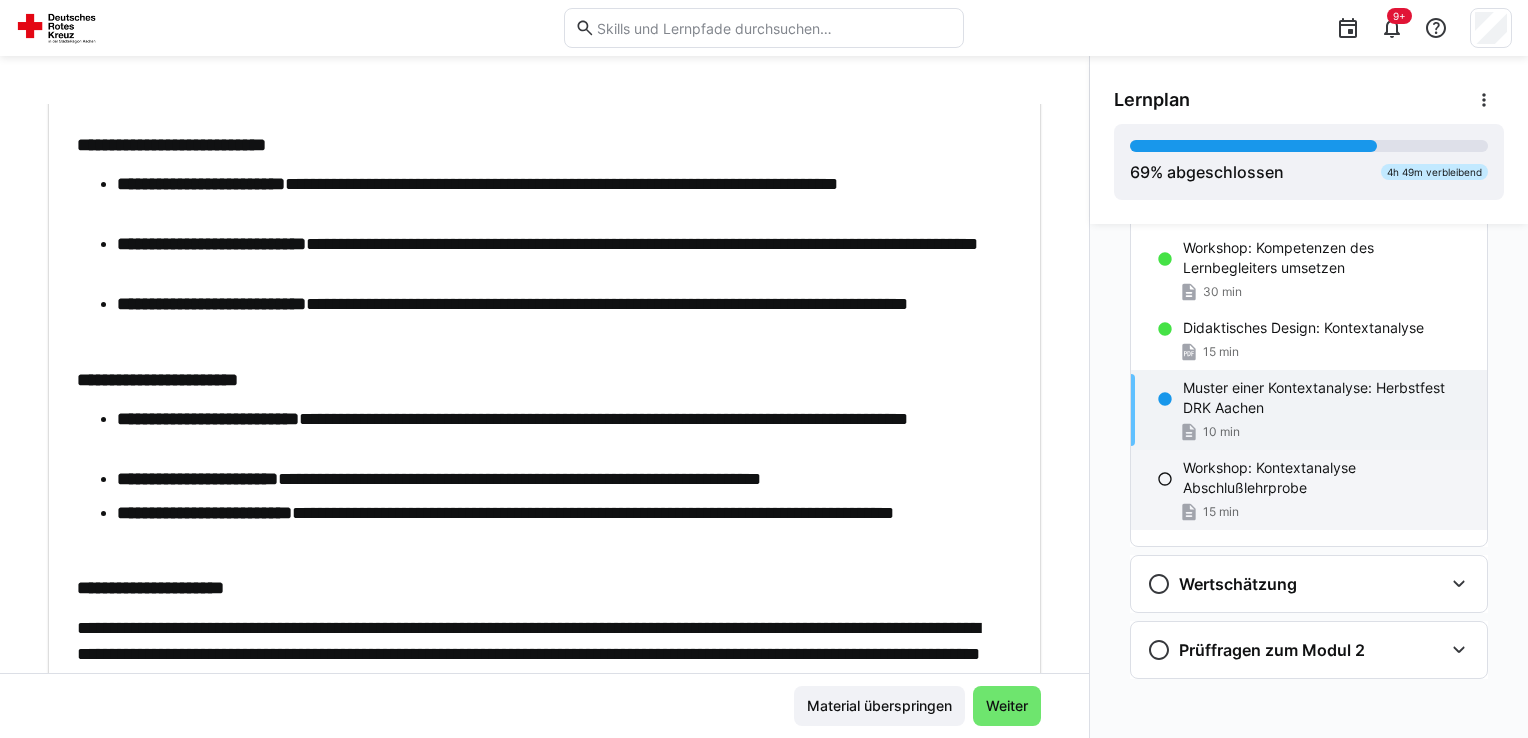 click on "Workshop: Kontextanalyse Abschlußlehrprobe" 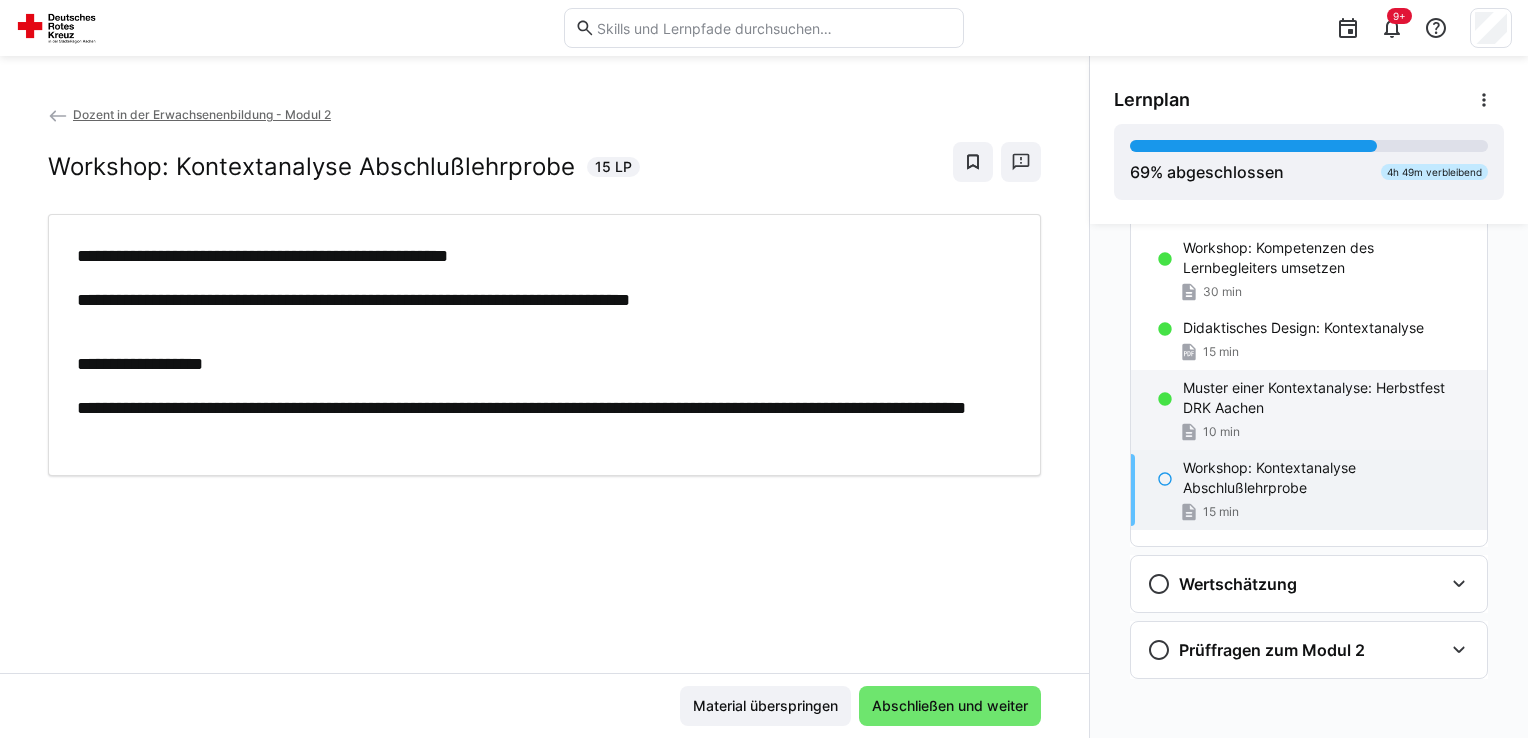 click on "Muster einer Kontextanalyse: Herbstfest DRK Aachen" 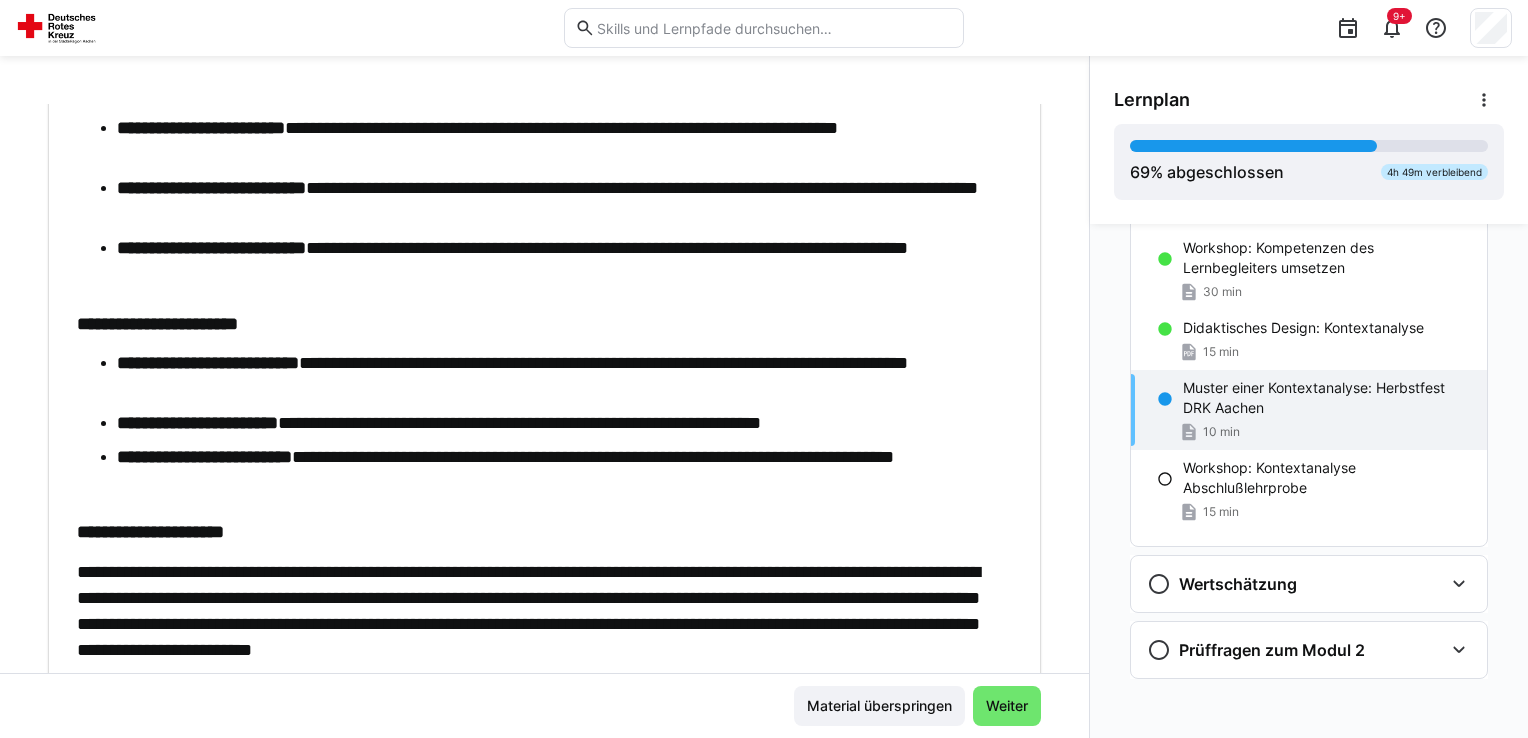 scroll, scrollTop: 1300, scrollLeft: 0, axis: vertical 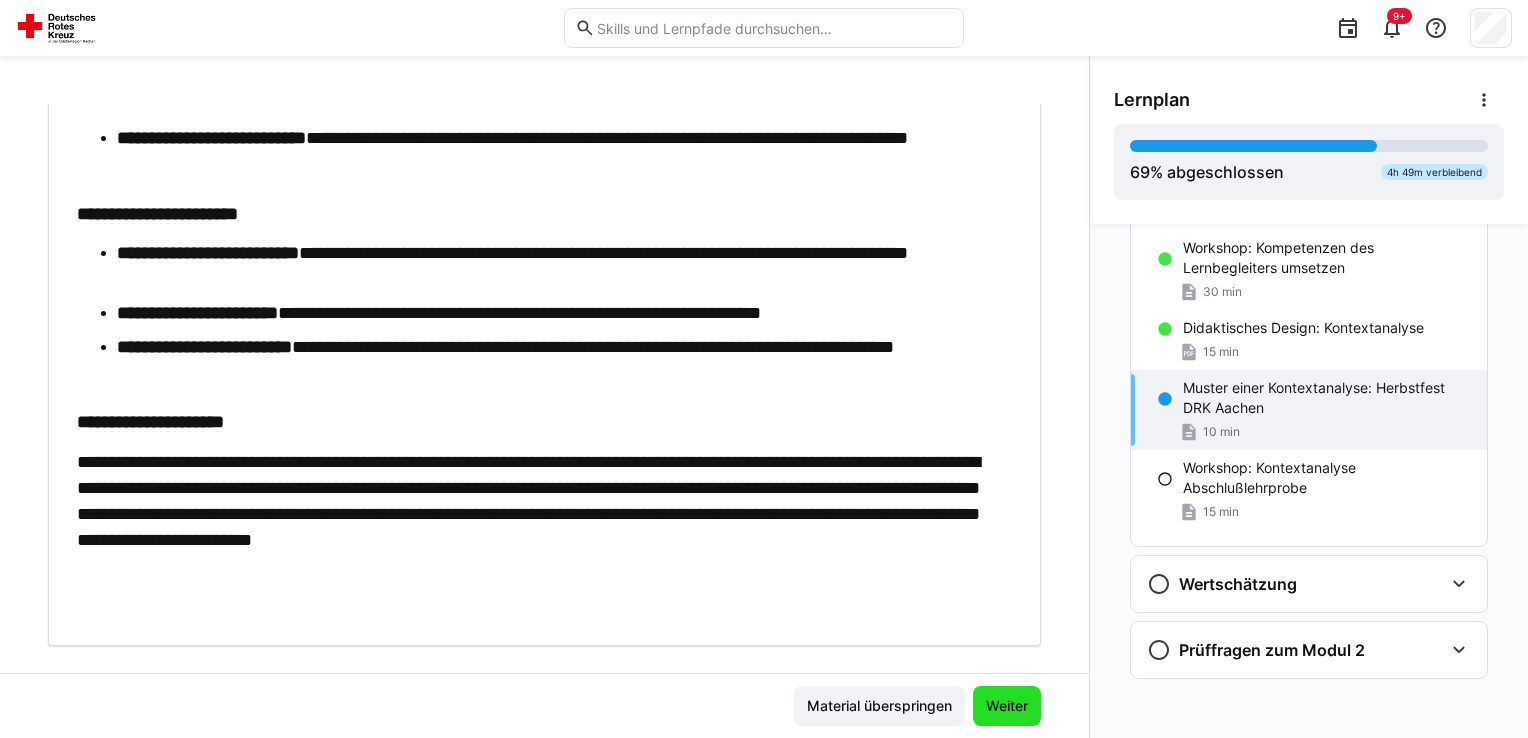 click on "Weiter" 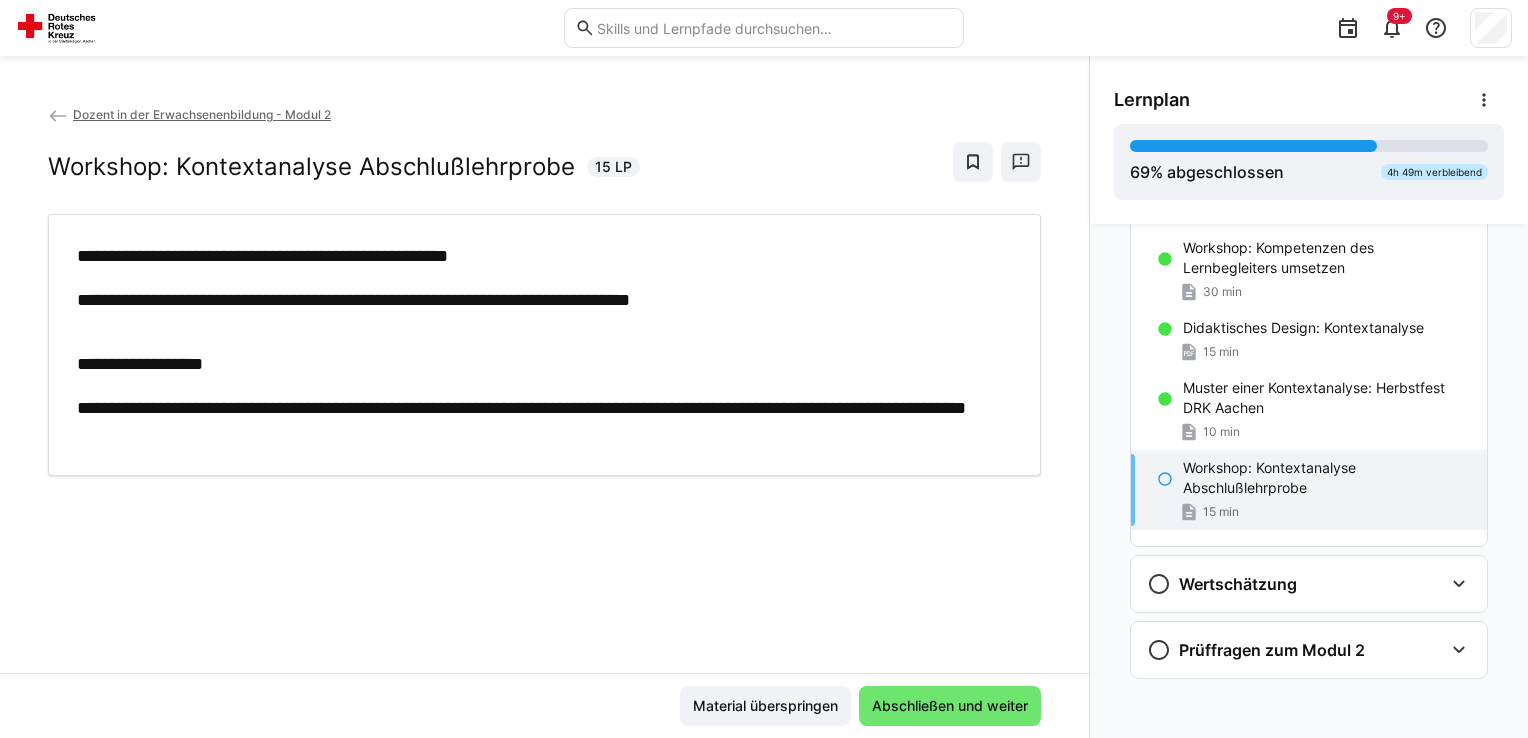 click on "Workshop: Kontextanalyse Abschlußlehrprobe" 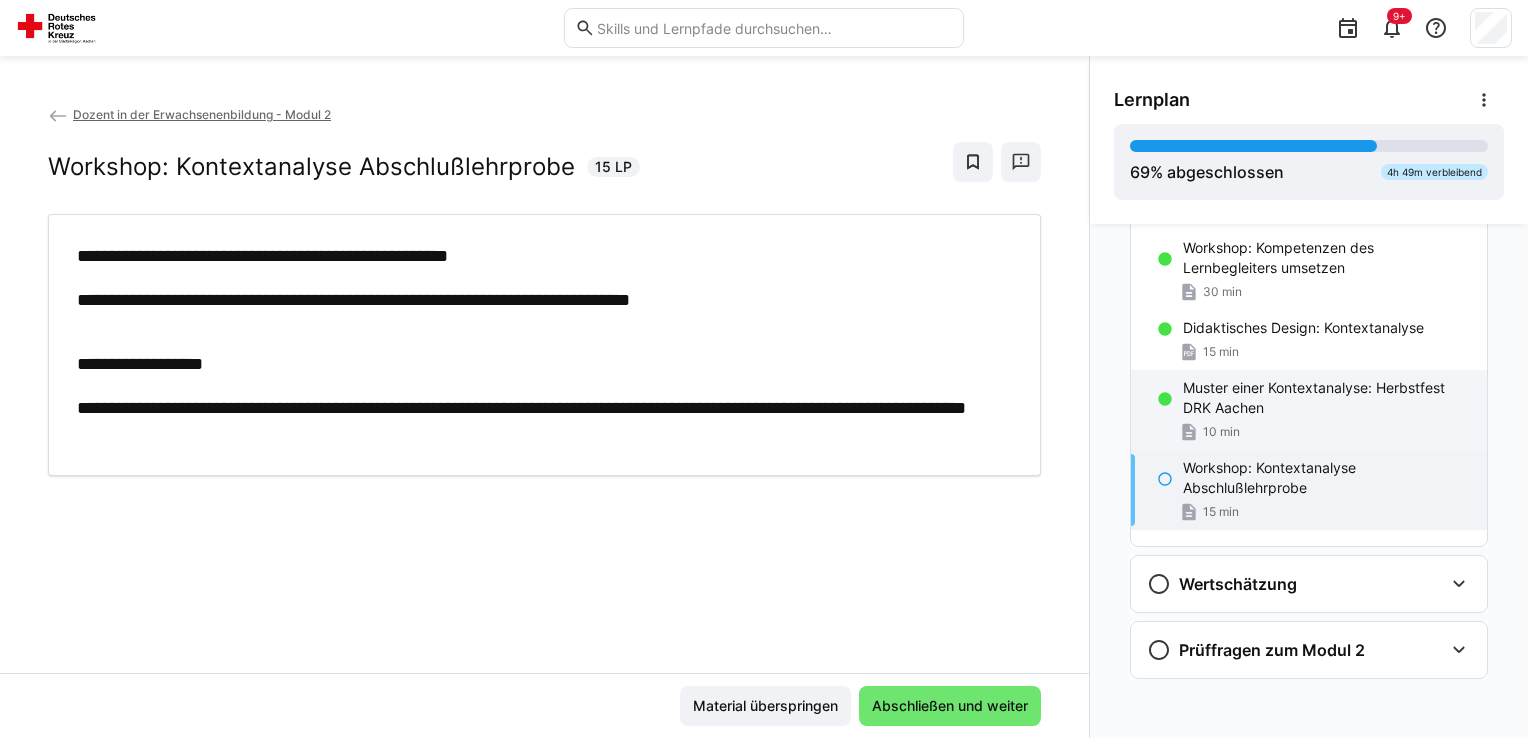 click on "Muster einer Kontextanalyse: Herbstfest DRK Aachen" 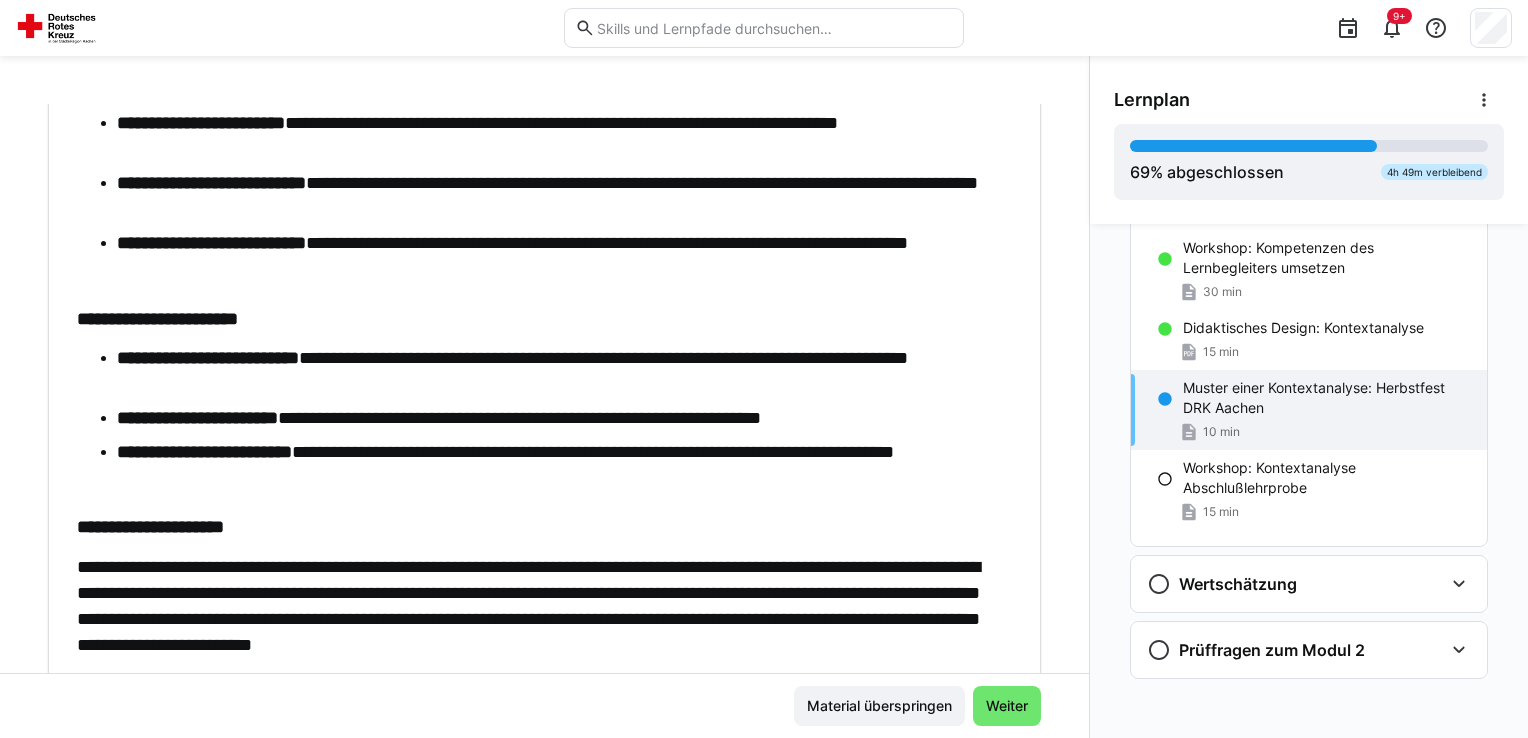 scroll, scrollTop: 1200, scrollLeft: 0, axis: vertical 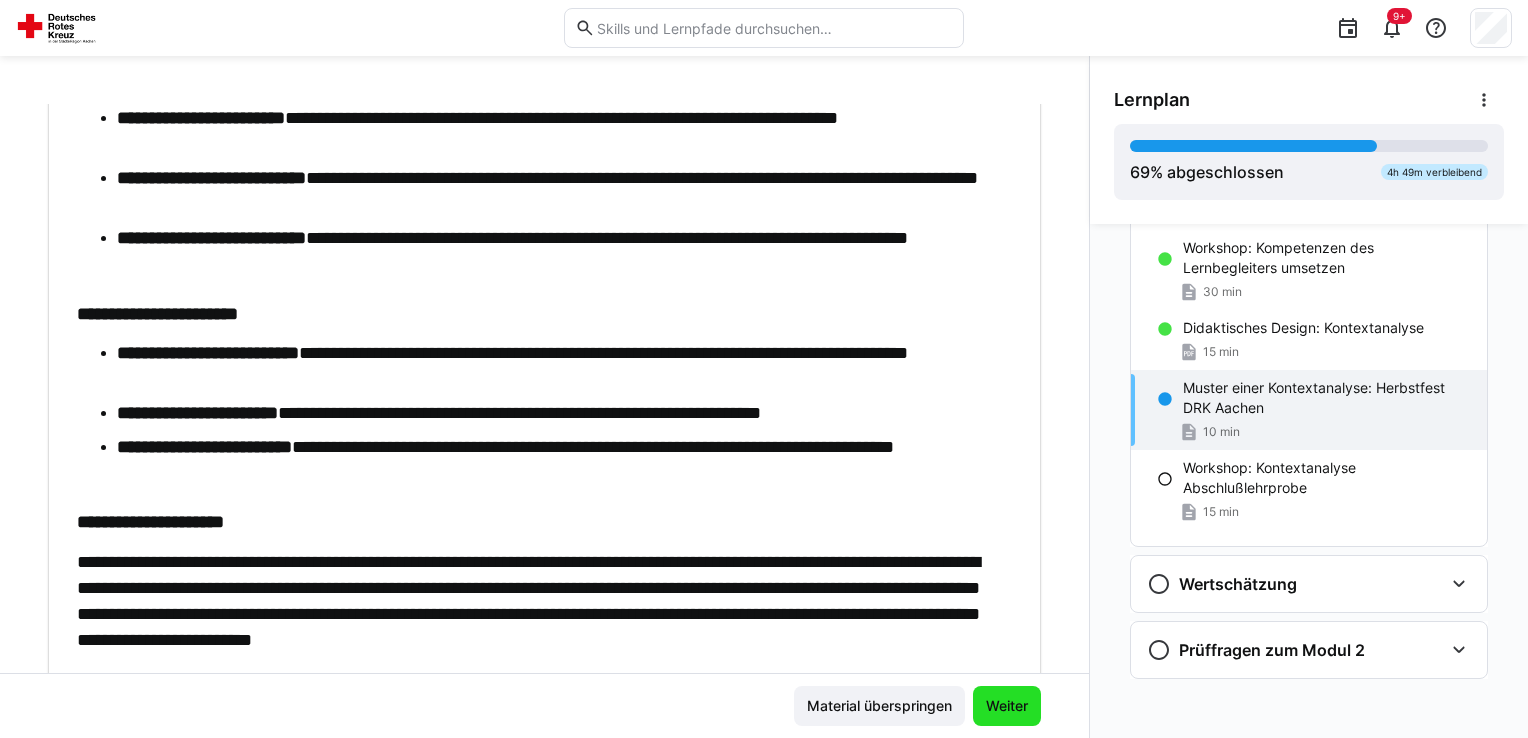 click on "Weiter" 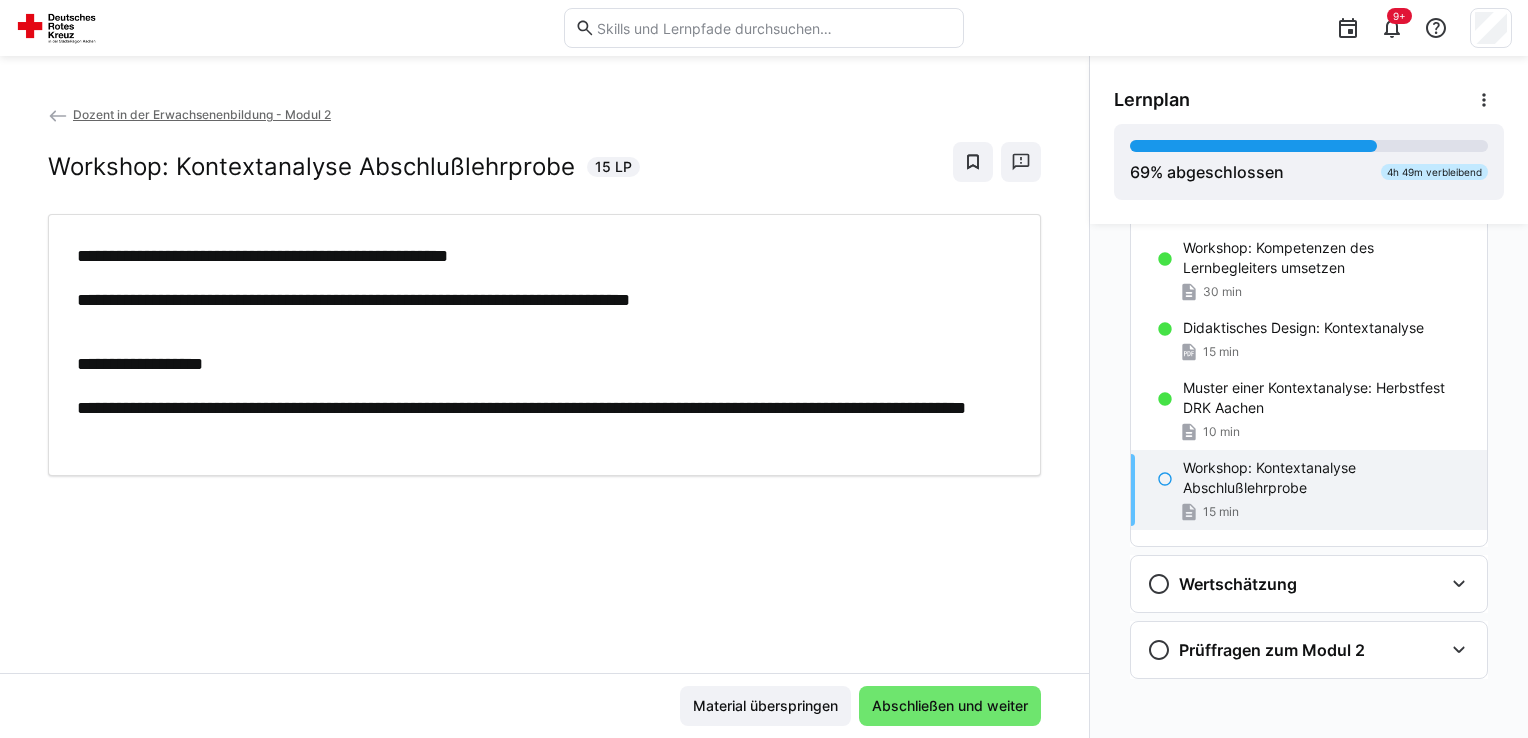 click on "Abschließen und weiter" 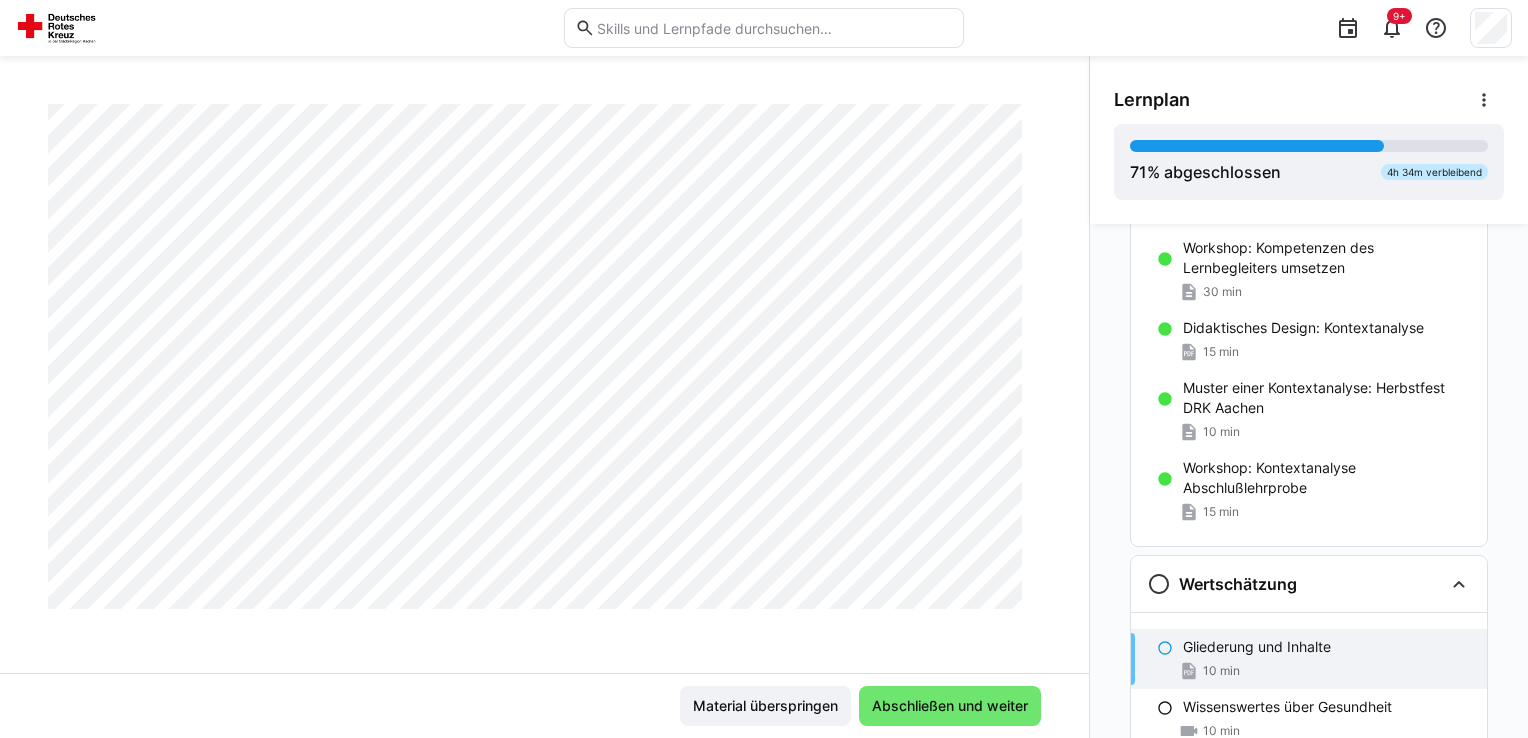 scroll, scrollTop: 900, scrollLeft: 0, axis: vertical 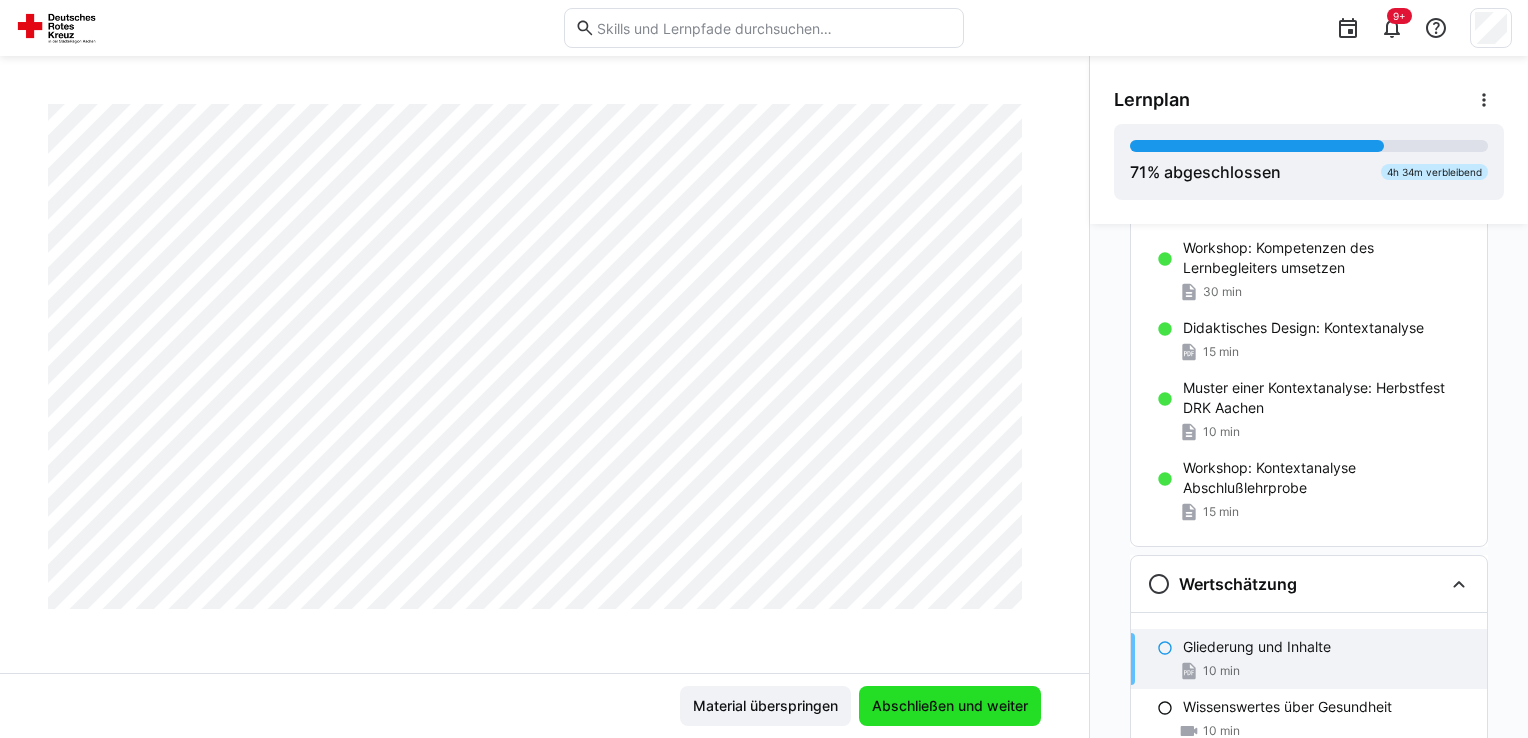 click on "Abschließen und weiter" 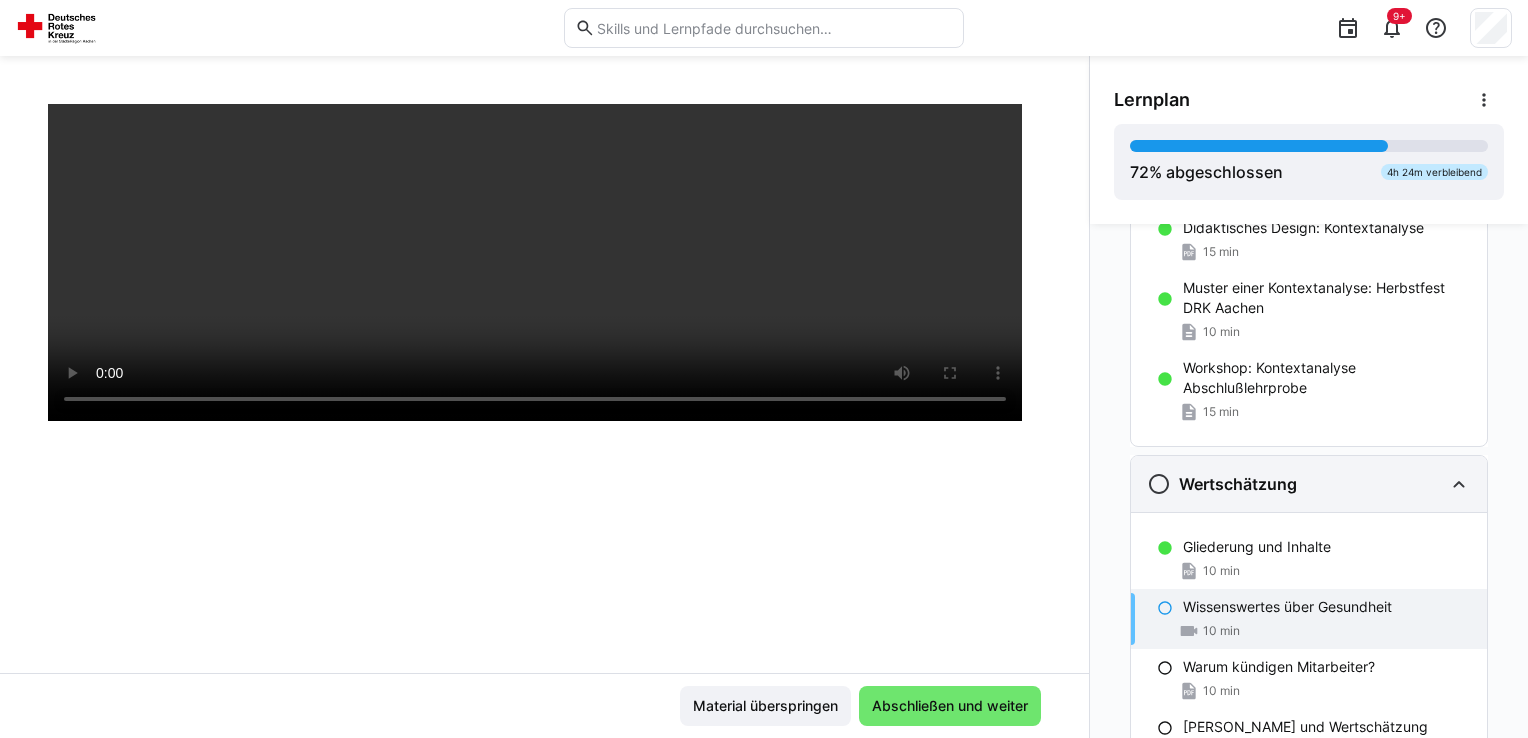 scroll, scrollTop: 3718, scrollLeft: 0, axis: vertical 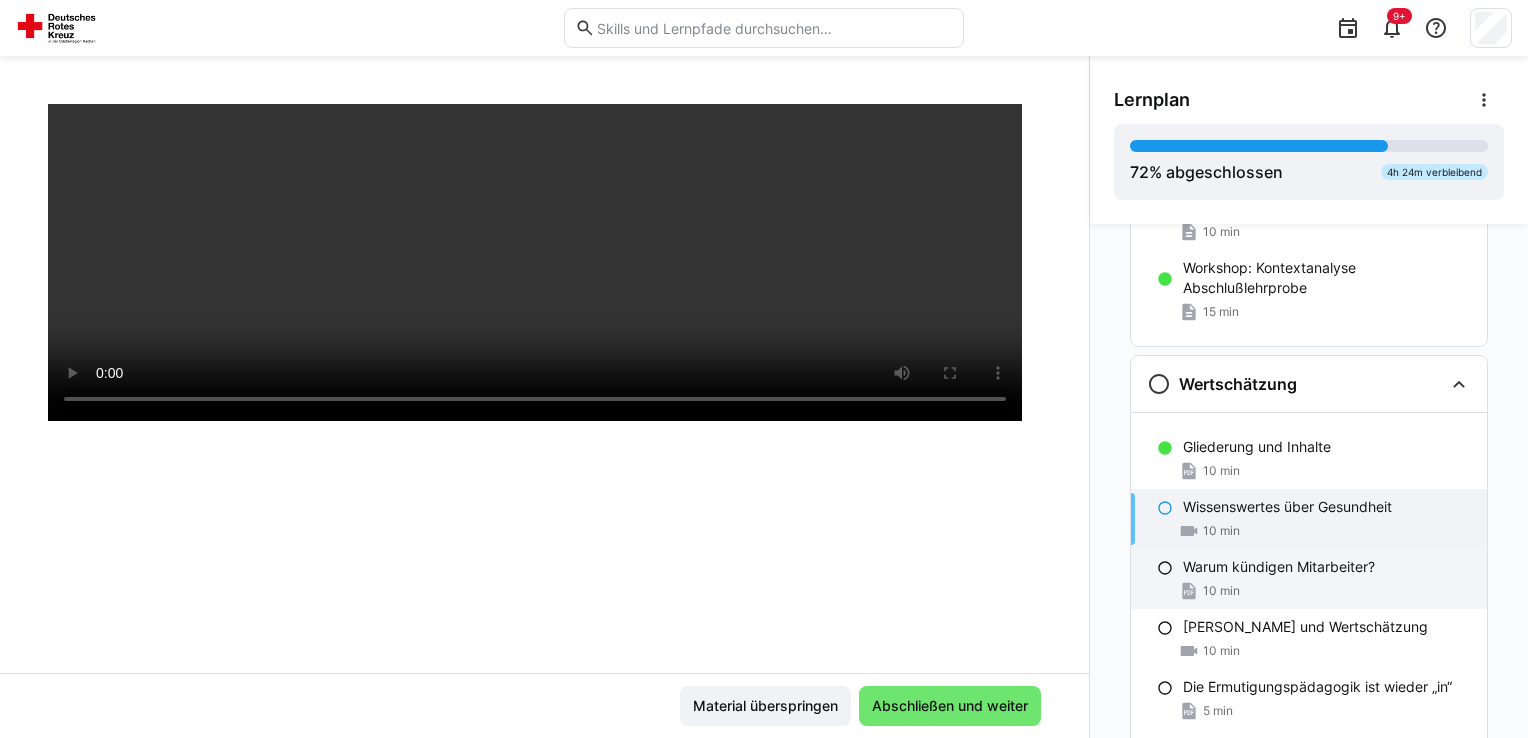 click on "10 min" 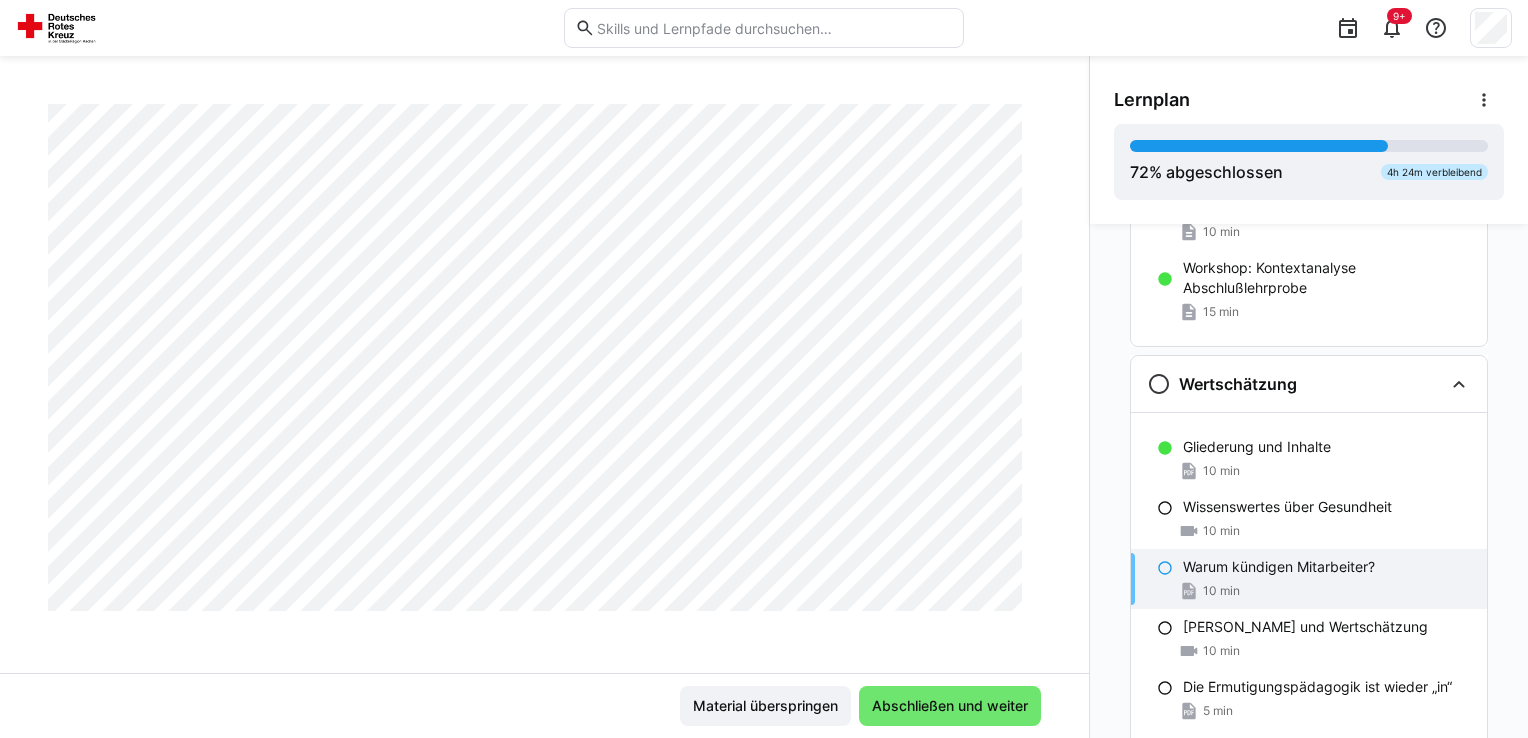 scroll, scrollTop: 0, scrollLeft: 0, axis: both 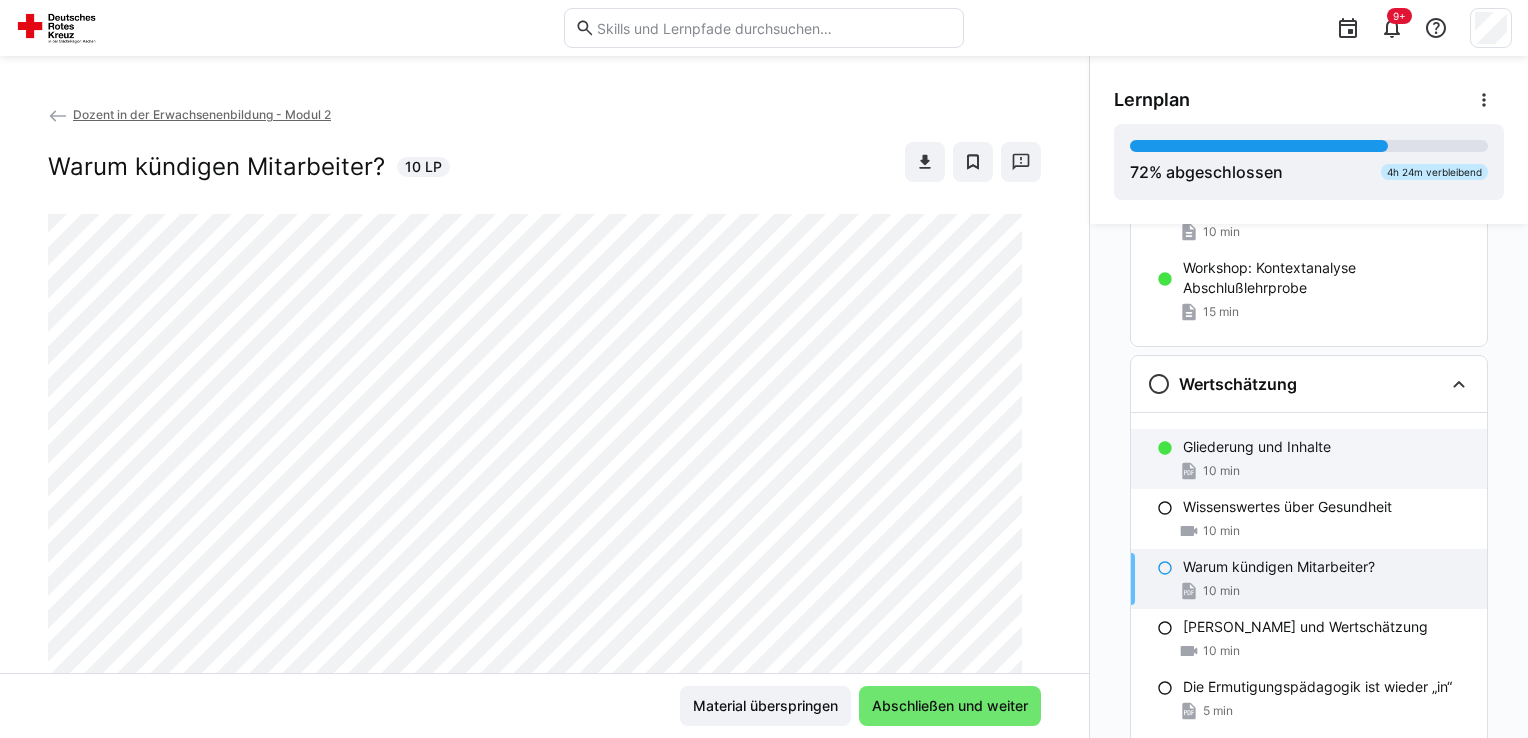 click on "Gliederung und Inhalte" 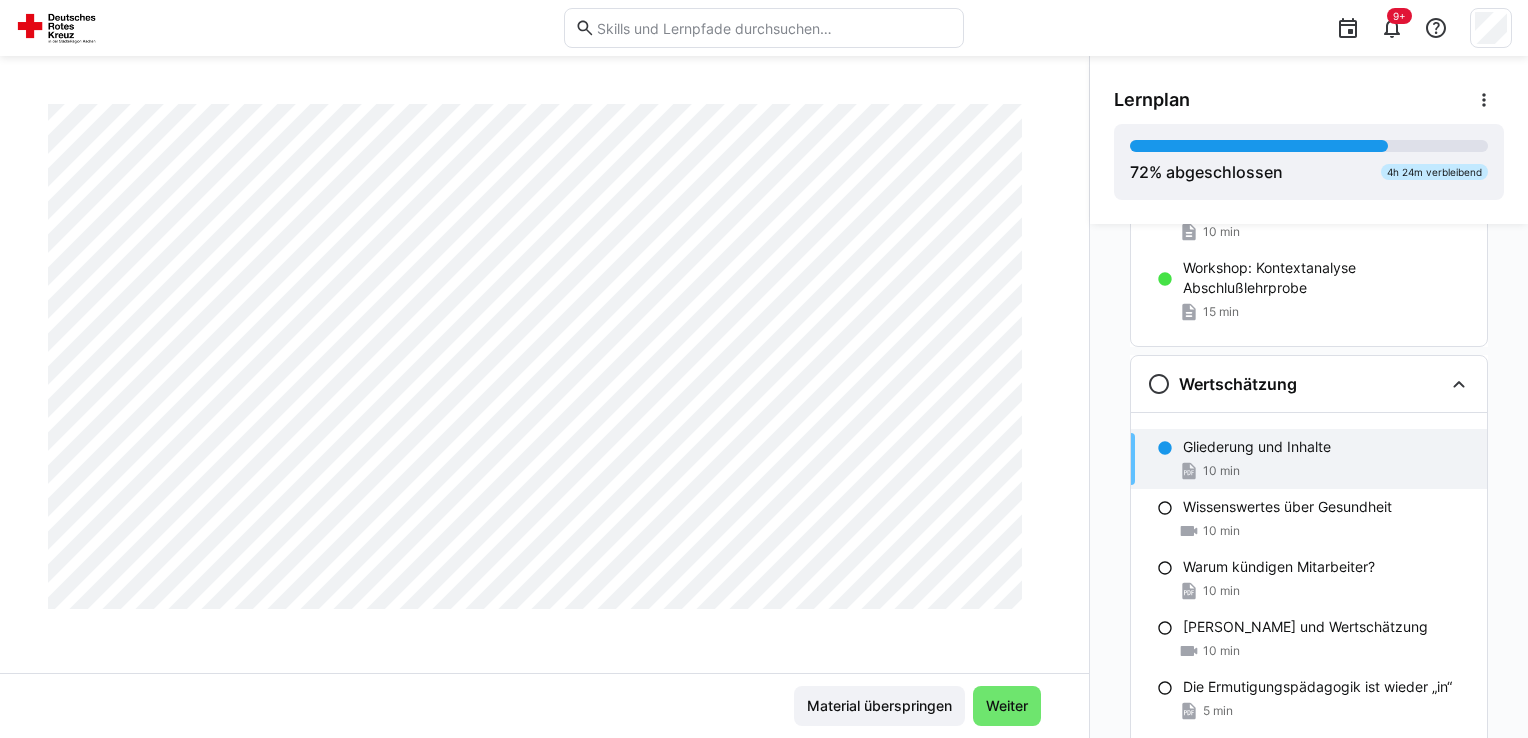 scroll, scrollTop: 935, scrollLeft: 0, axis: vertical 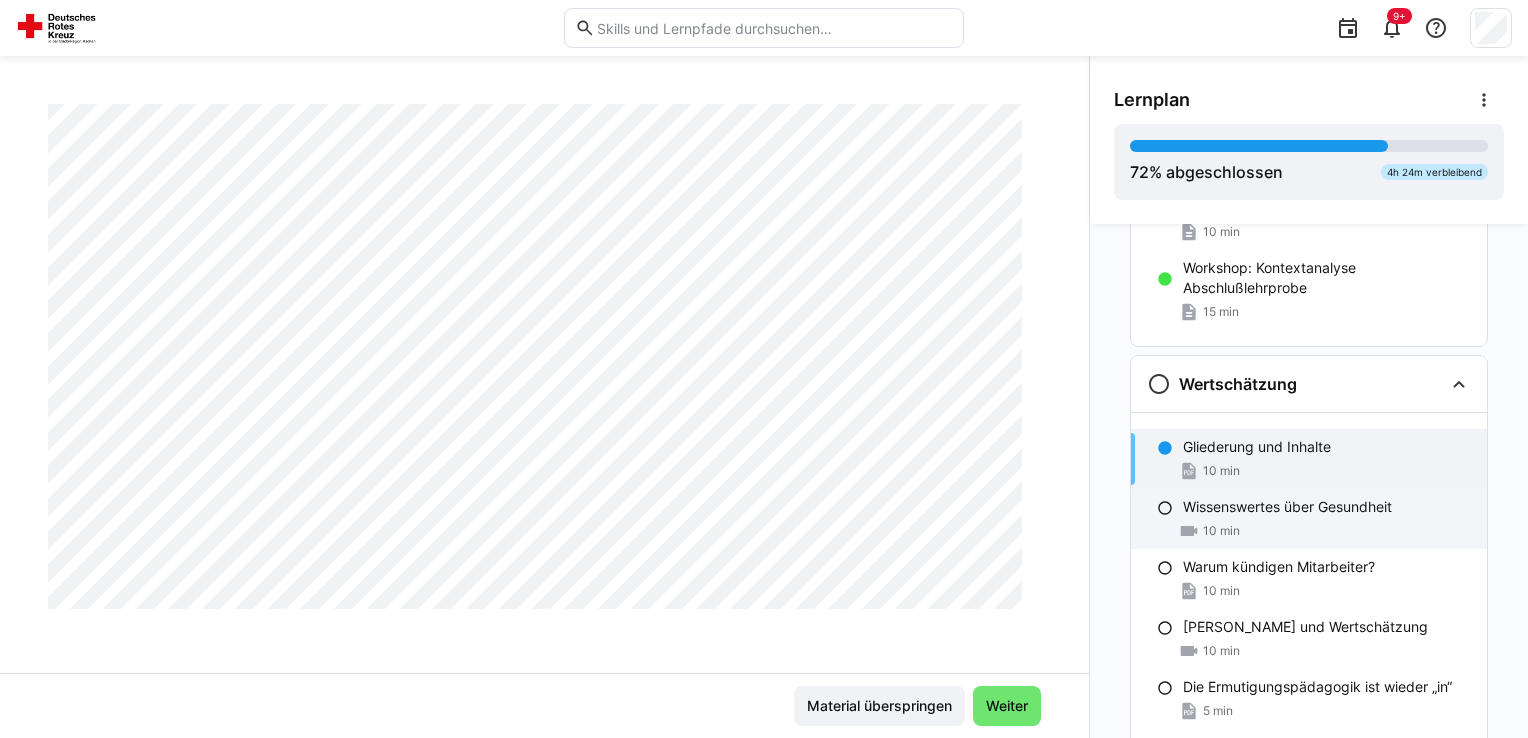 click on "10 min" 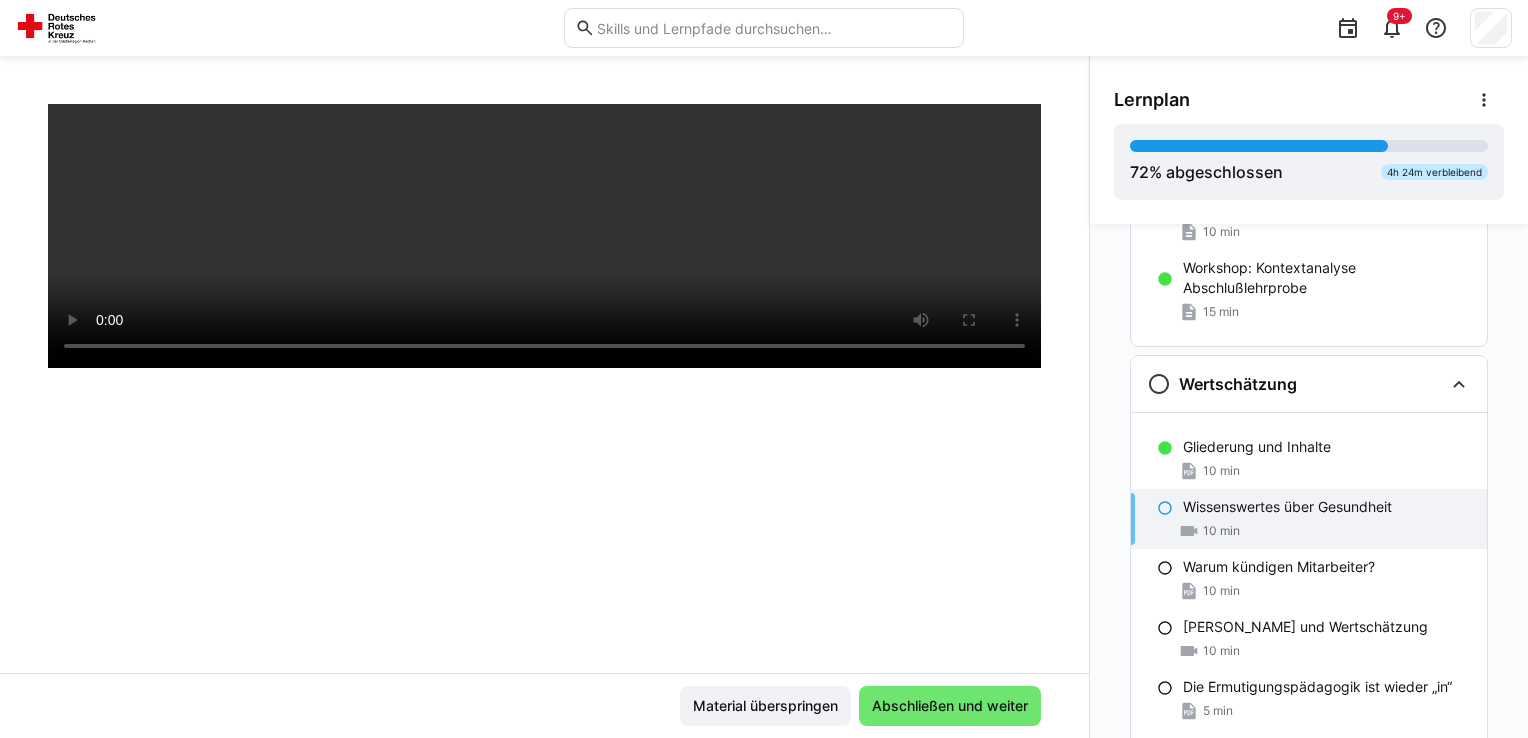 scroll, scrollTop: 341, scrollLeft: 0, axis: vertical 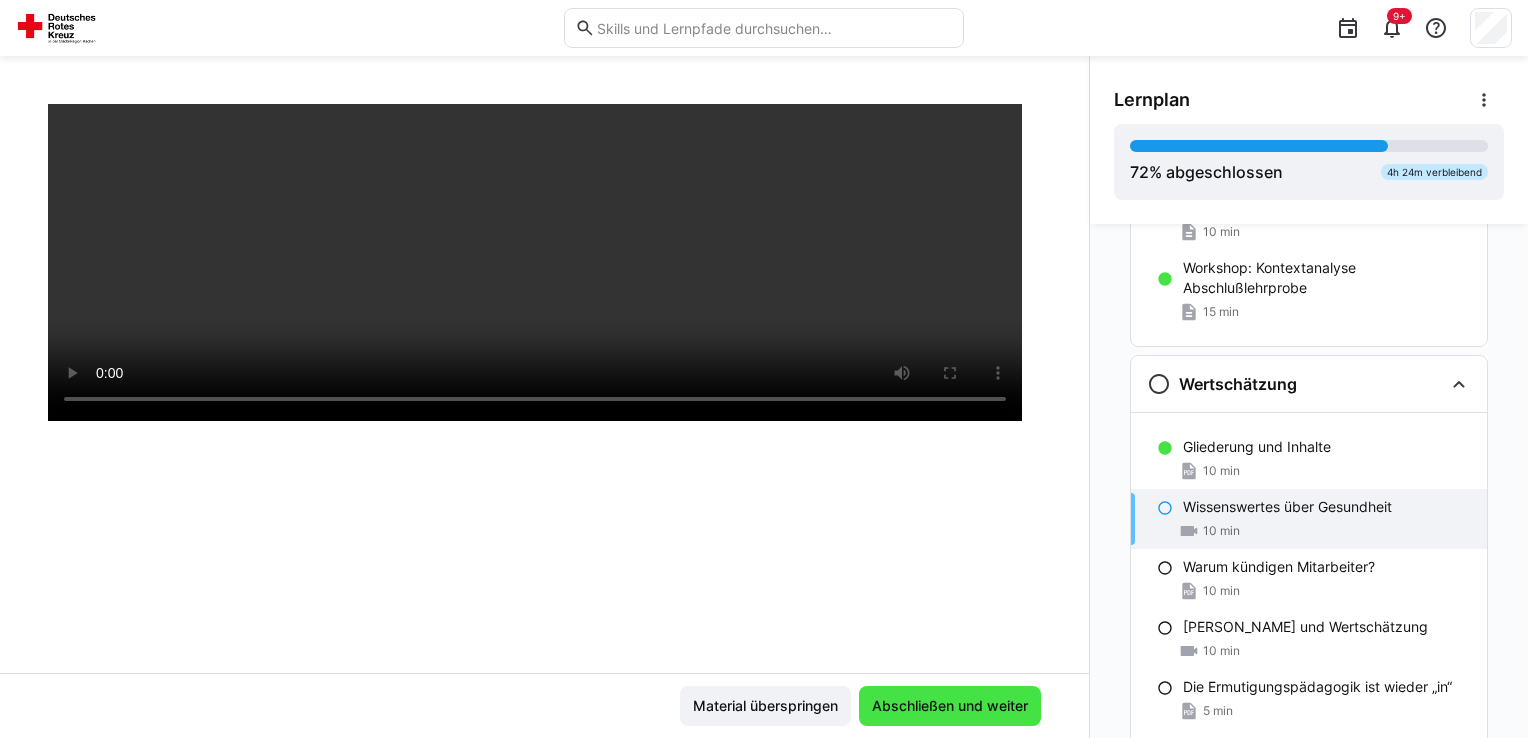 click on "Abschließen und weiter" 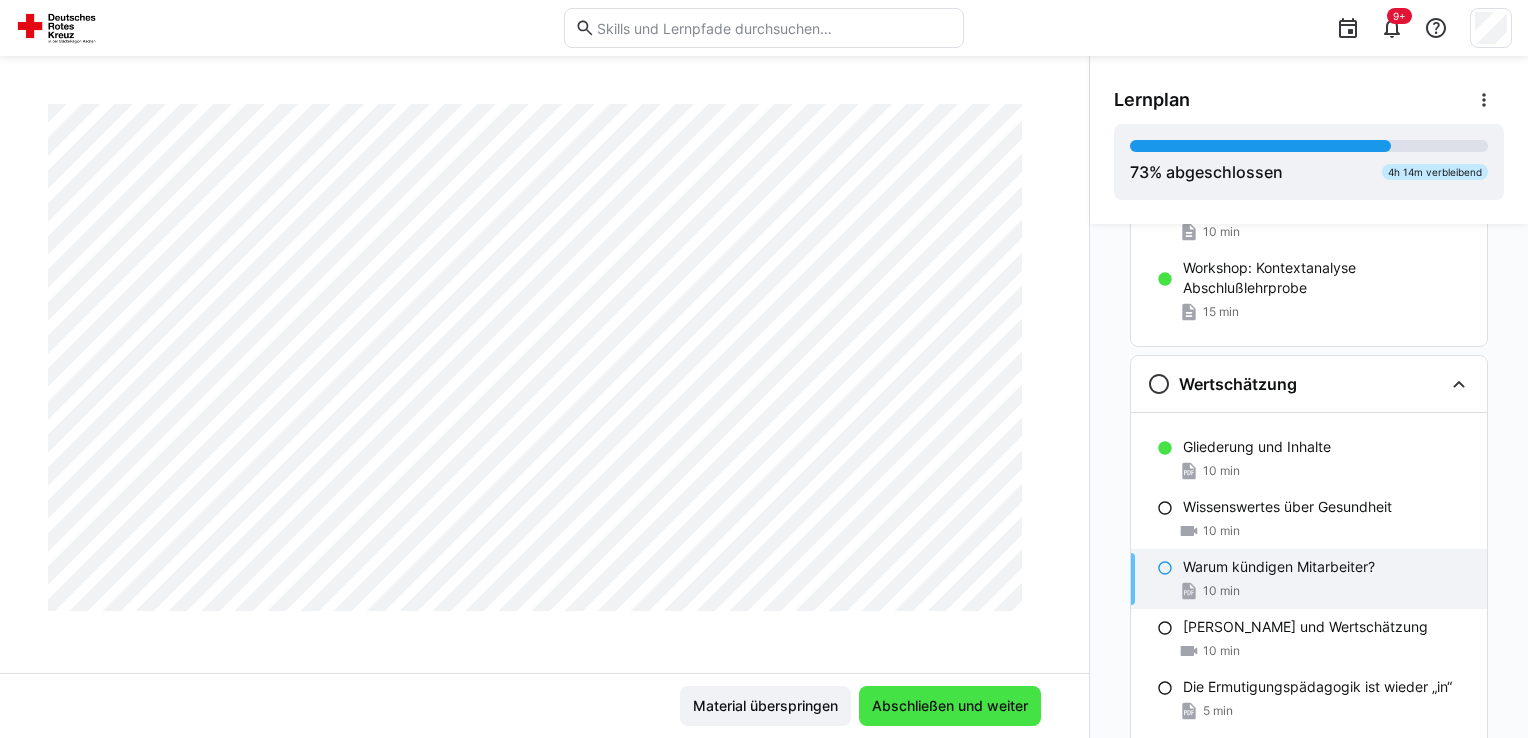 scroll, scrollTop: 0, scrollLeft: 0, axis: both 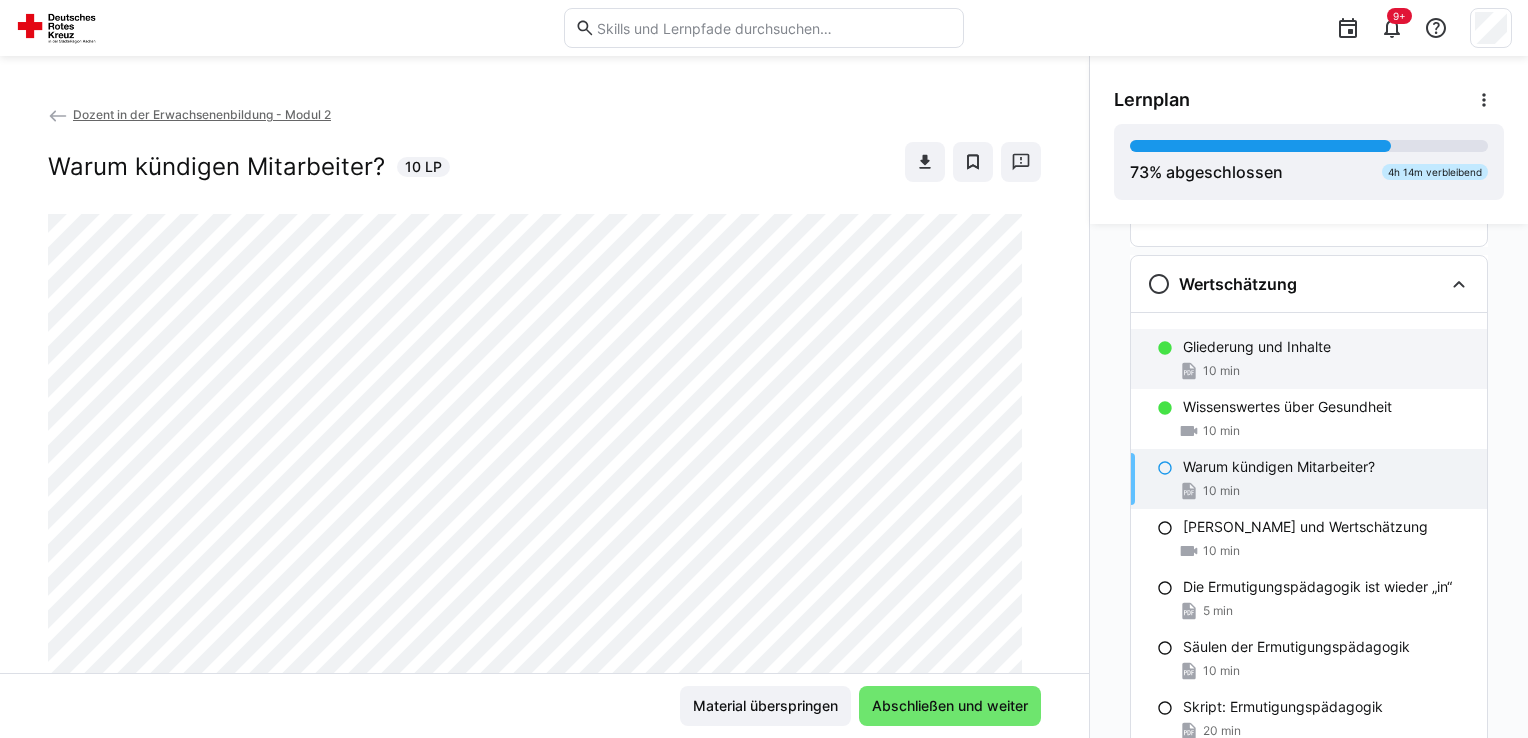 click on "Gliederung und Inhalte" 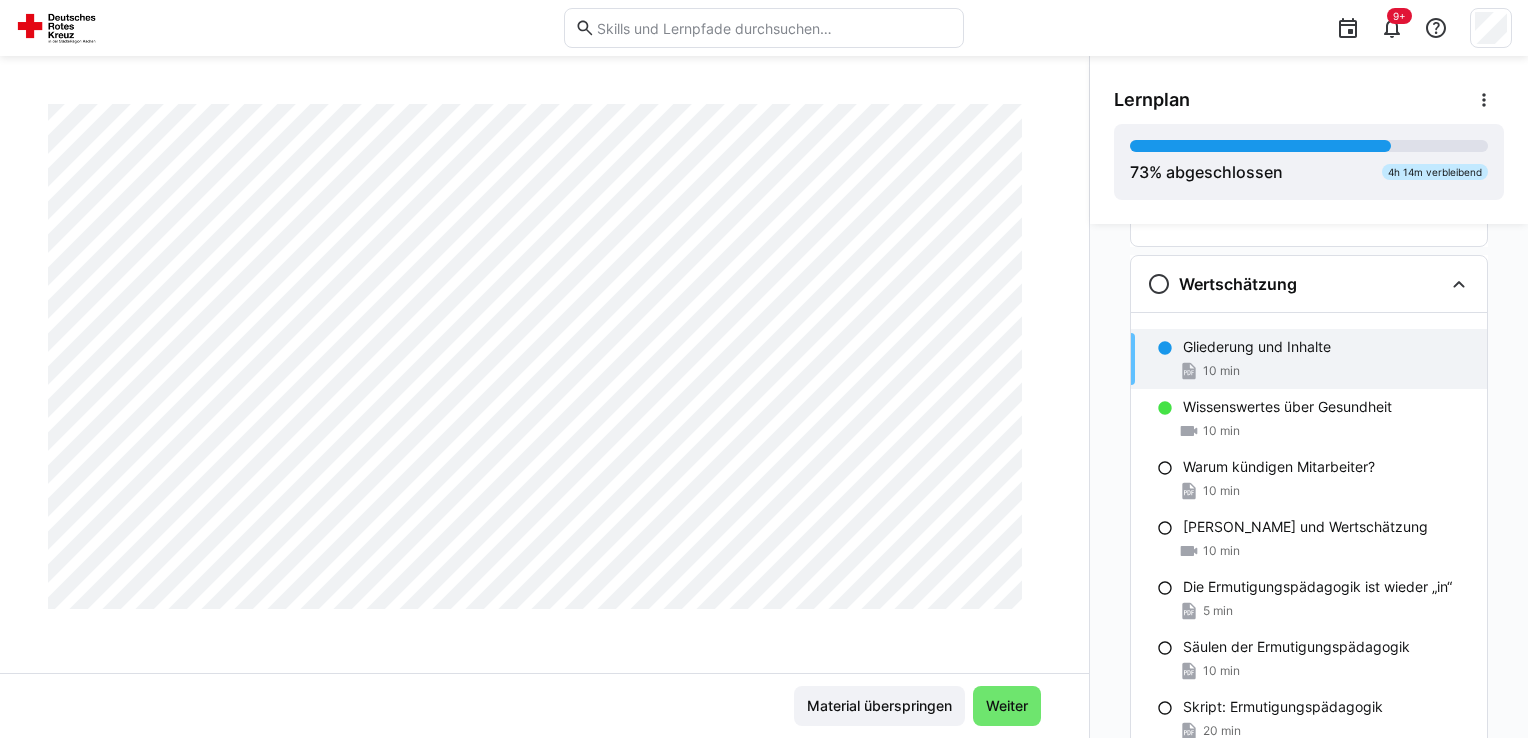 scroll, scrollTop: 935, scrollLeft: 0, axis: vertical 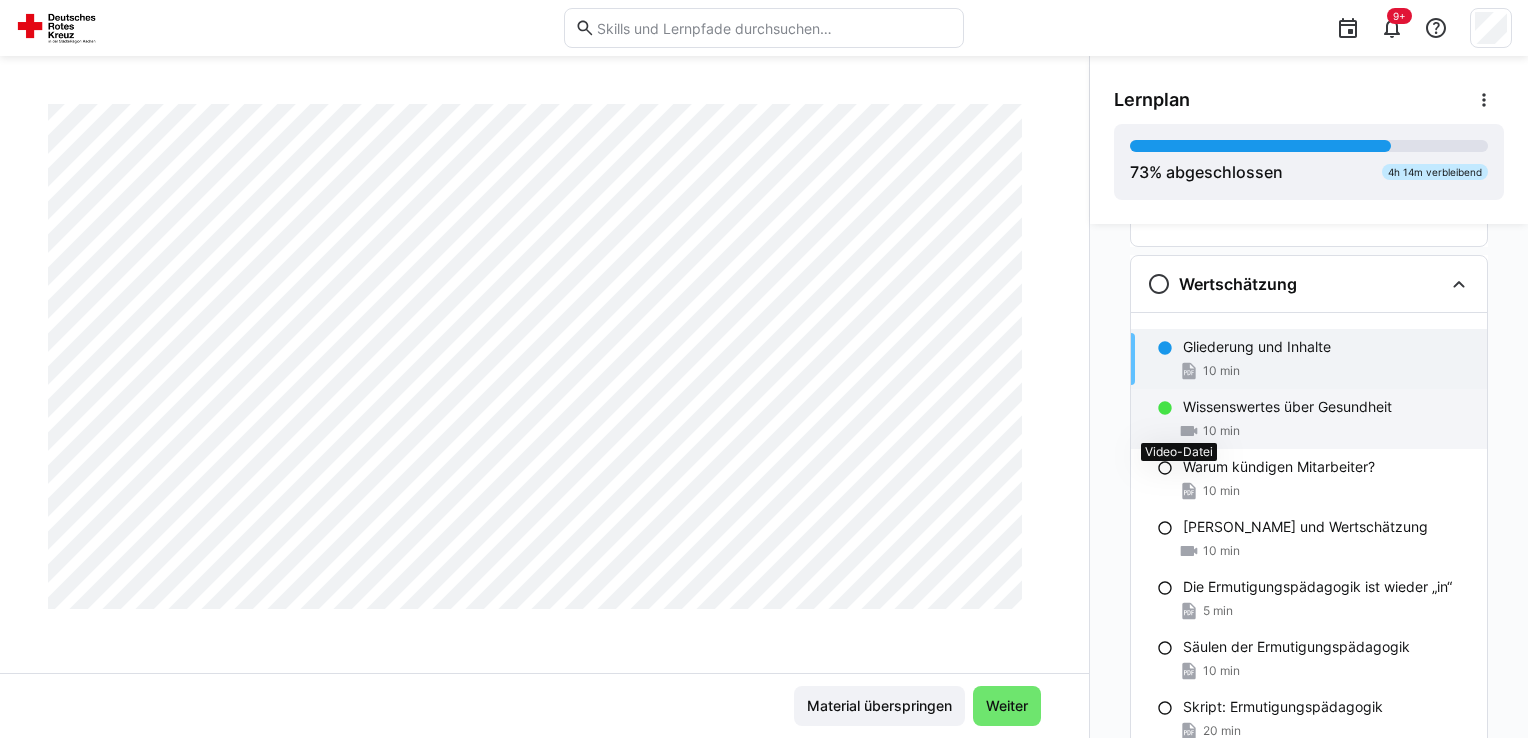 click 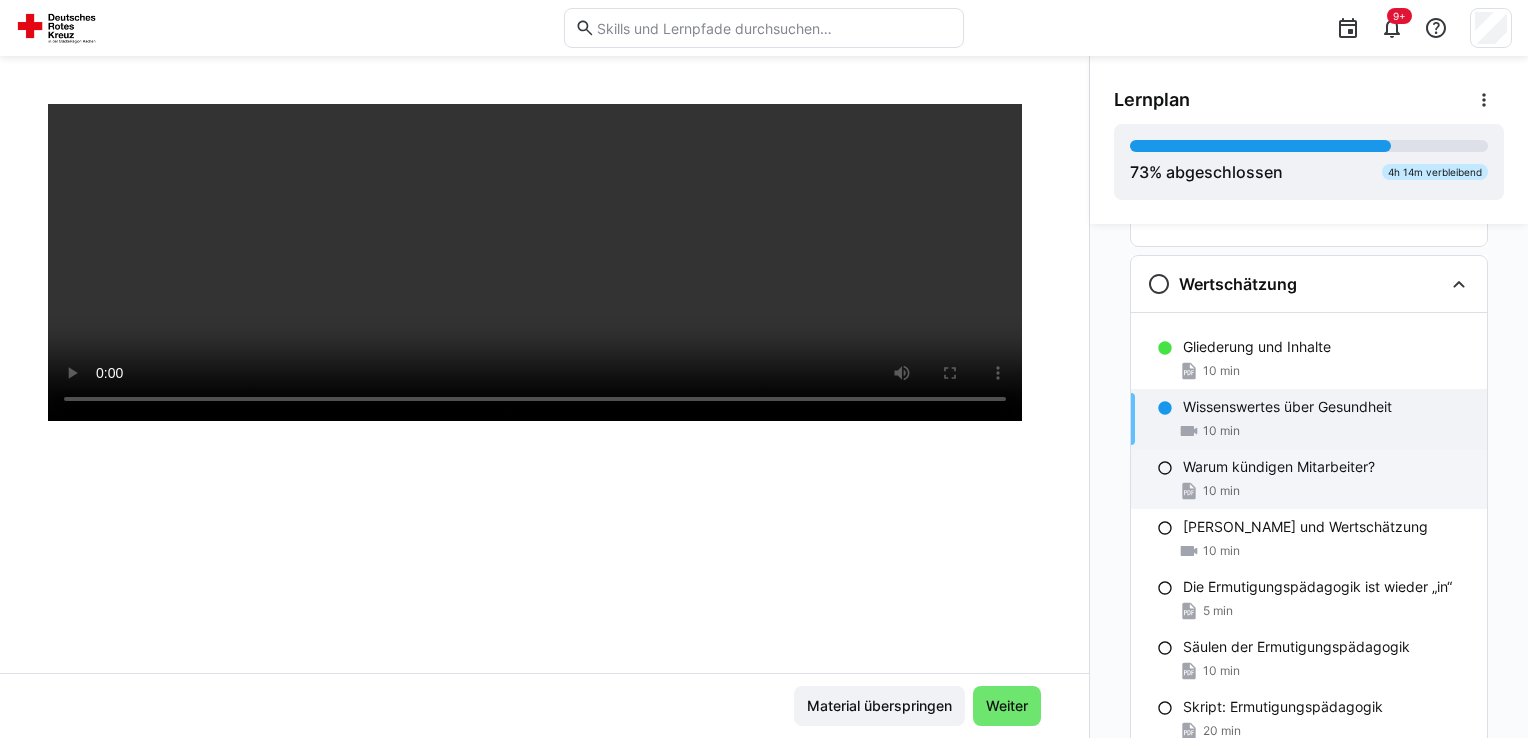 click on "Warum kündigen Mitarbeiter?" 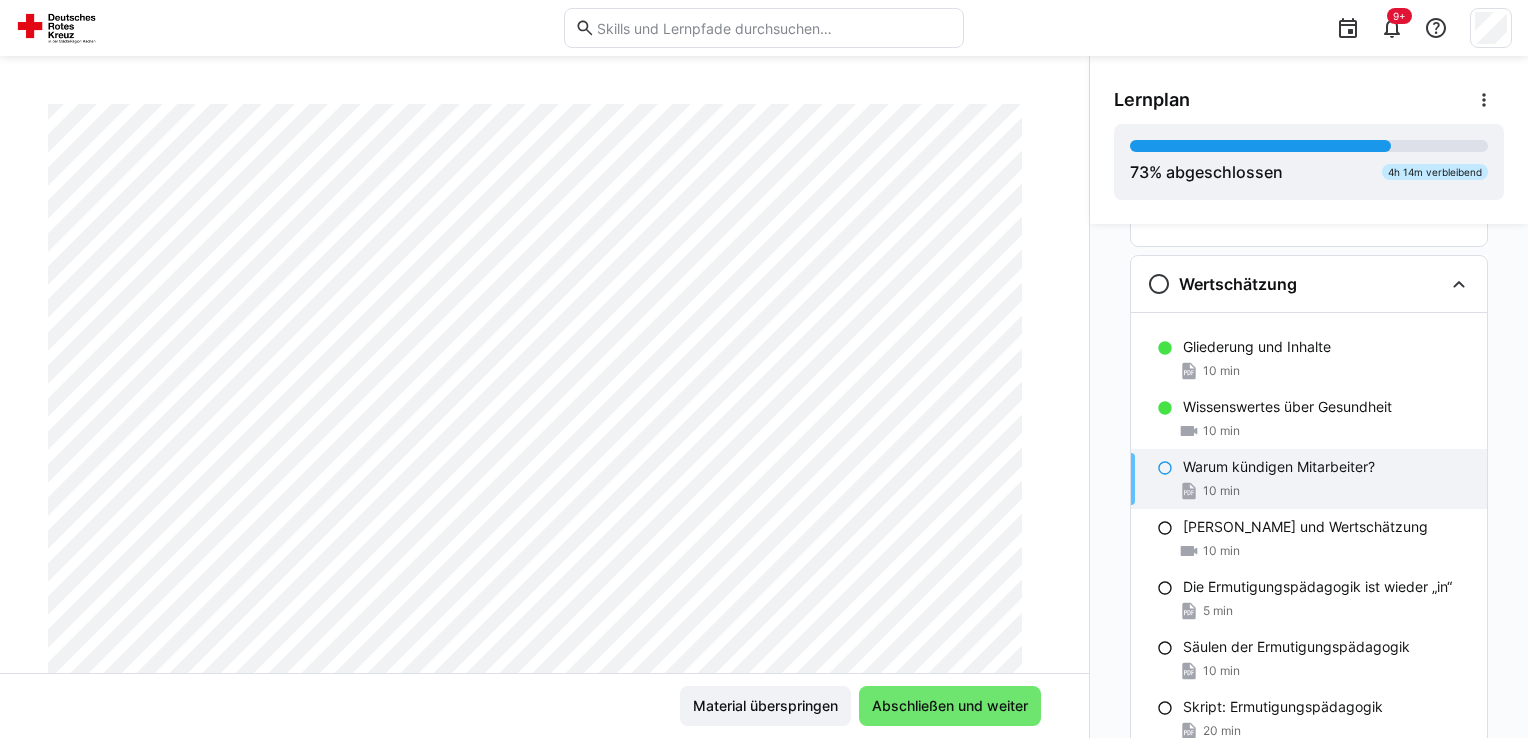 scroll, scrollTop: 0, scrollLeft: 0, axis: both 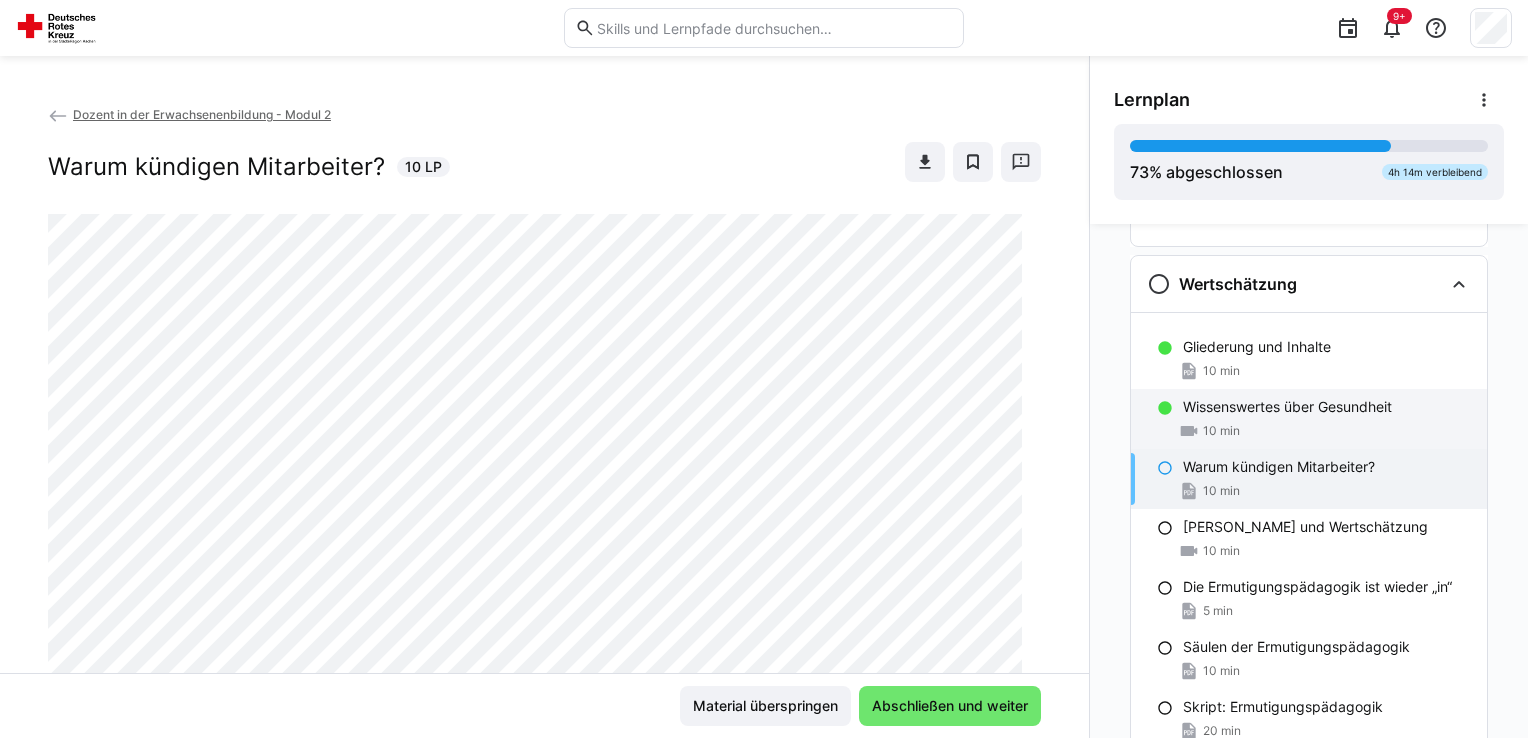 click on "Wissenswertes über Gesundheit" 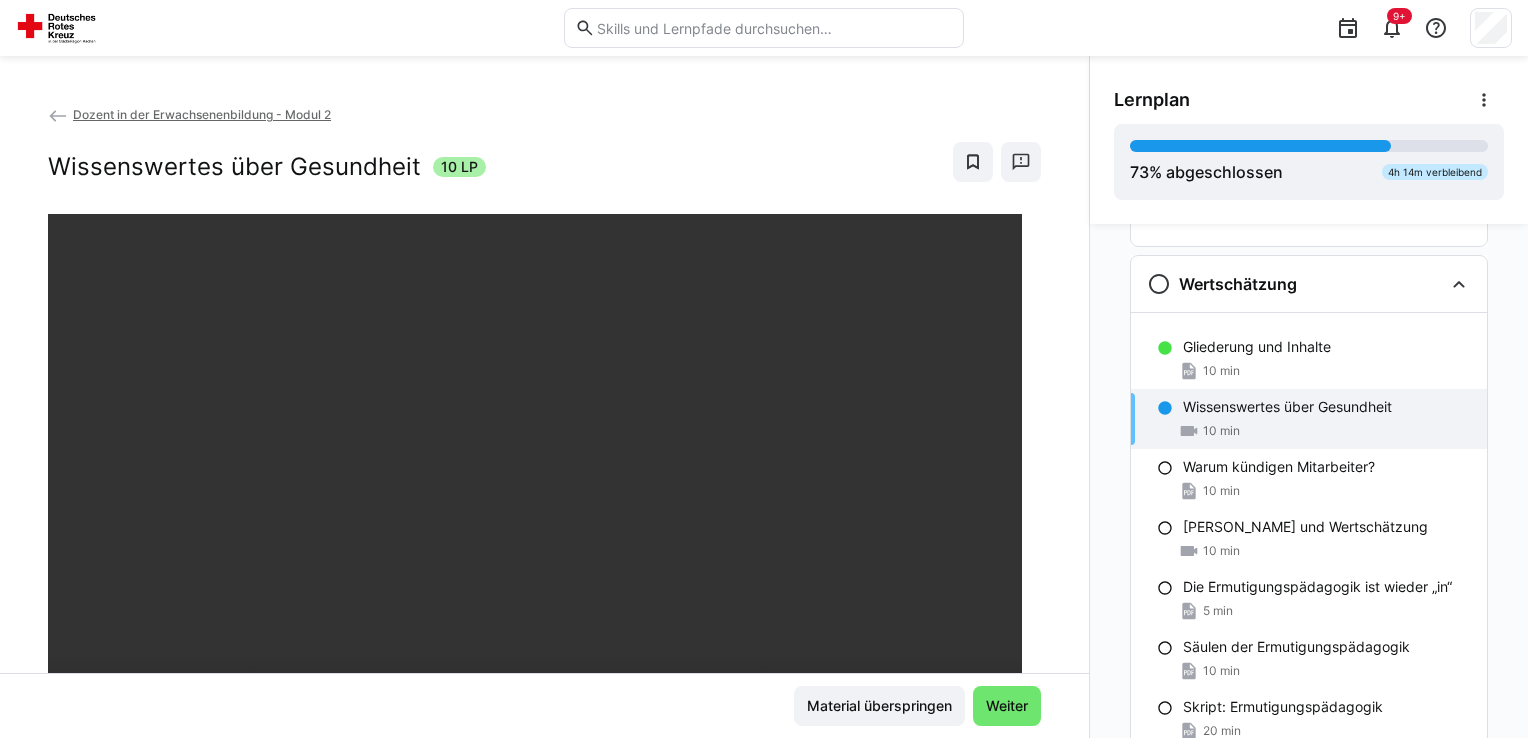 scroll, scrollTop: 3918, scrollLeft: 0, axis: vertical 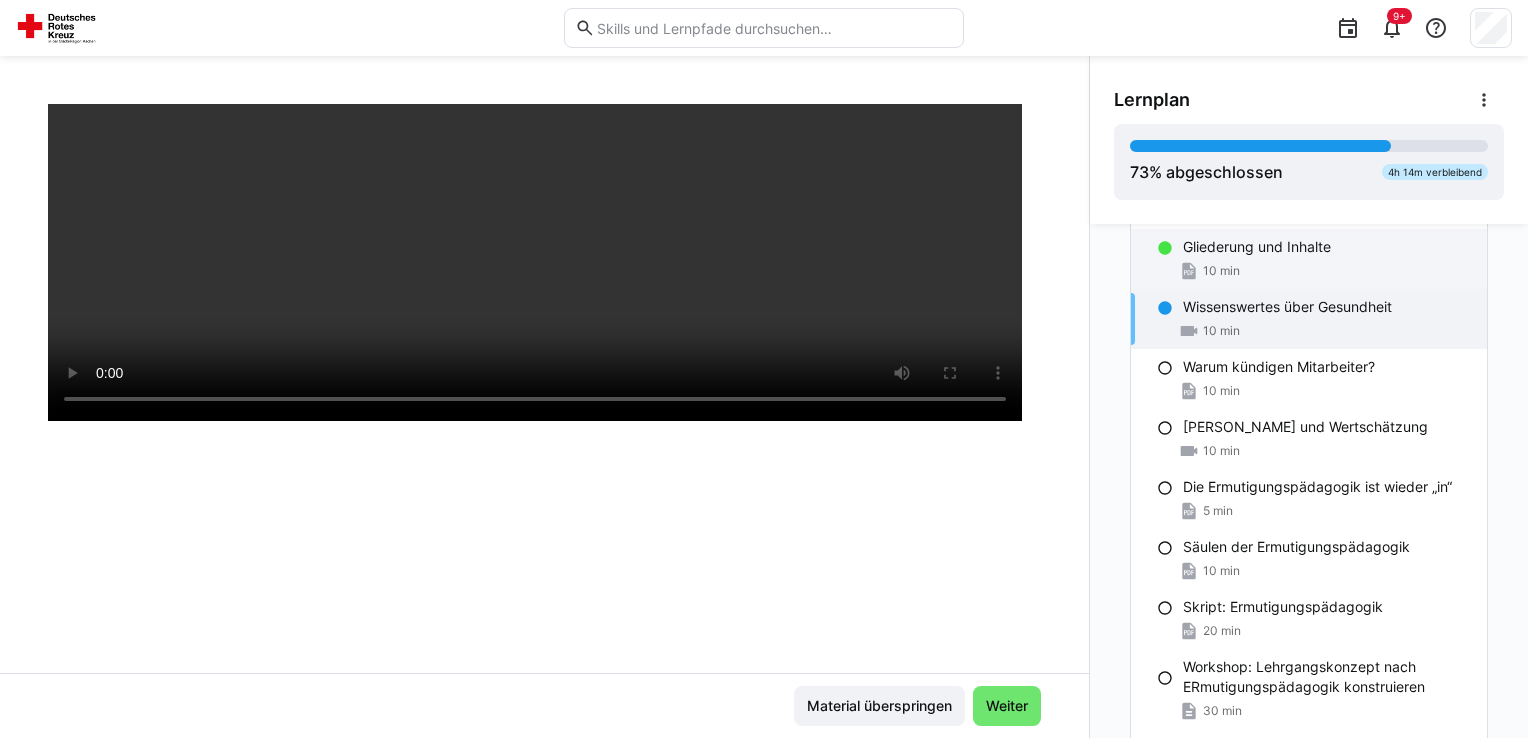 click on "Gliederung und Inhalte" 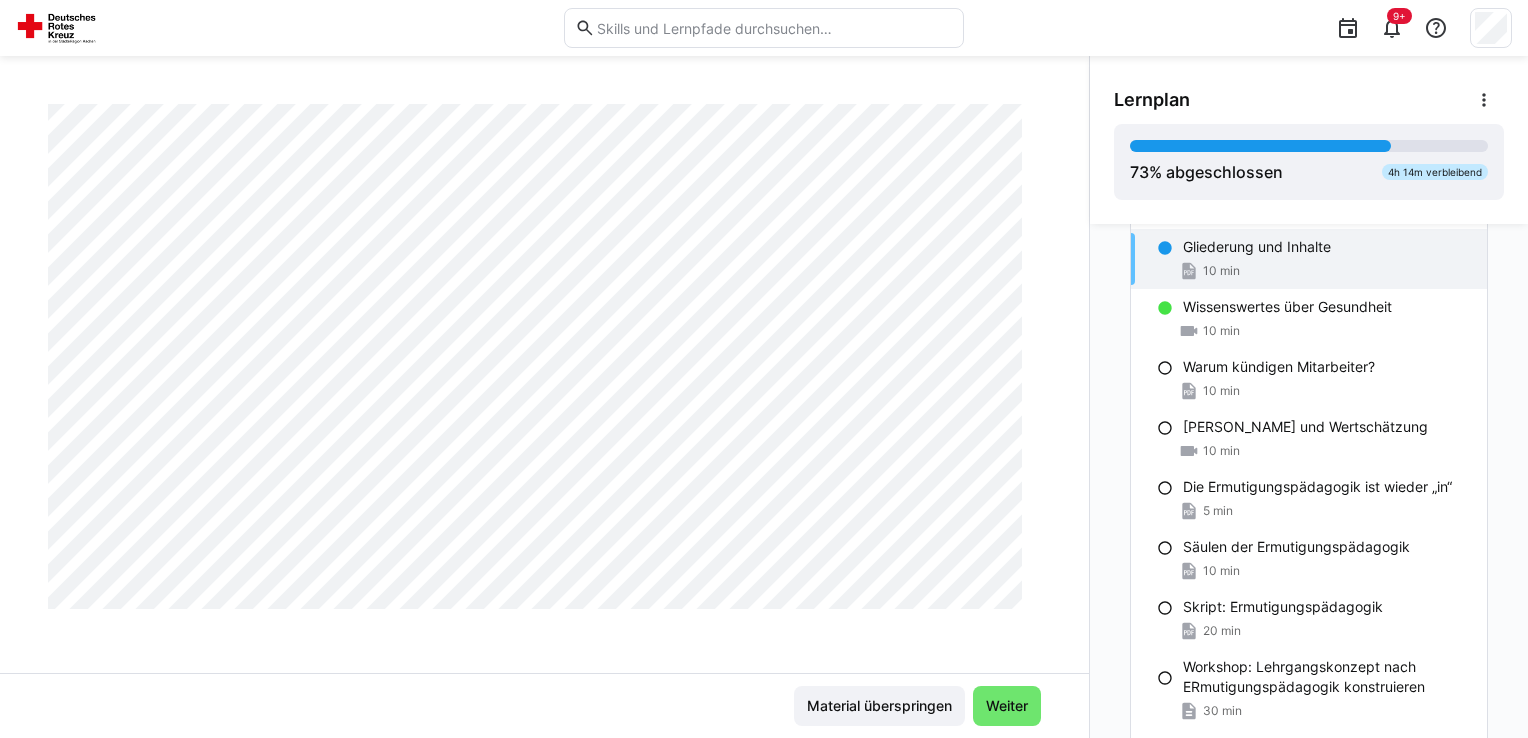 scroll, scrollTop: 935, scrollLeft: 0, axis: vertical 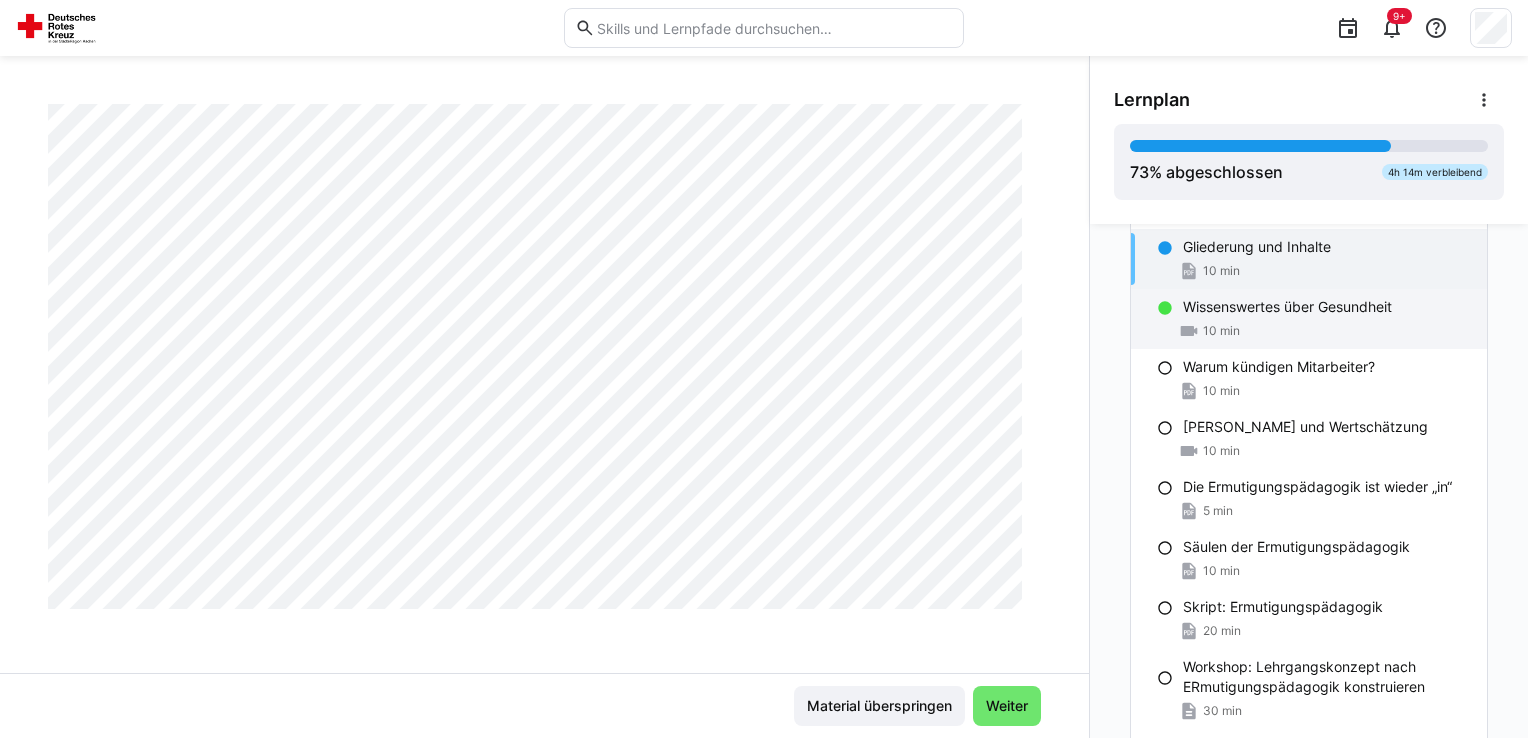 click on "Wissenswertes über Gesundheit
10 min" 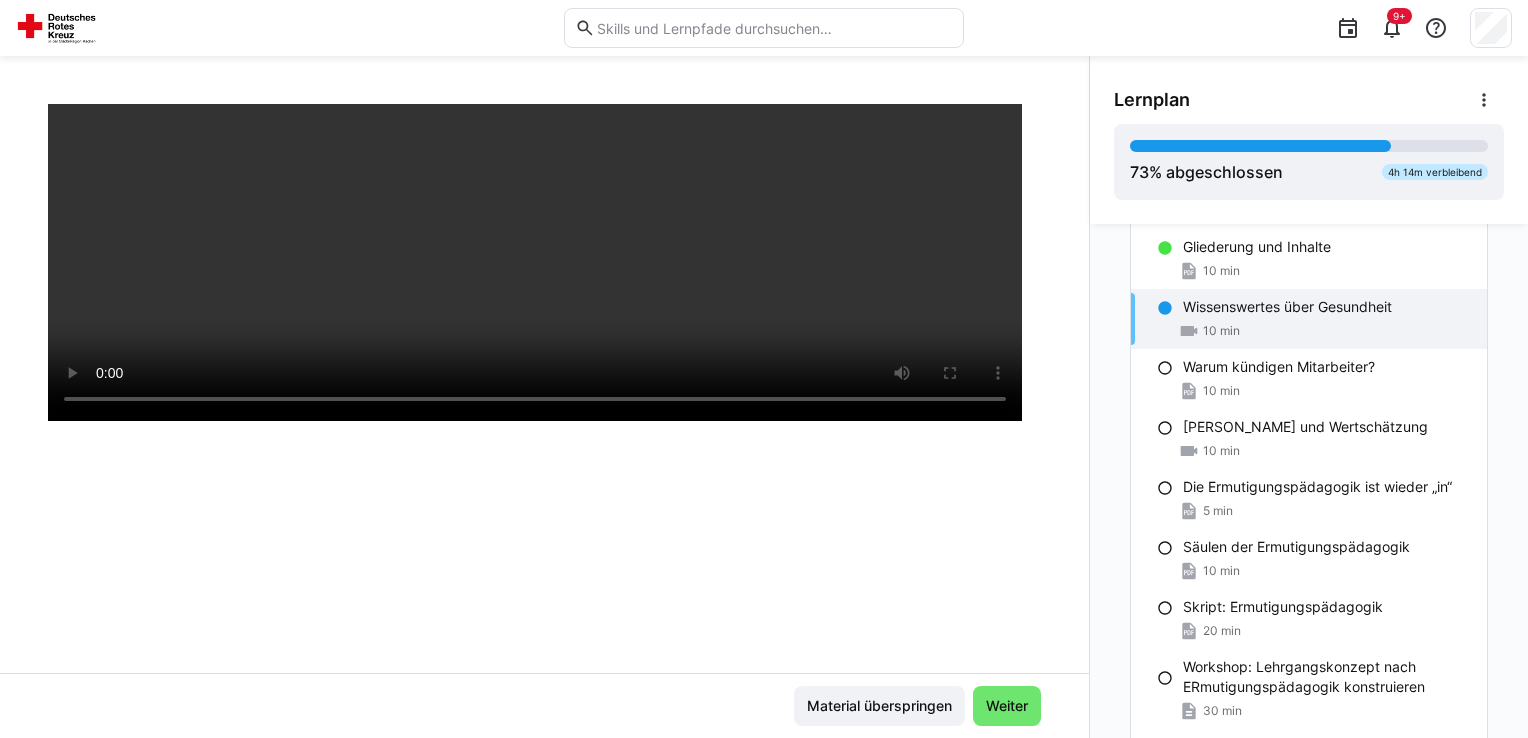scroll, scrollTop: 0, scrollLeft: 0, axis: both 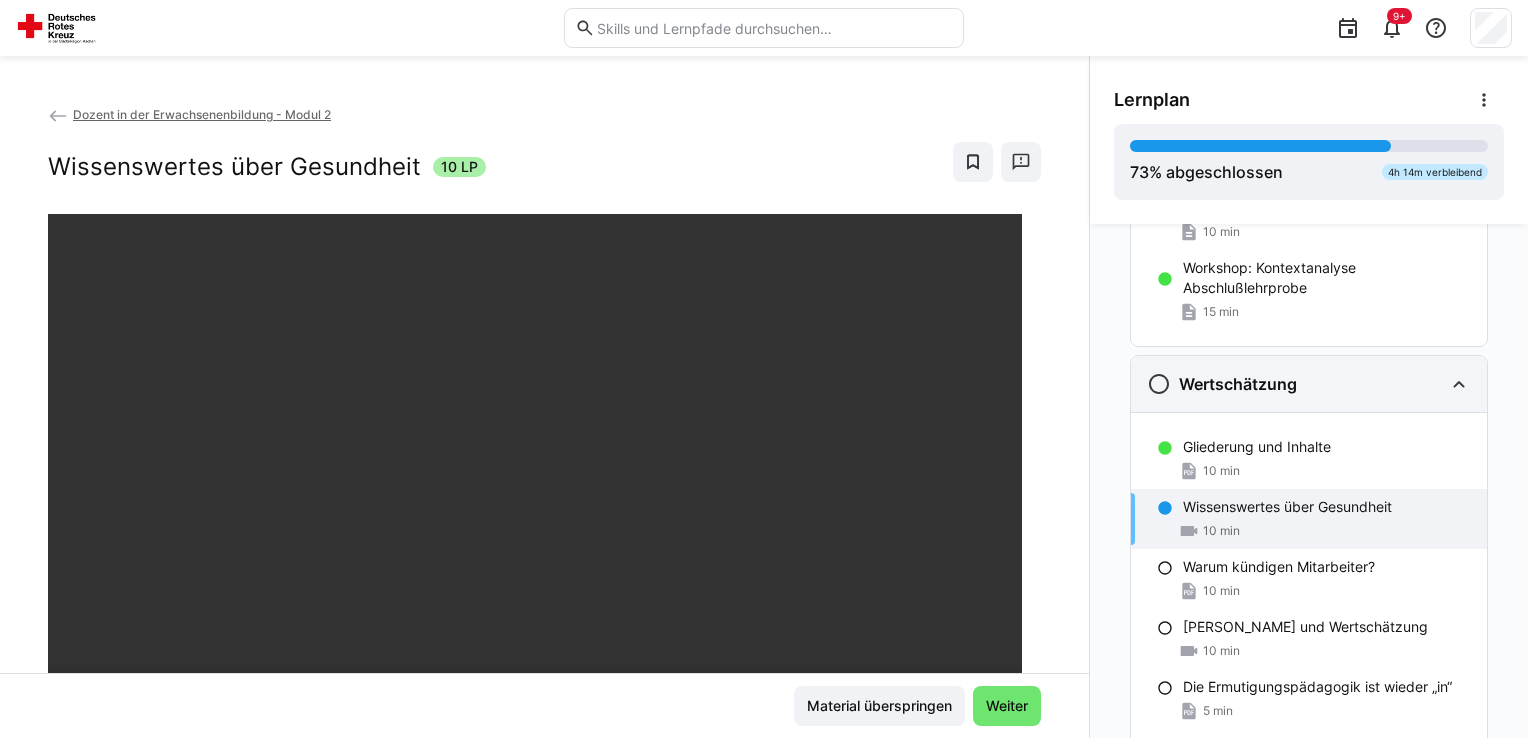 click on "Wertschätzung" 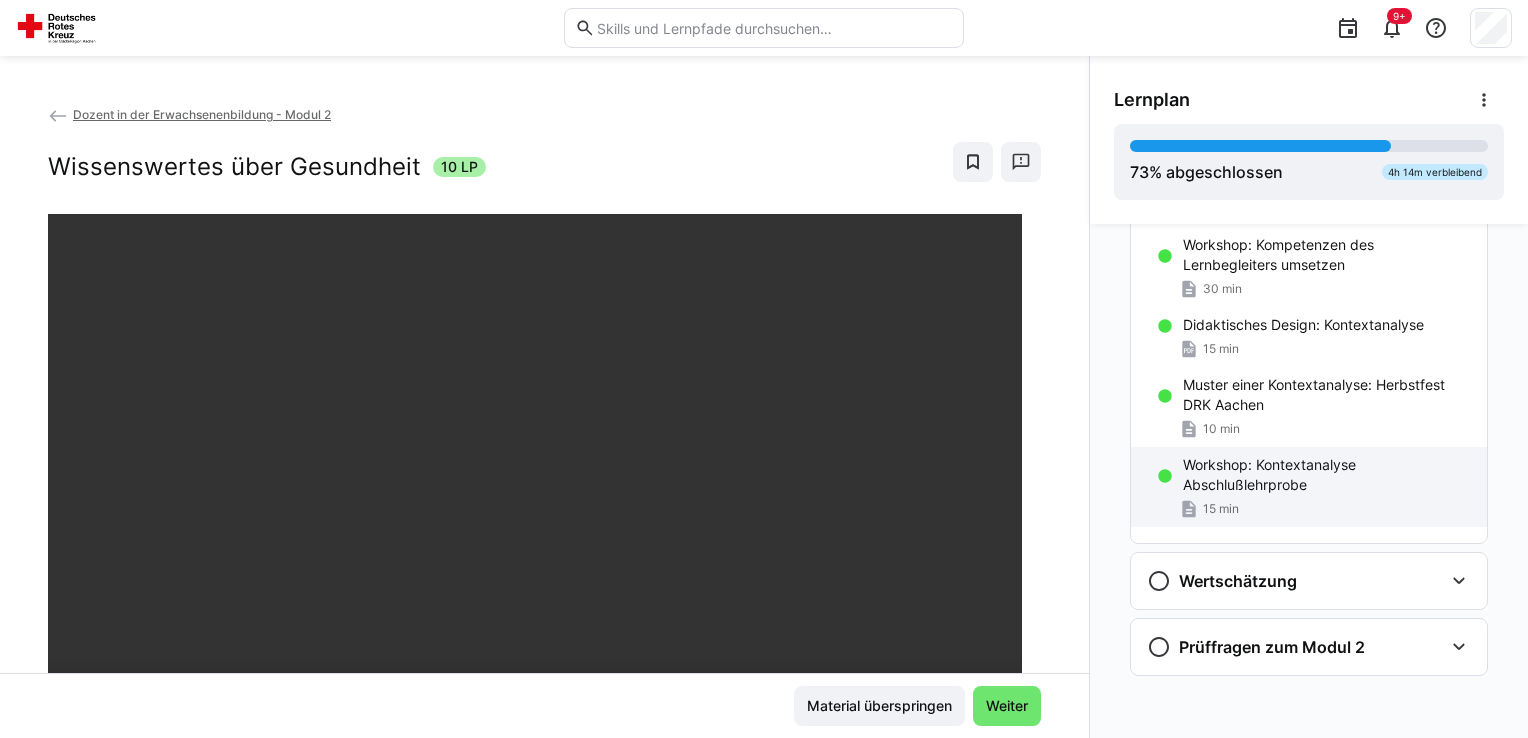 scroll, scrollTop: 3518, scrollLeft: 0, axis: vertical 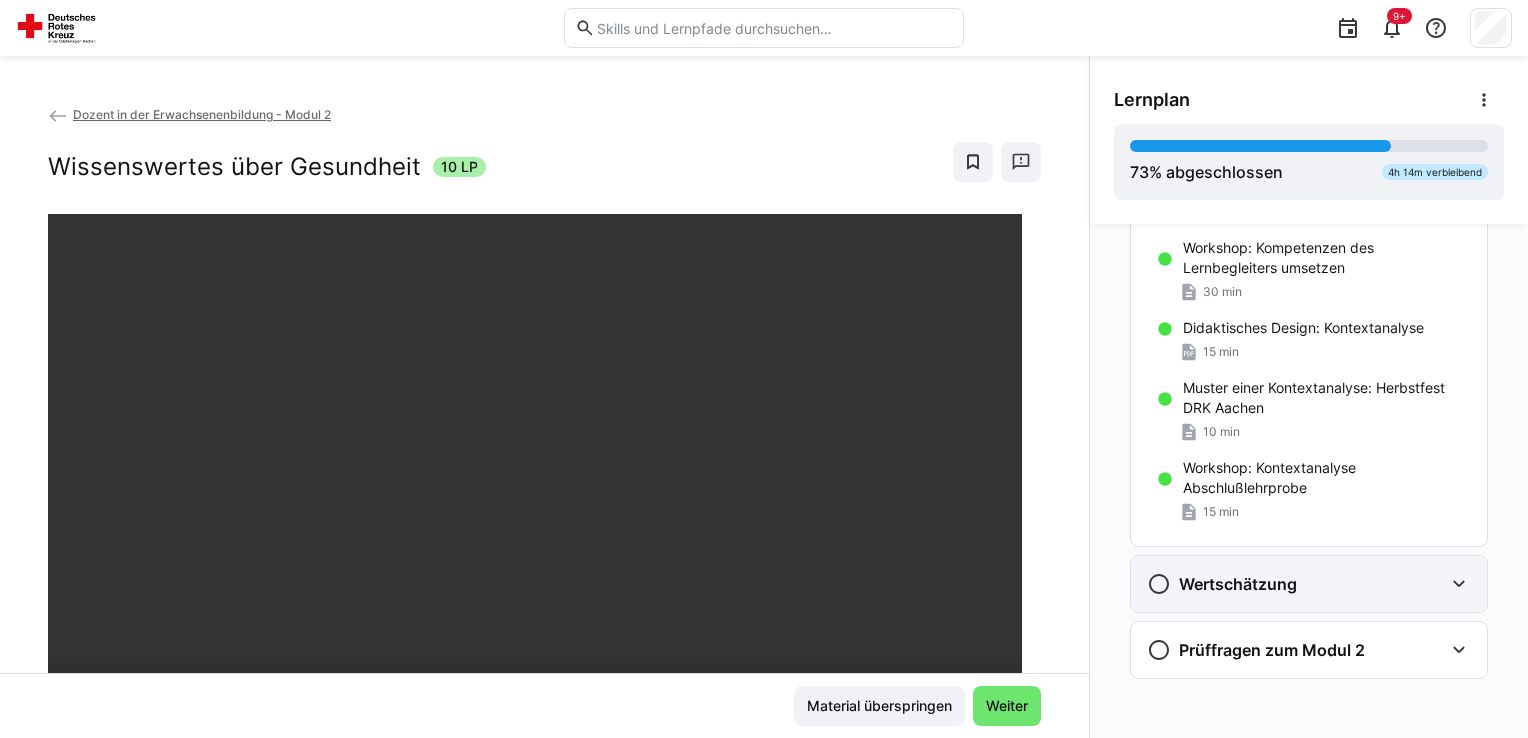 click on "Wertschätzung" 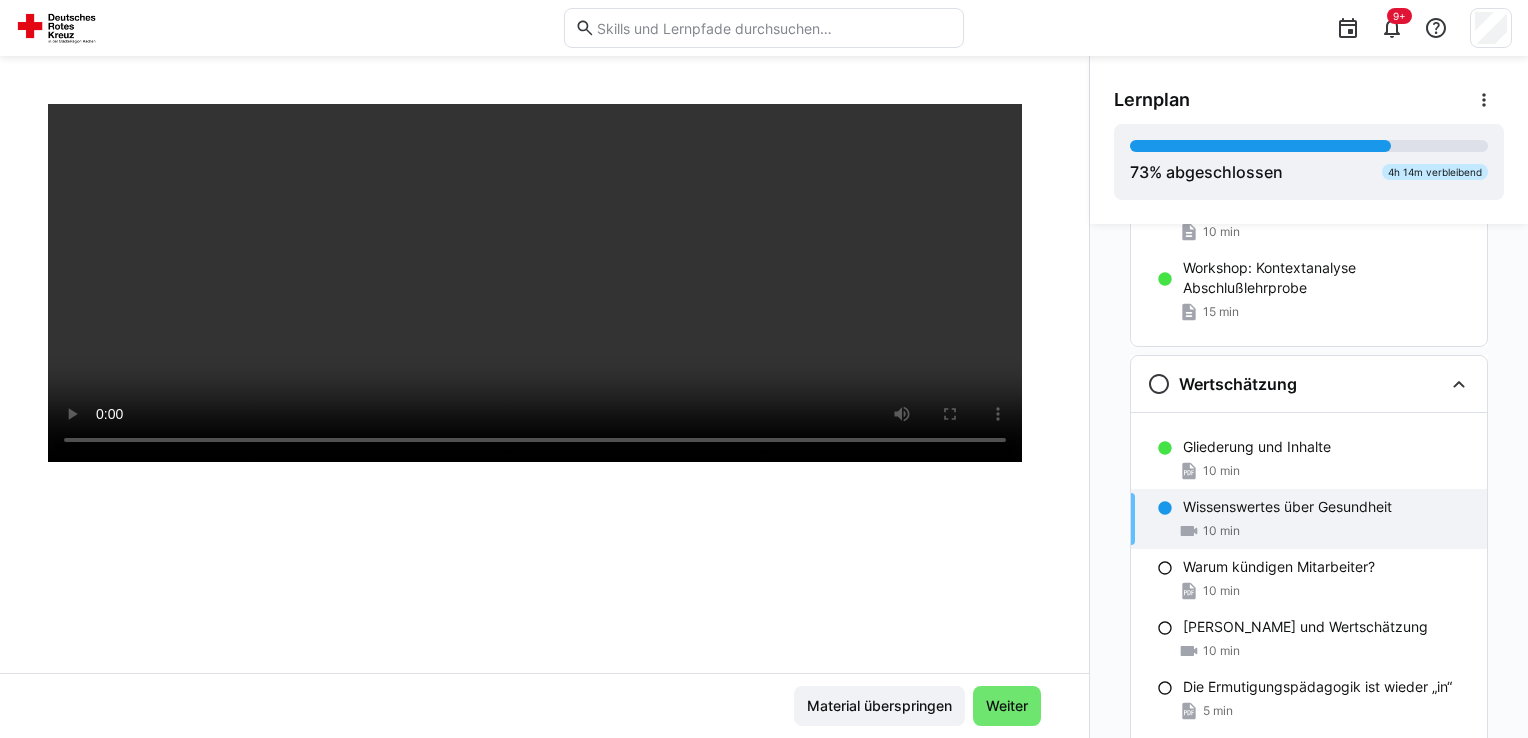 scroll, scrollTop: 341, scrollLeft: 0, axis: vertical 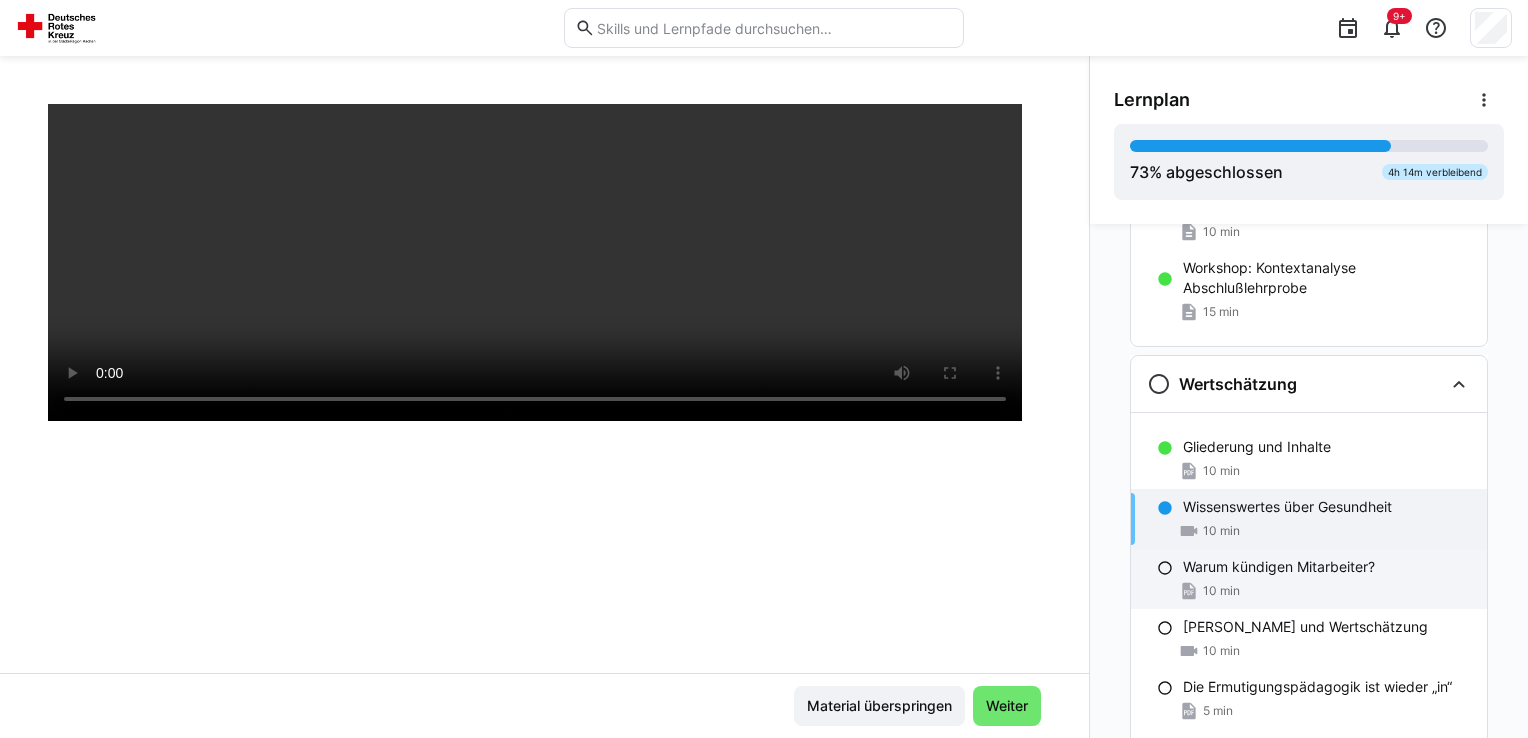 click on "10 min" 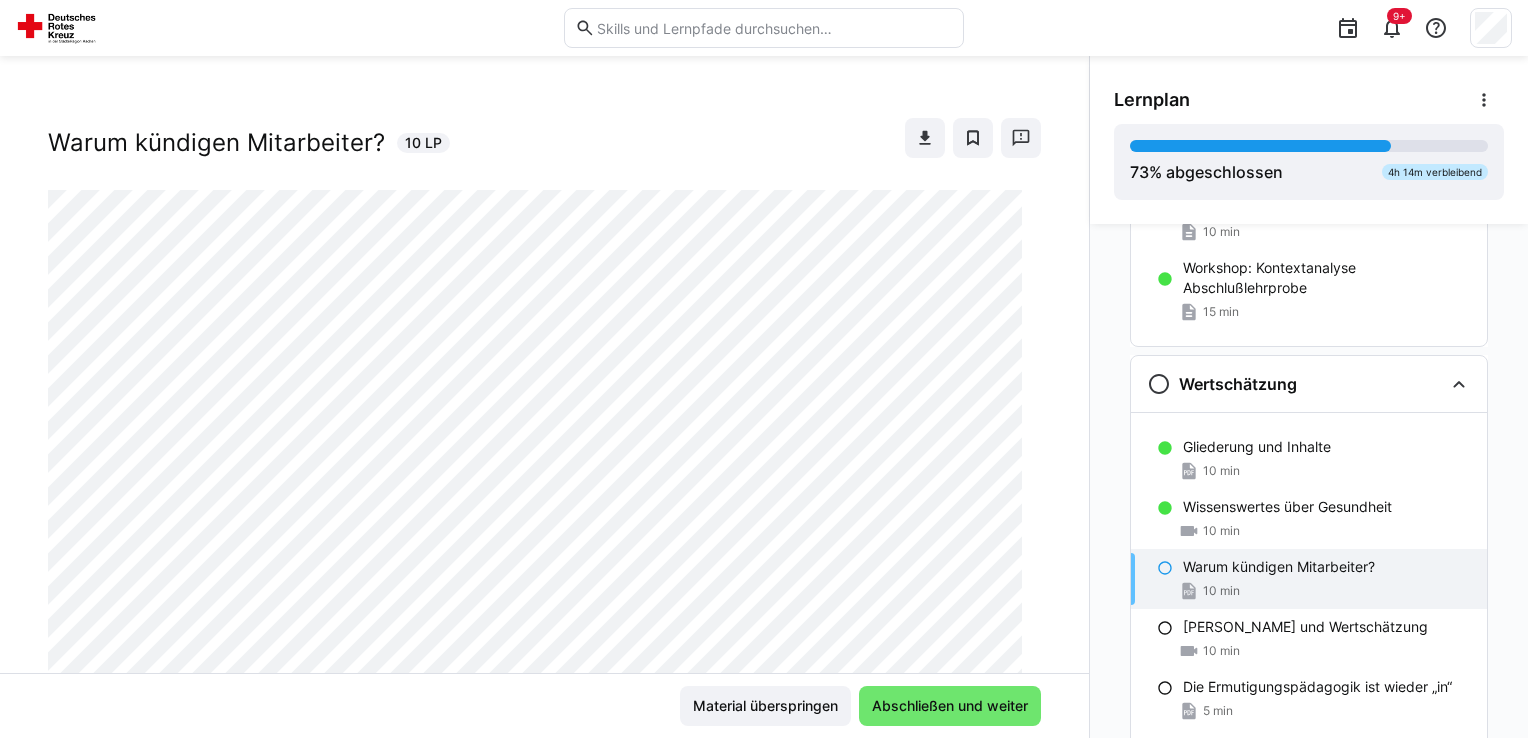 scroll, scrollTop: 0, scrollLeft: 0, axis: both 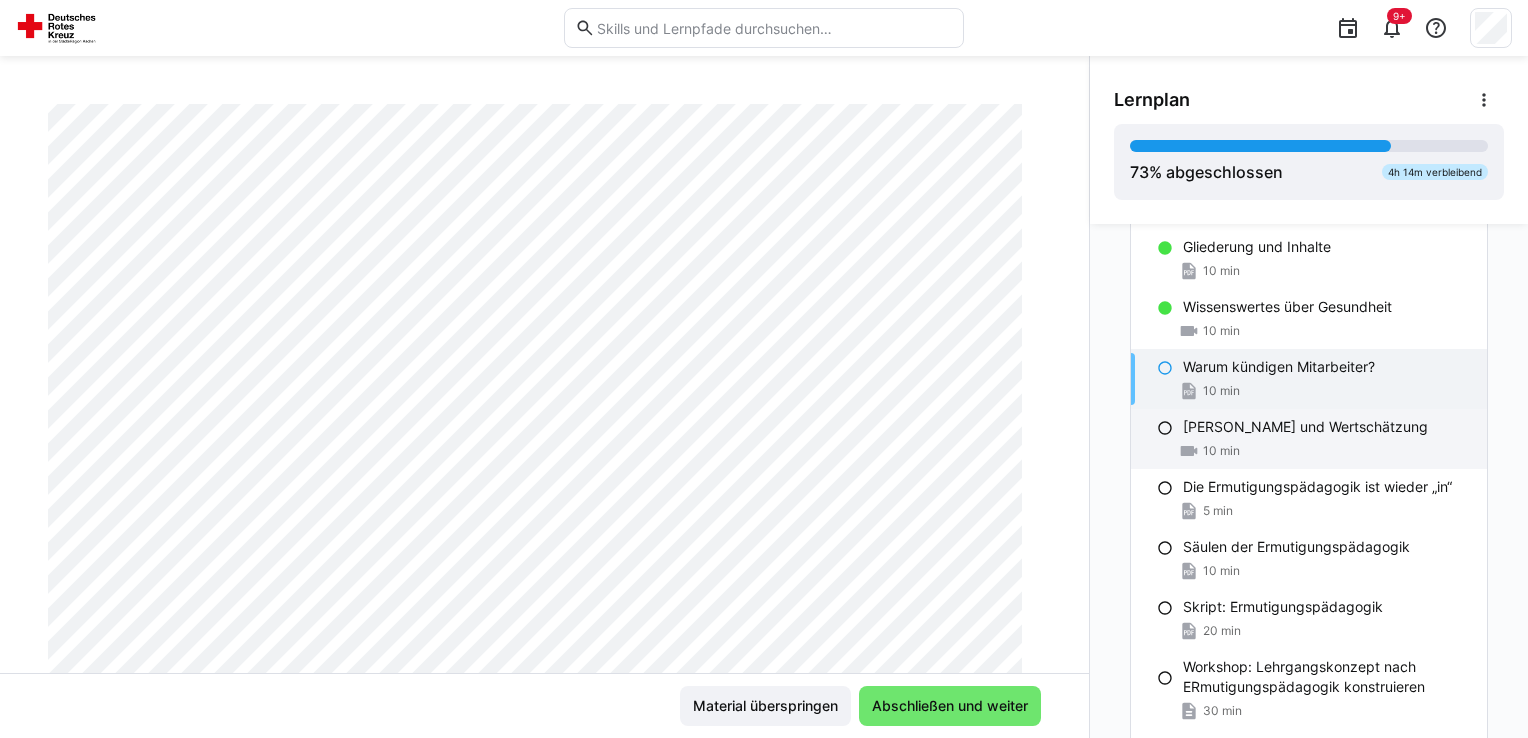 click on "[PERSON_NAME] und Wertschätzung" 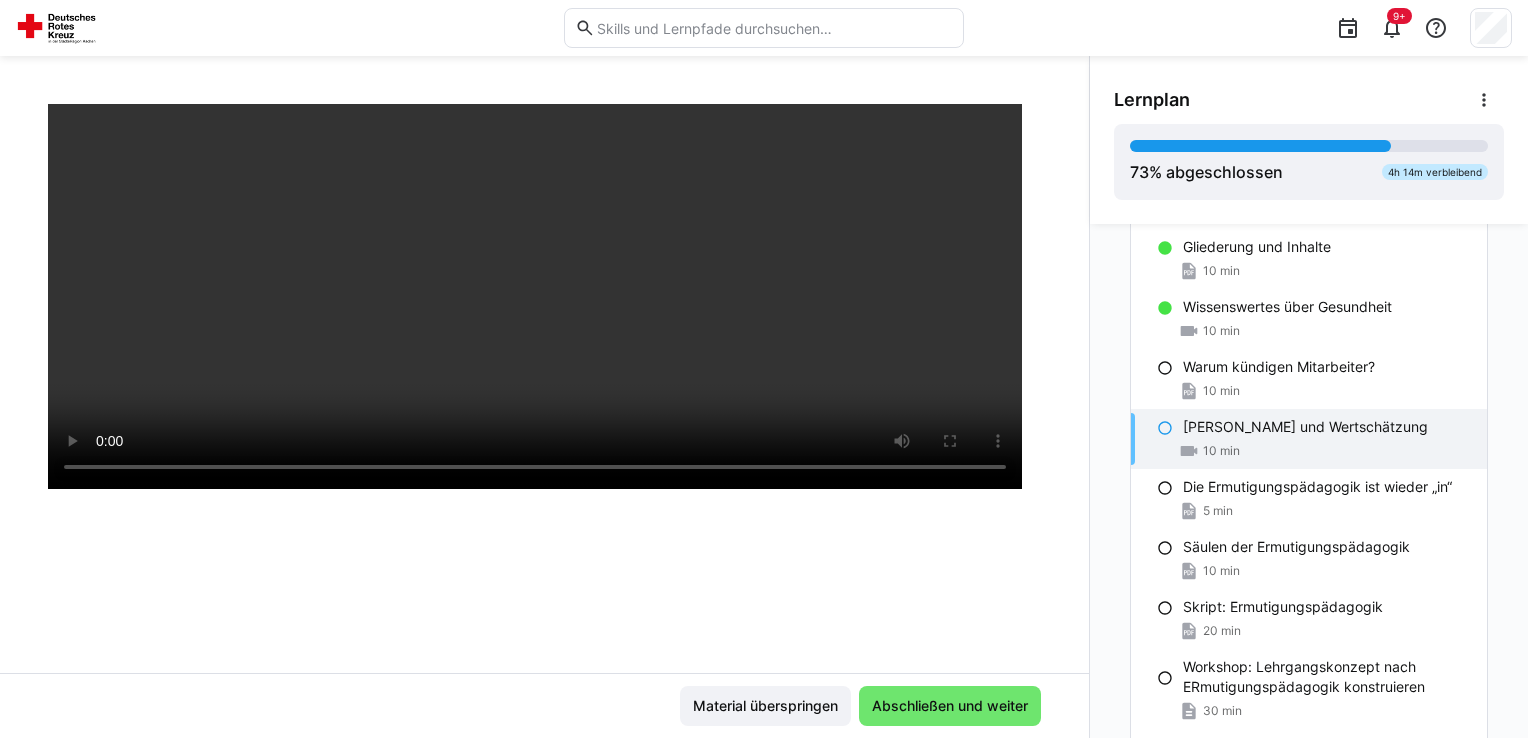 scroll, scrollTop: 341, scrollLeft: 0, axis: vertical 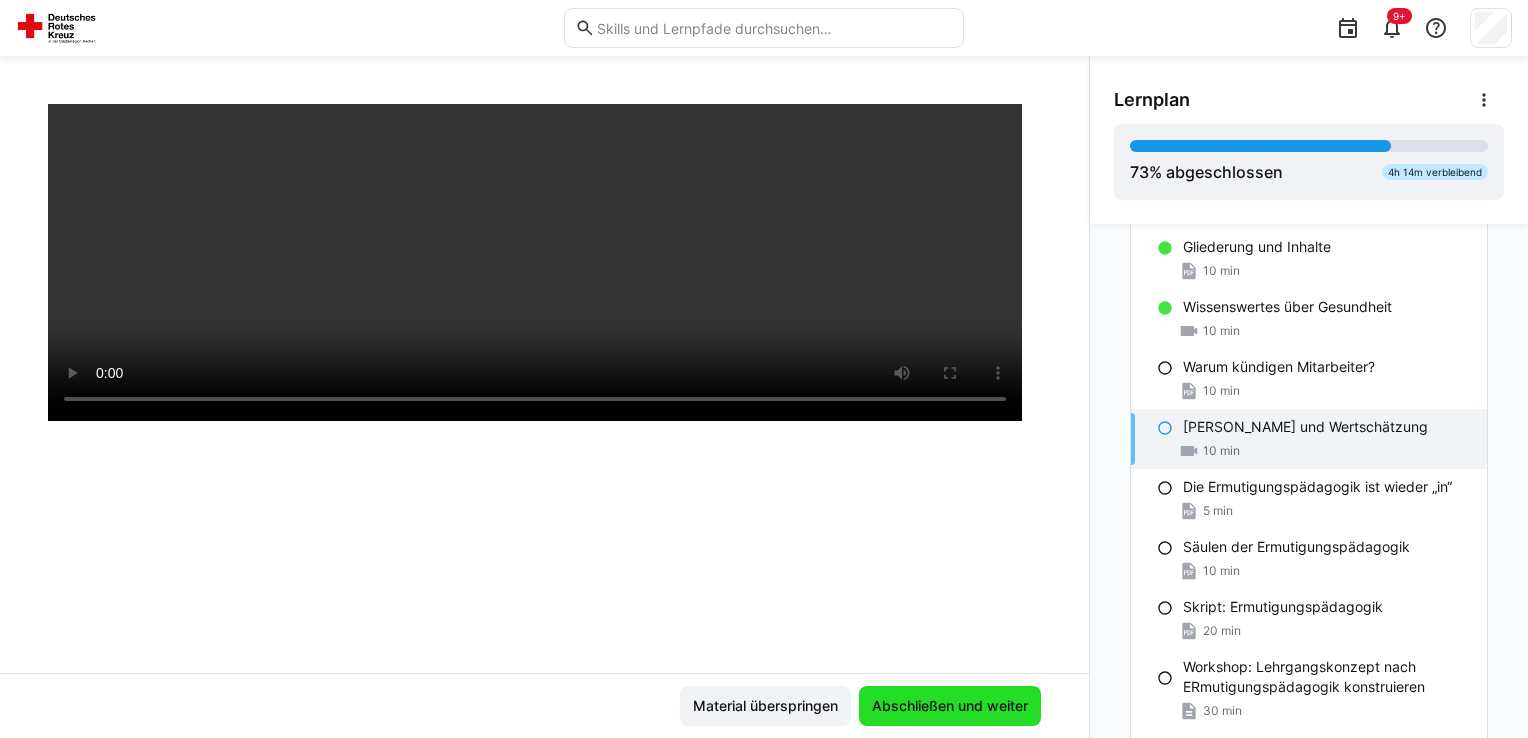 click on "Abschließen und weiter" 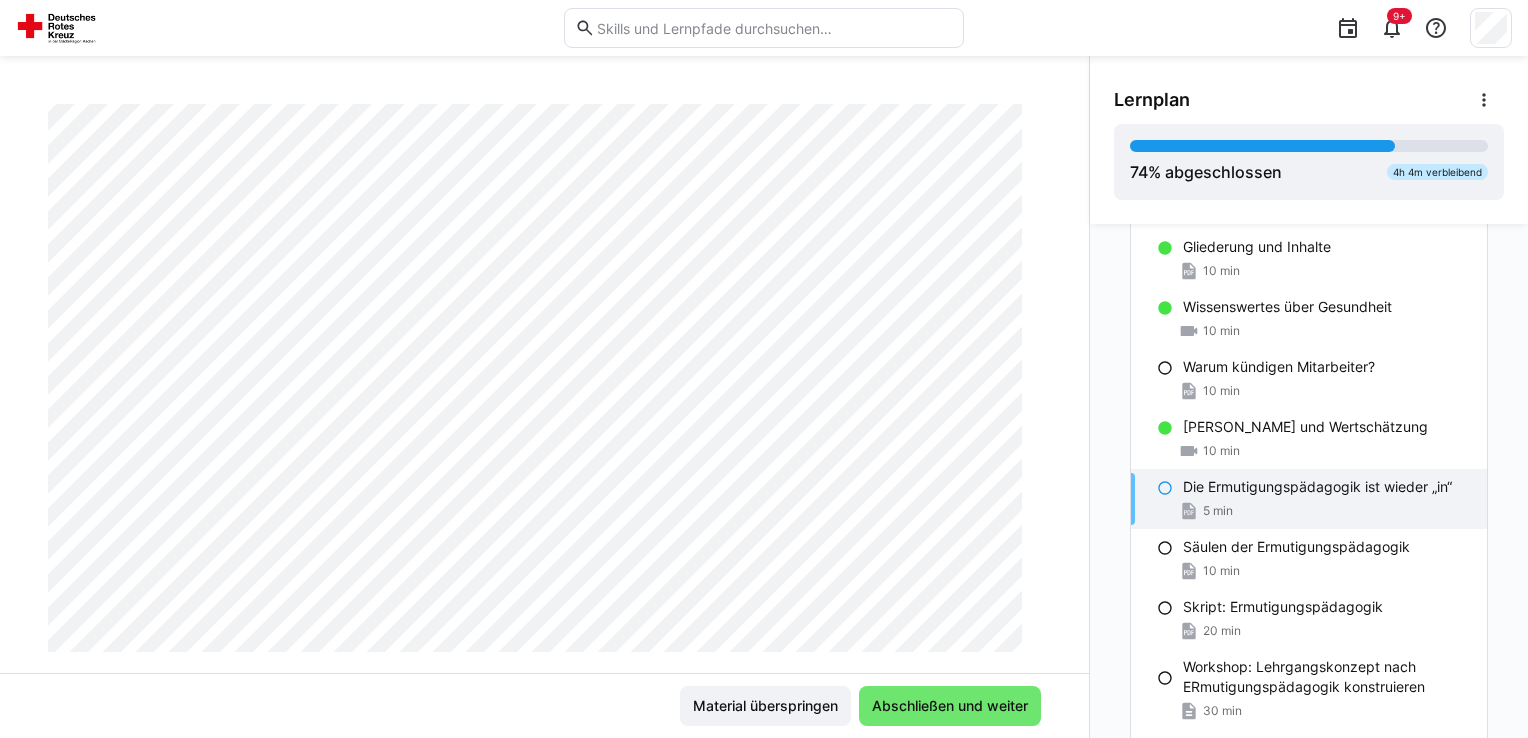 scroll, scrollTop: 200, scrollLeft: 0, axis: vertical 